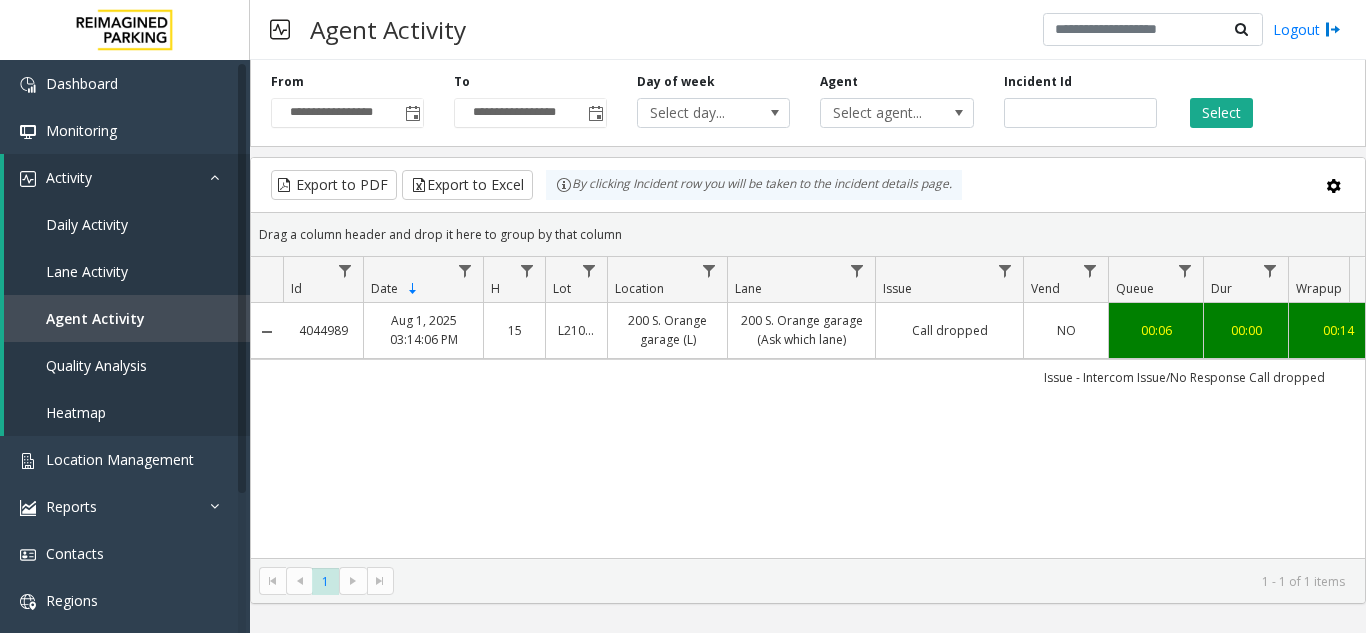 scroll, scrollTop: 0, scrollLeft: 0, axis: both 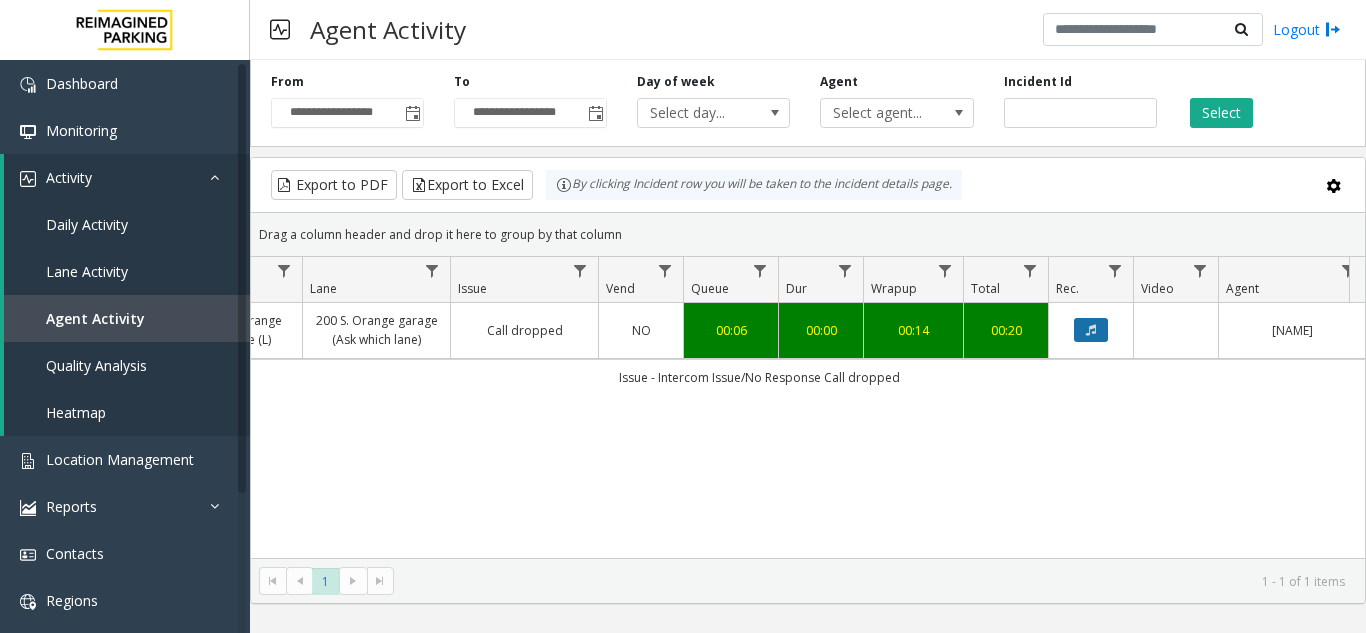 click 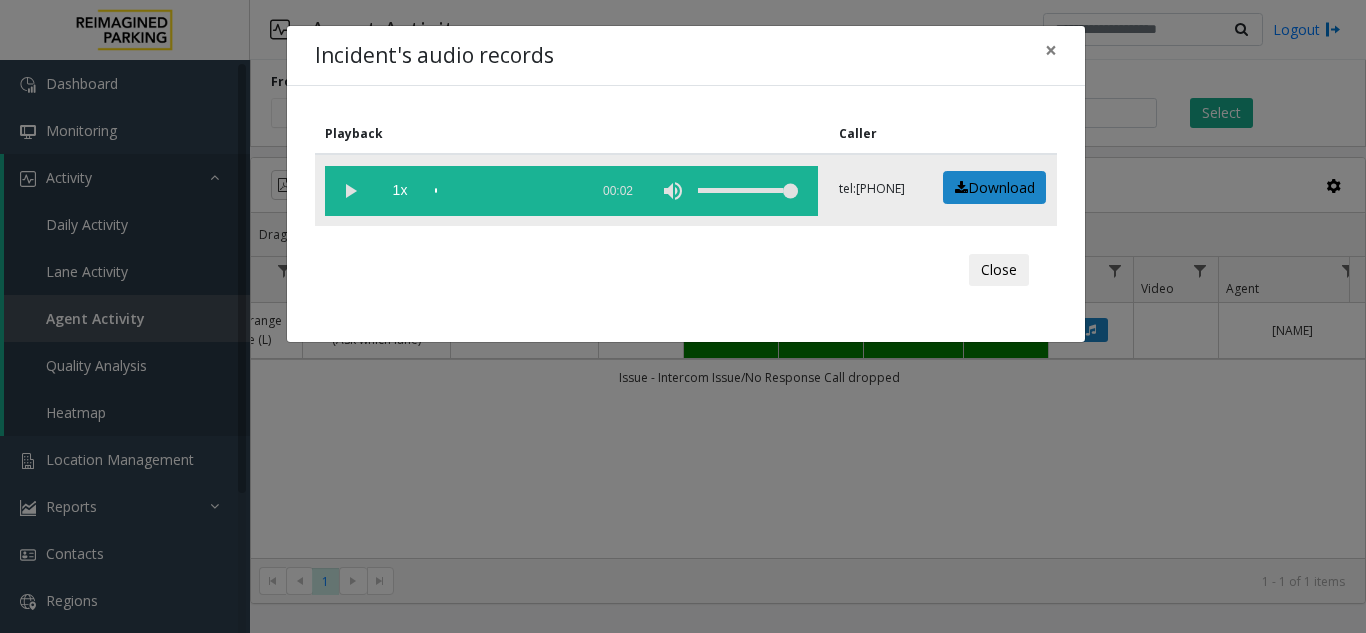click 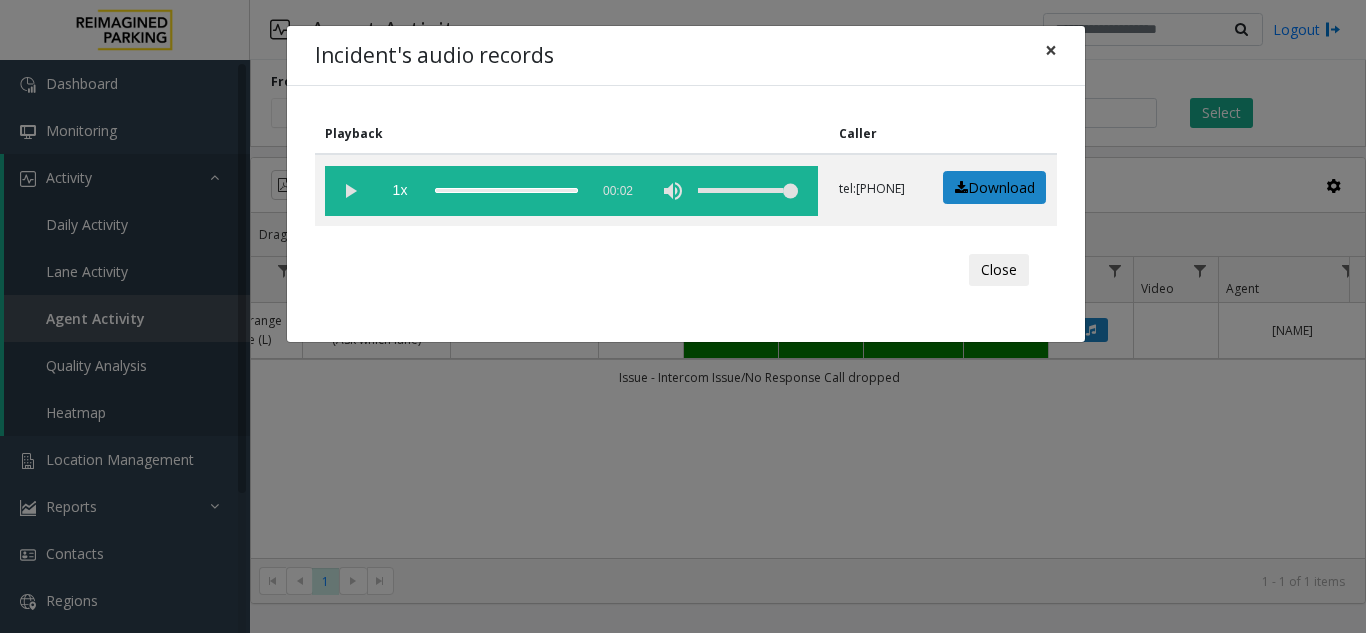 click on "×" 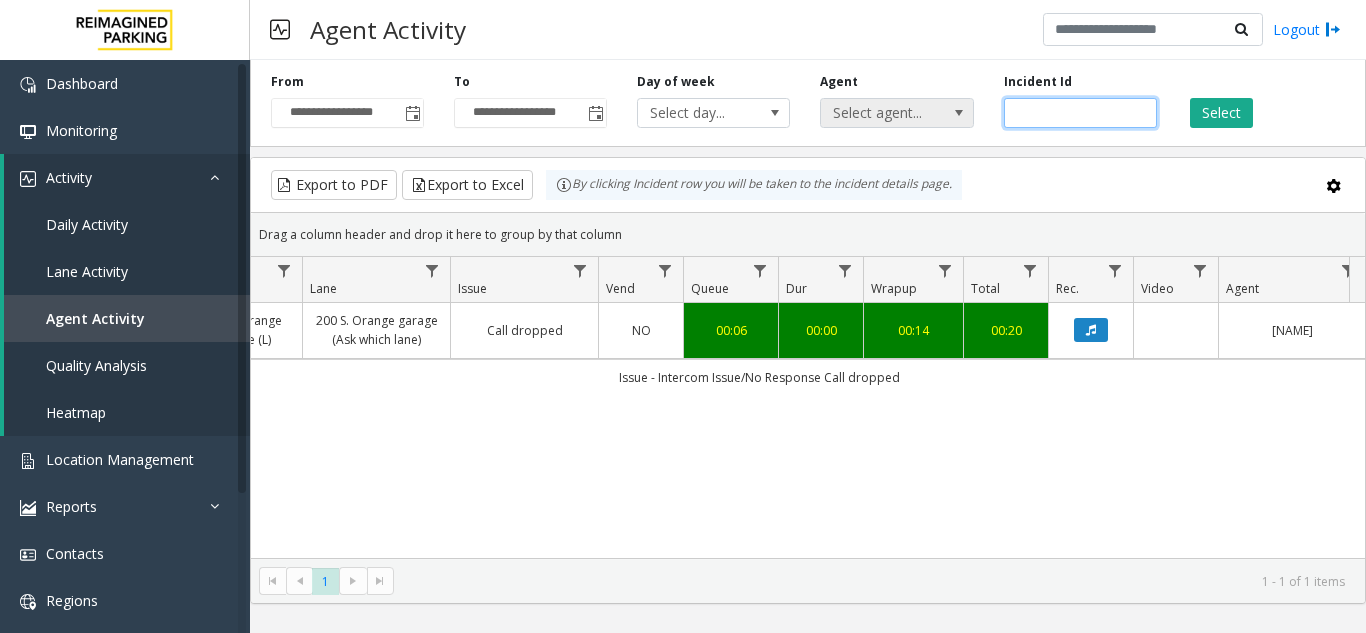 drag, startPoint x: 1078, startPoint y: 116, endPoint x: 909, endPoint y: 109, distance: 169.14491 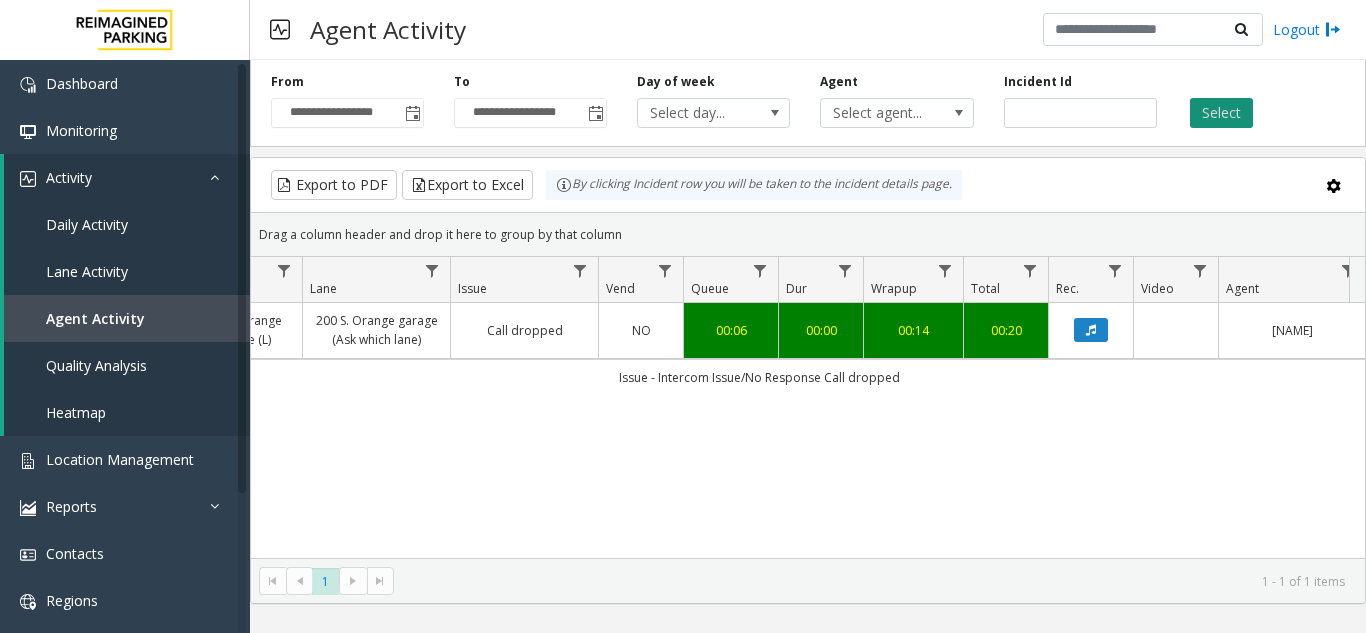 click on "Select" 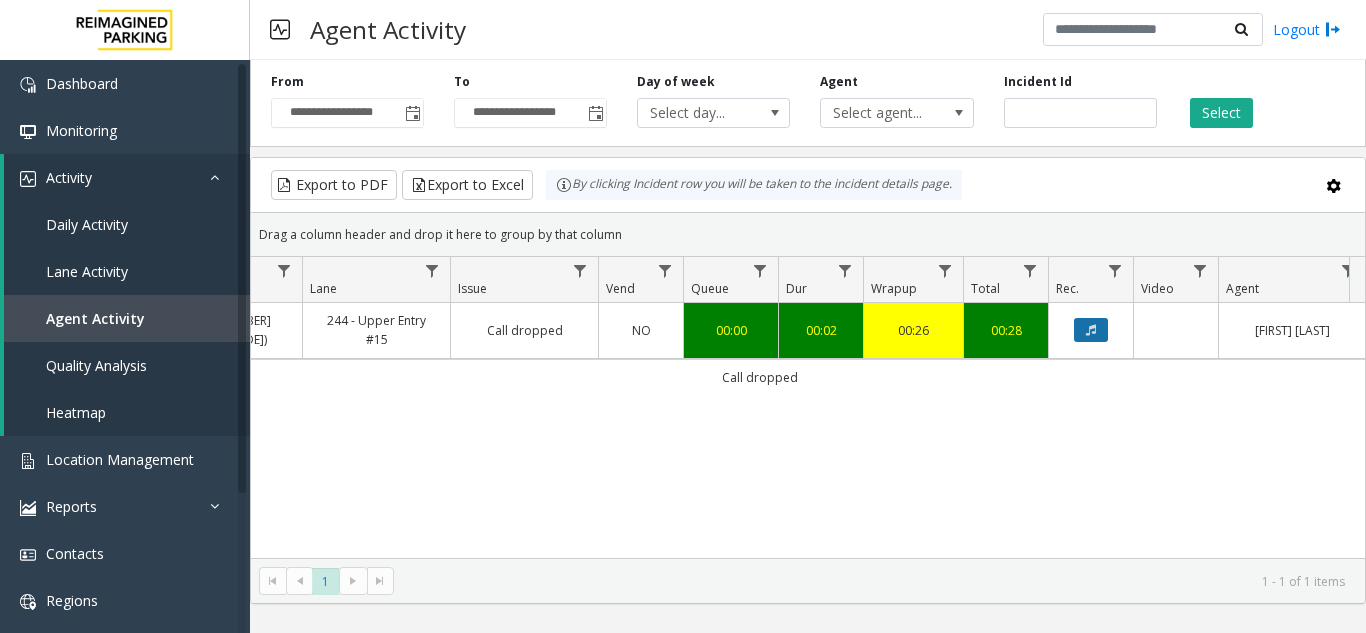 click 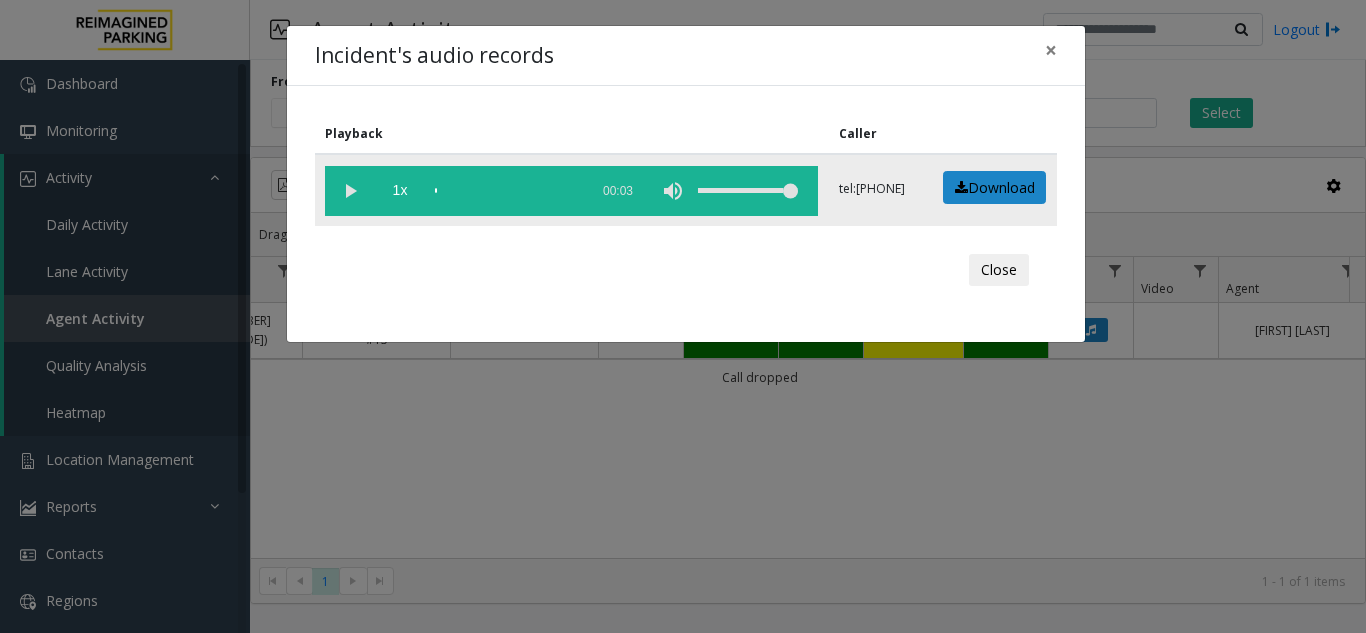 click 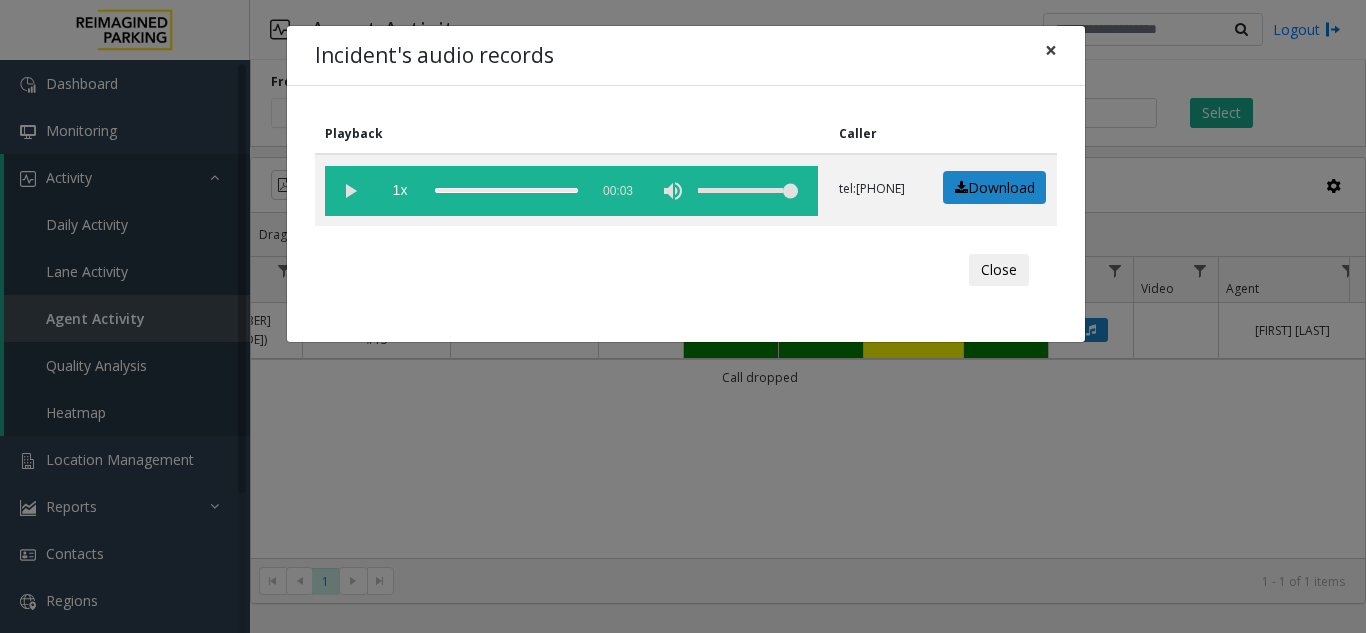 click on "×" 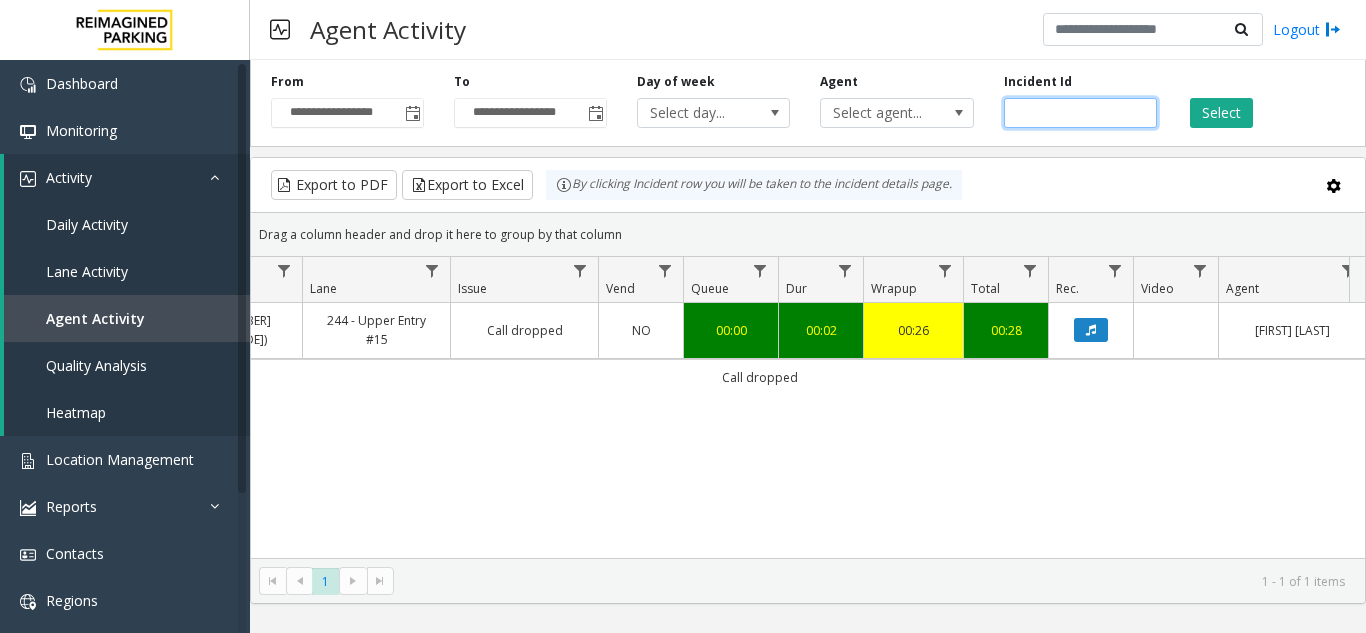 drag, startPoint x: 1070, startPoint y: 108, endPoint x: 889, endPoint y: 143, distance: 184.35292 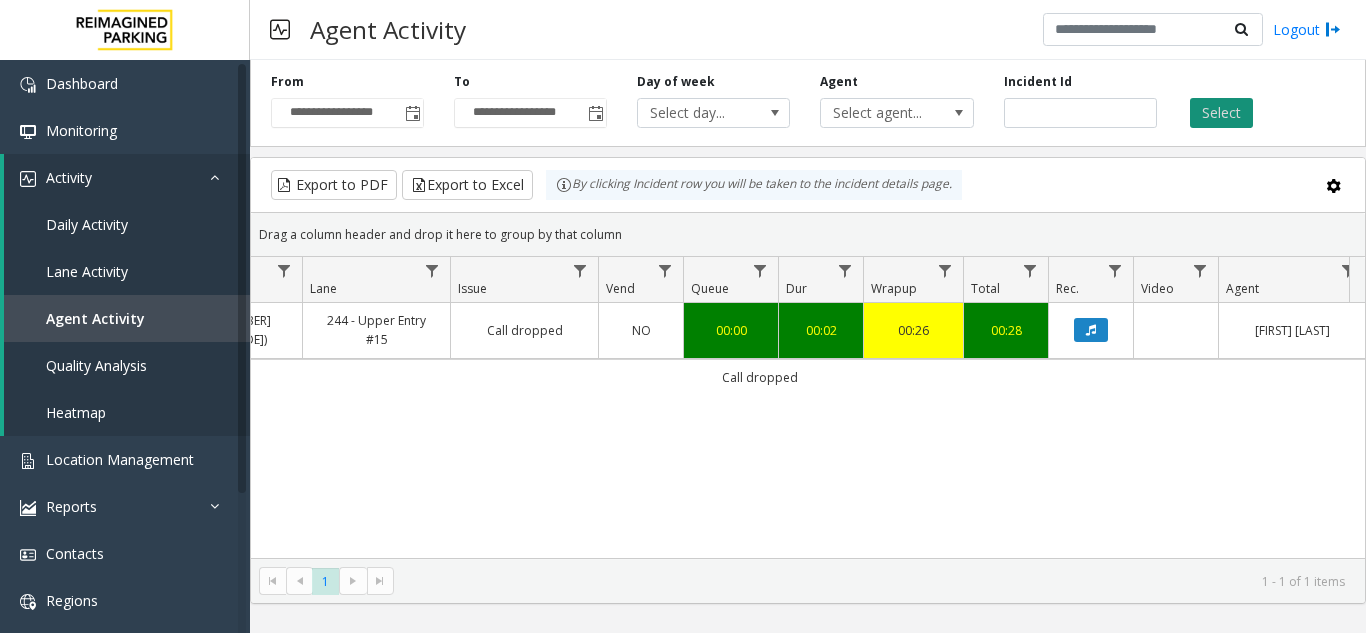 click on "Select" 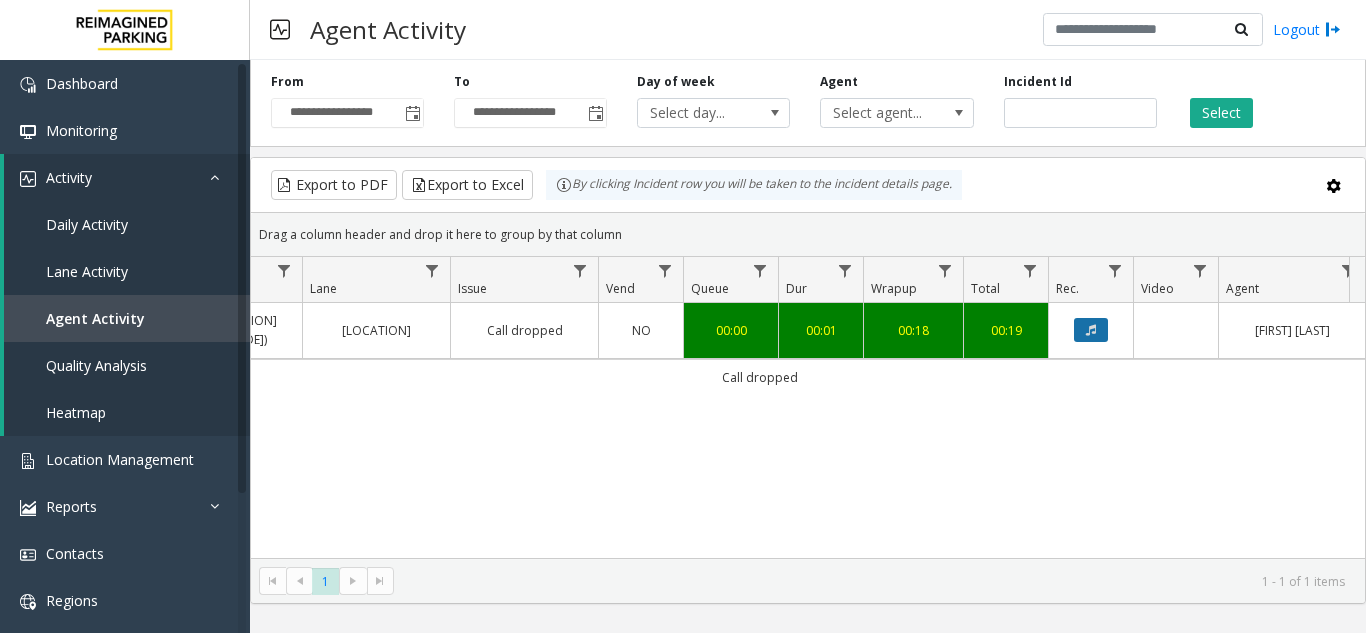 click 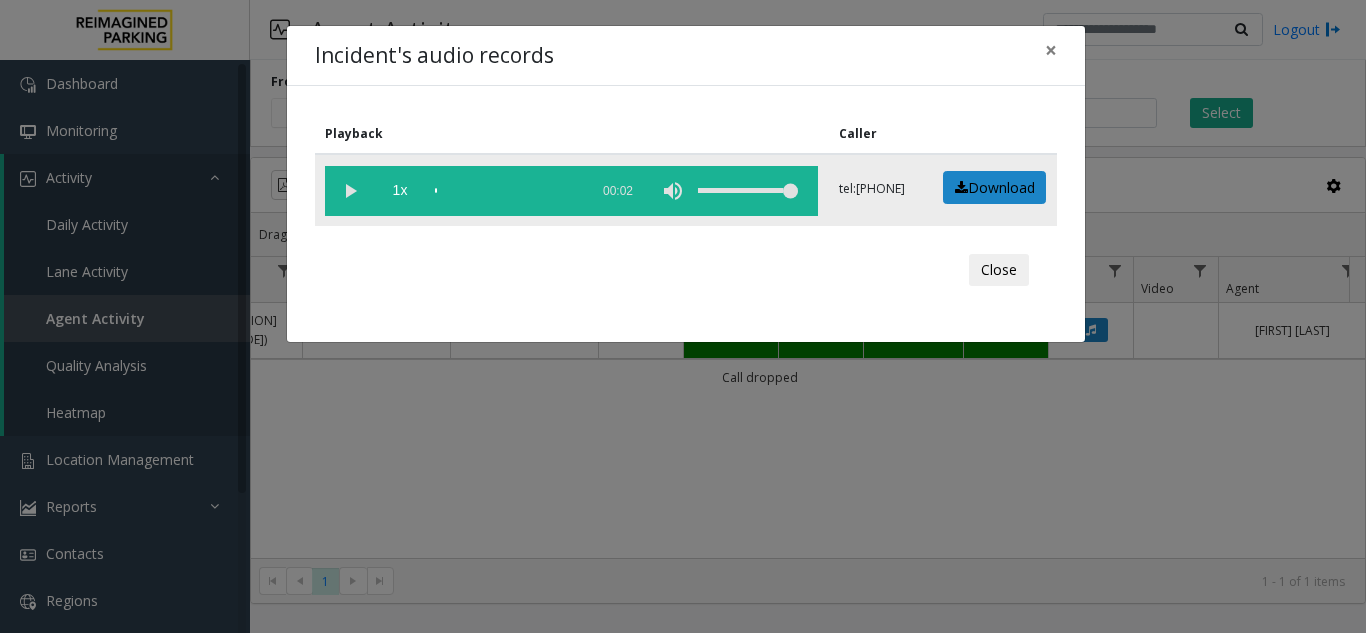 click 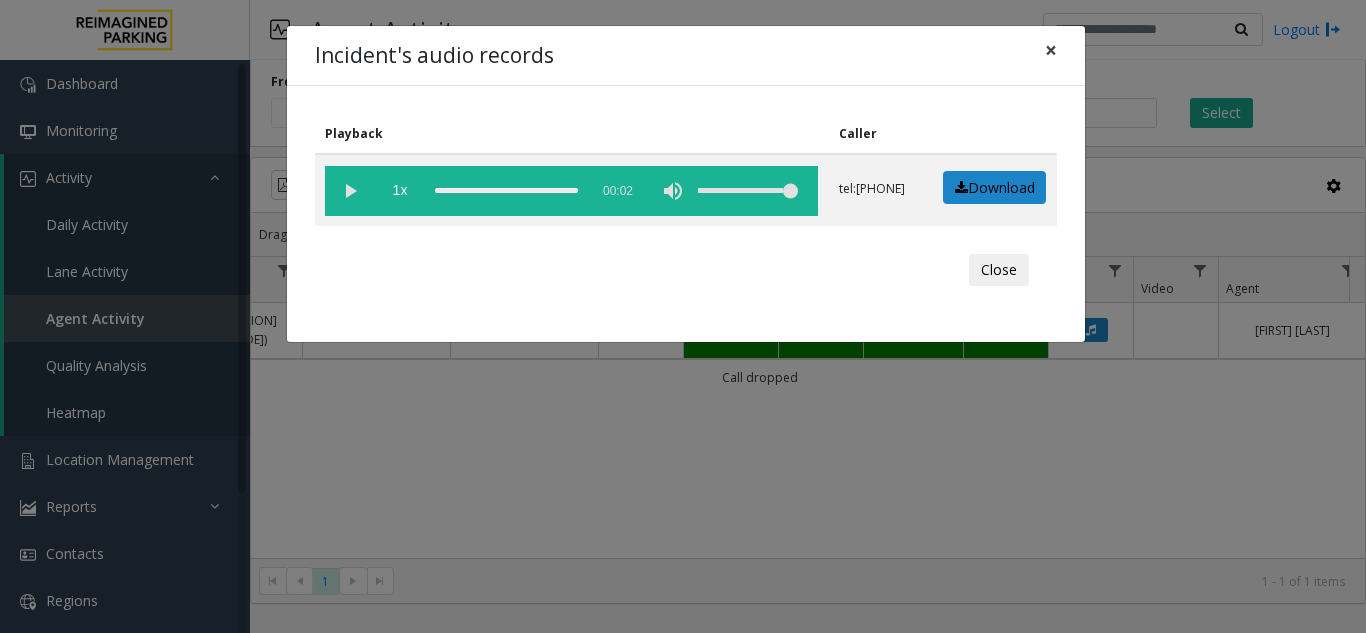 click on "×" 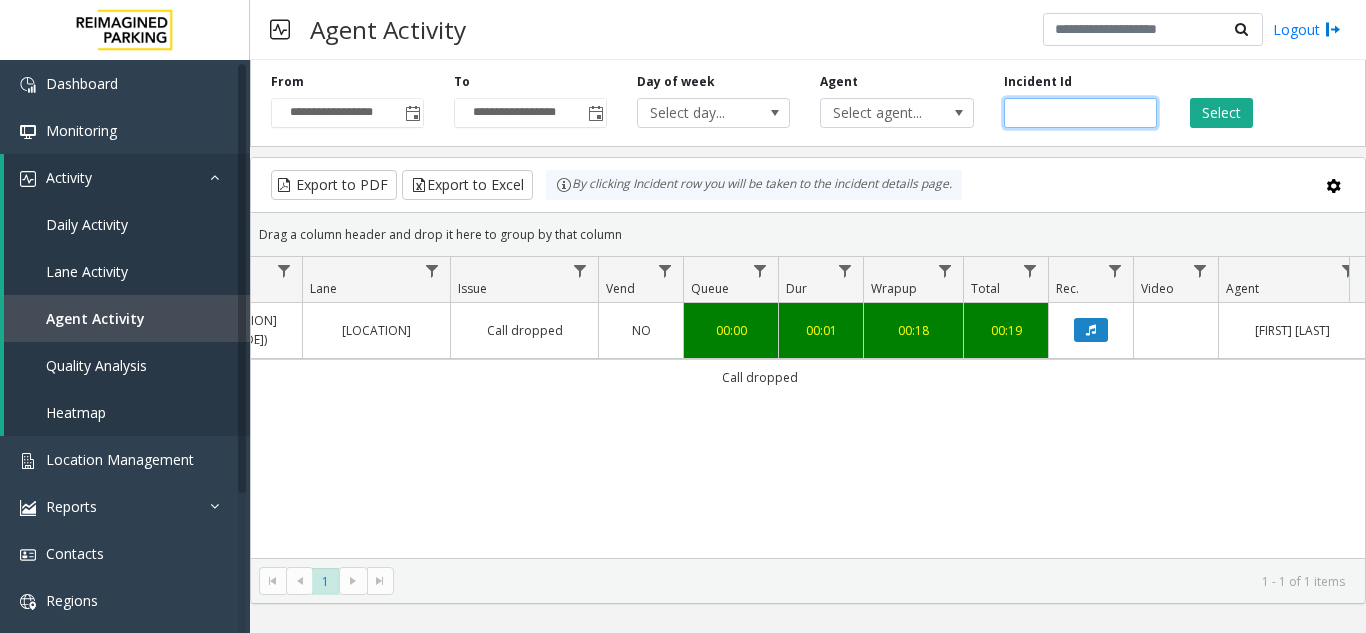 drag, startPoint x: 1079, startPoint y: 105, endPoint x: 720, endPoint y: 147, distance: 361.4485 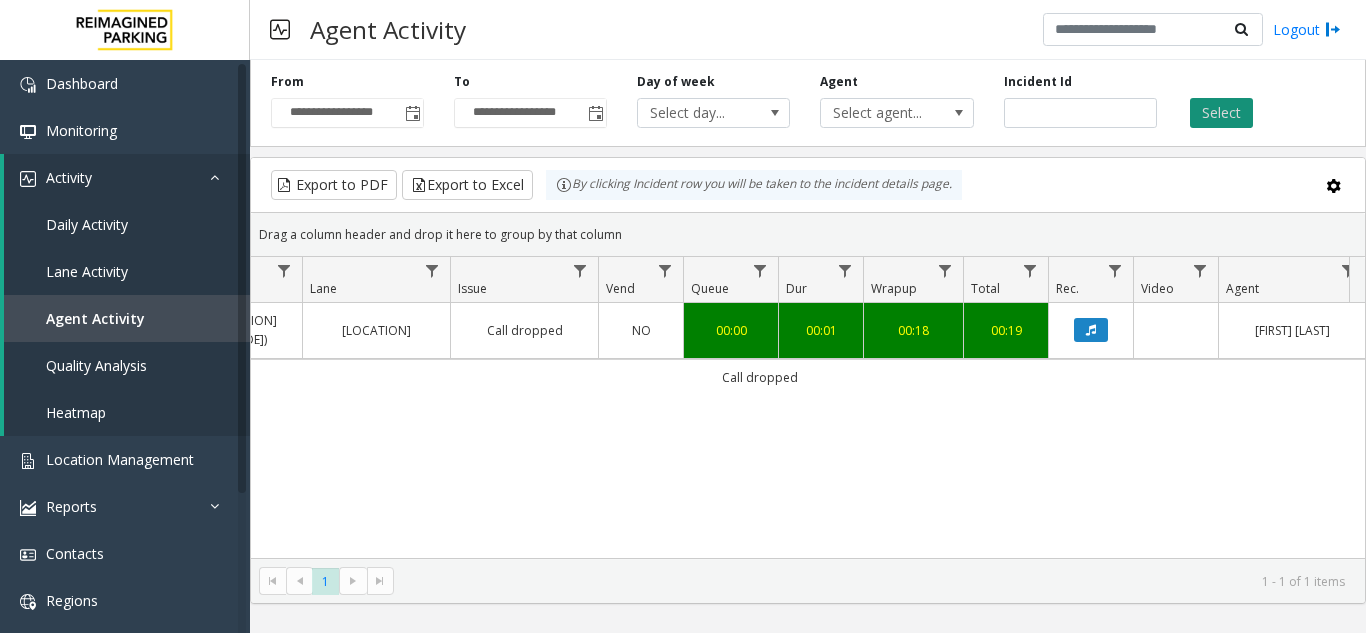 click on "Select" 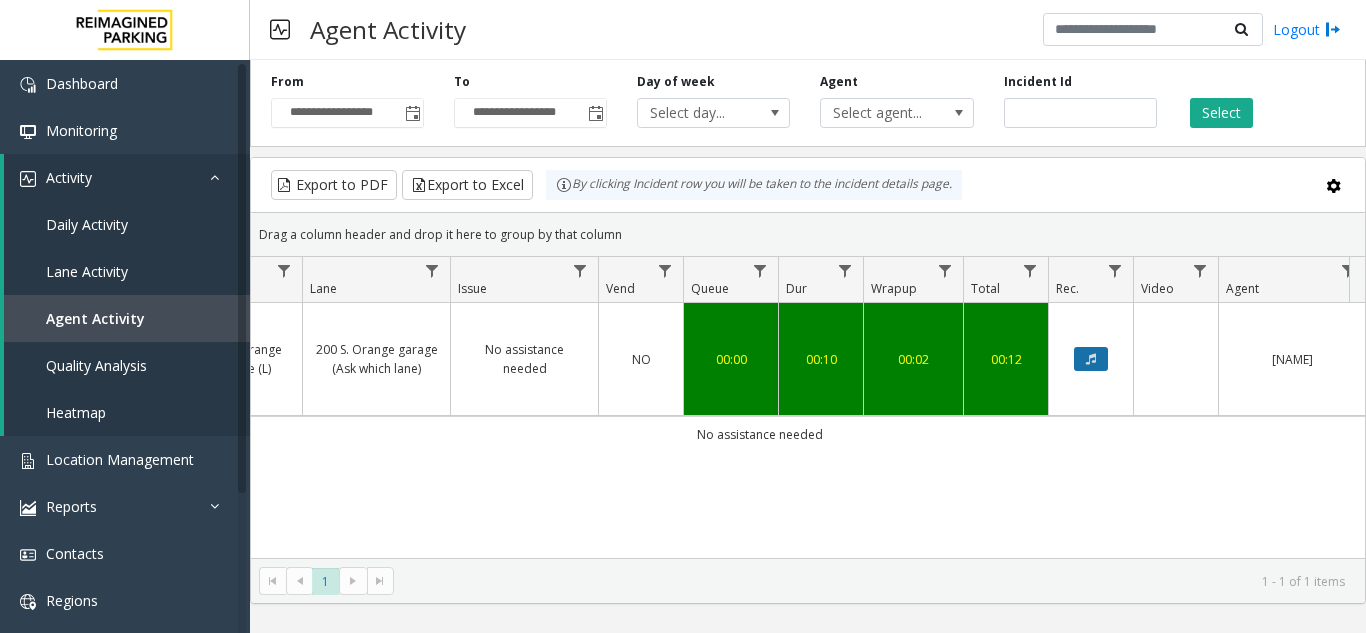 click 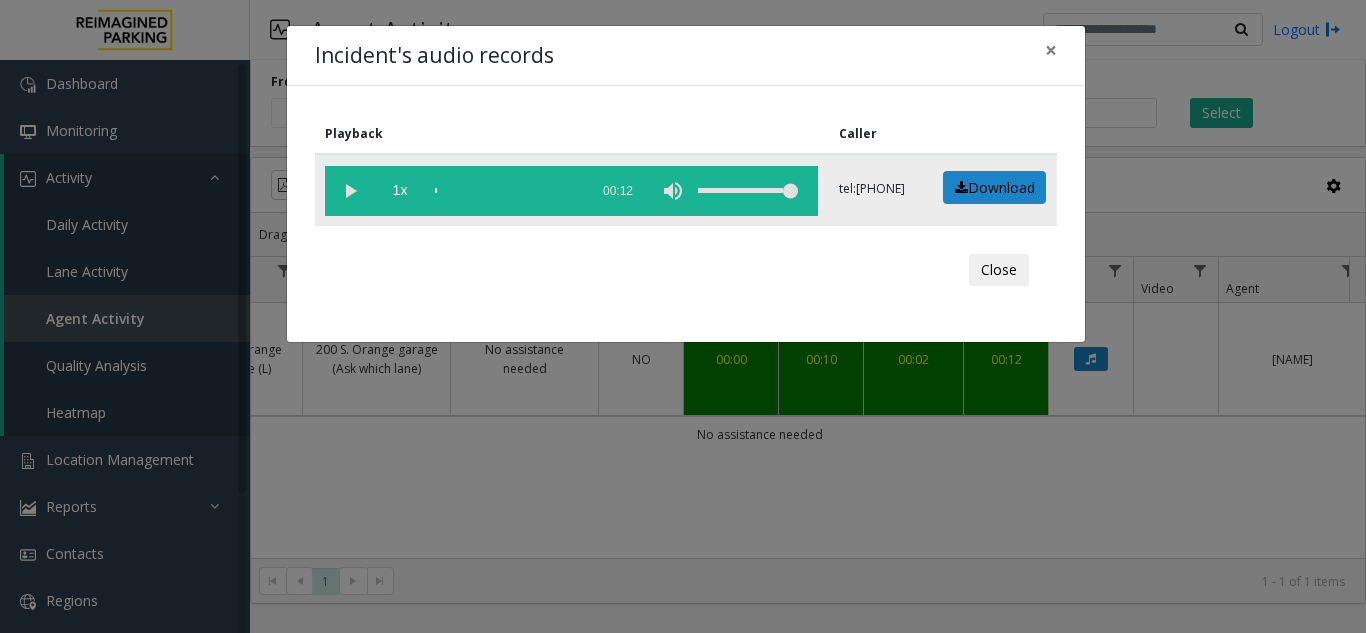 click 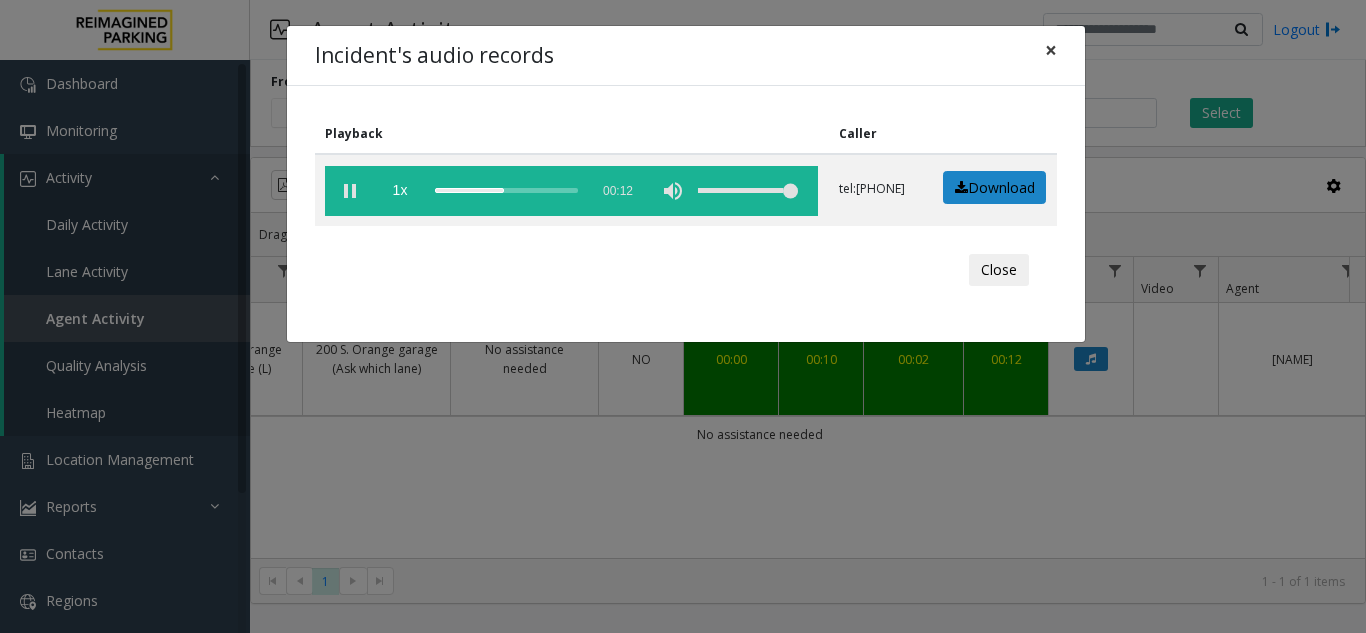 click on "×" 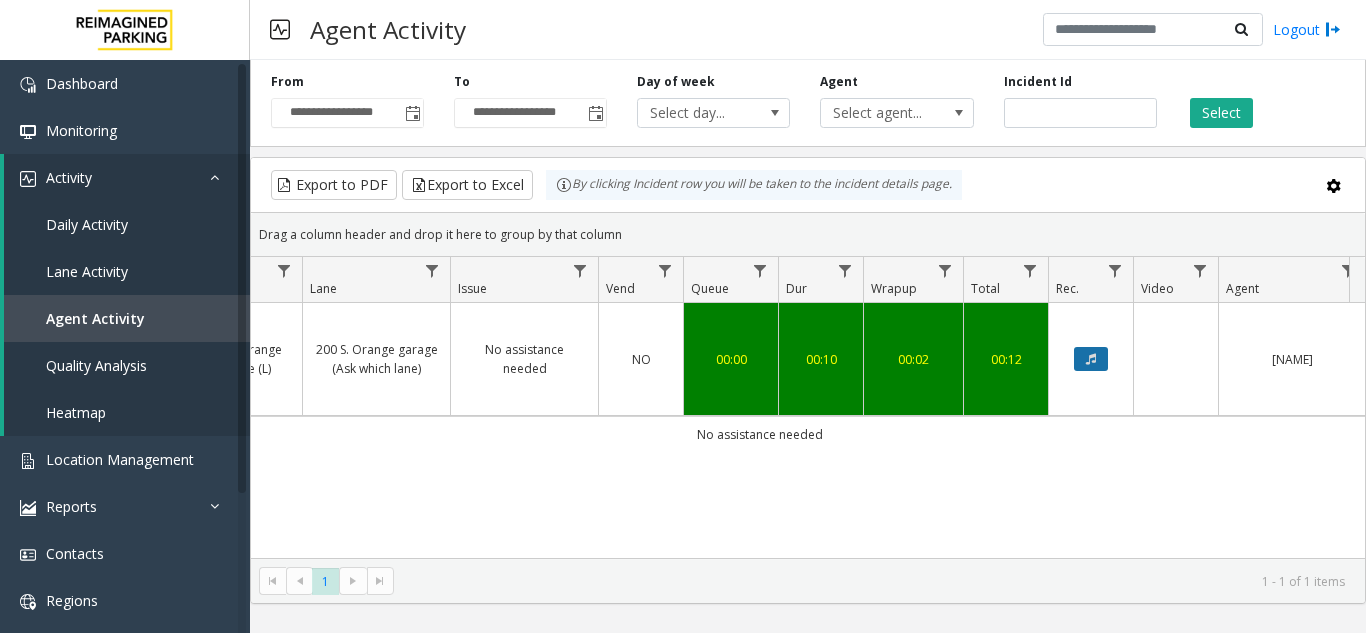 click 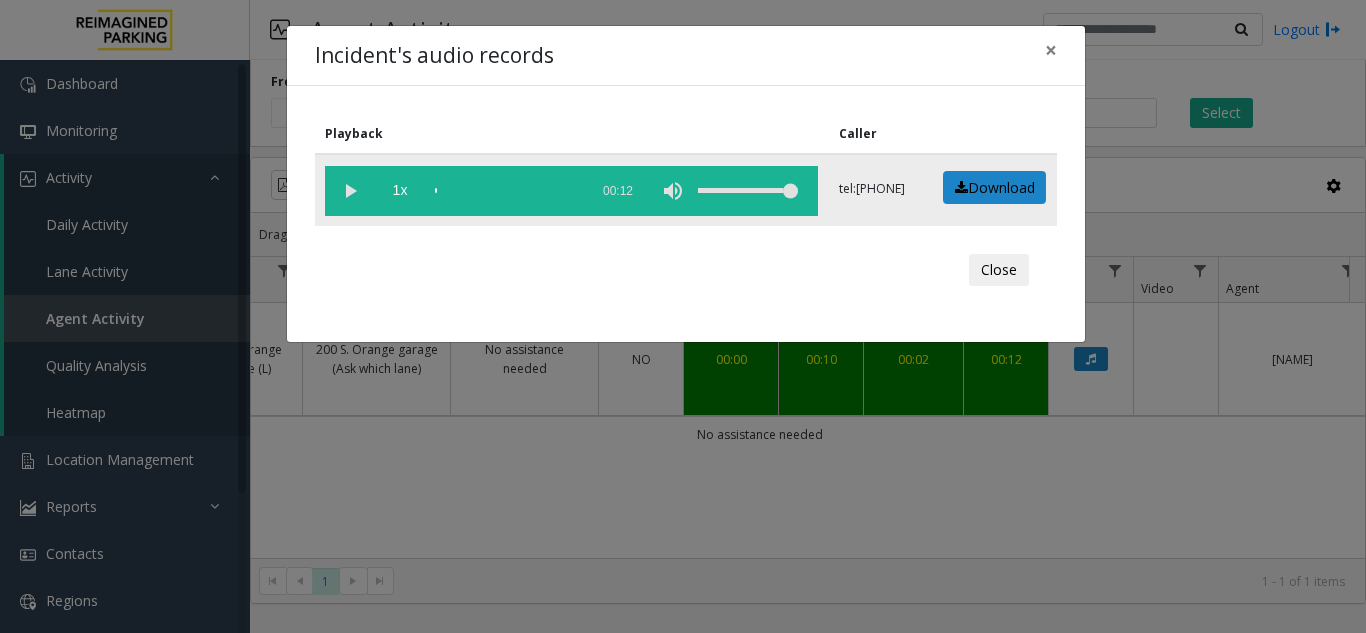 click 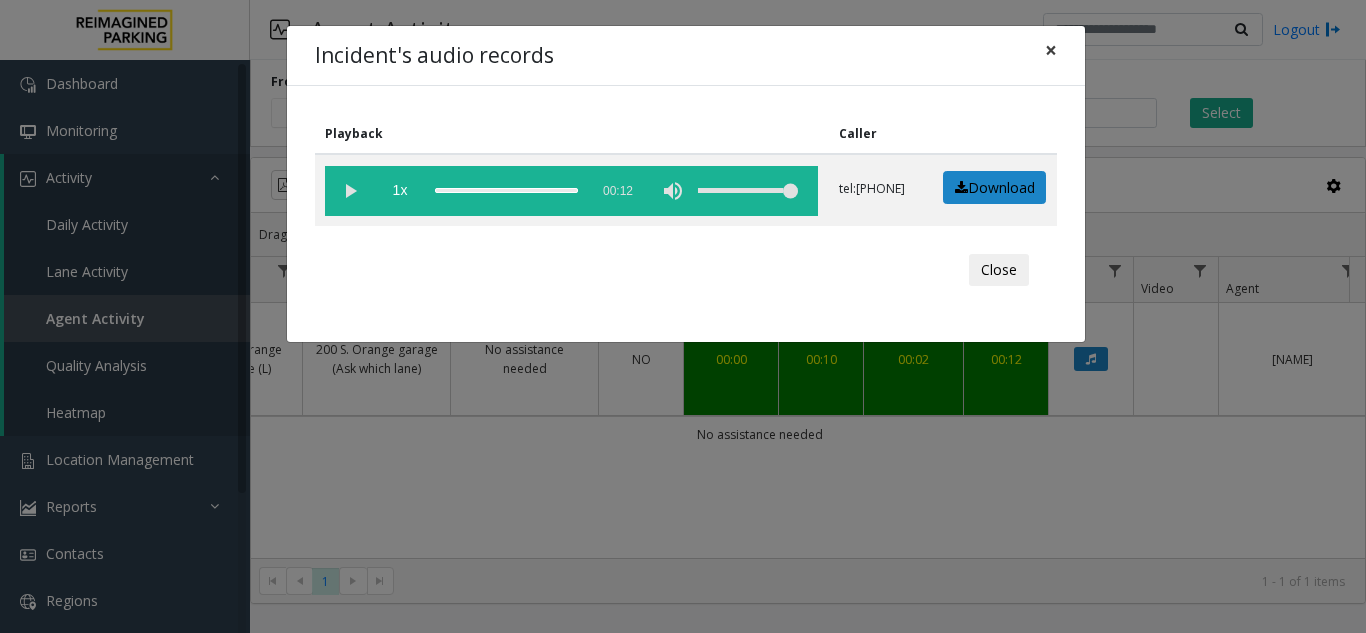 click on "×" 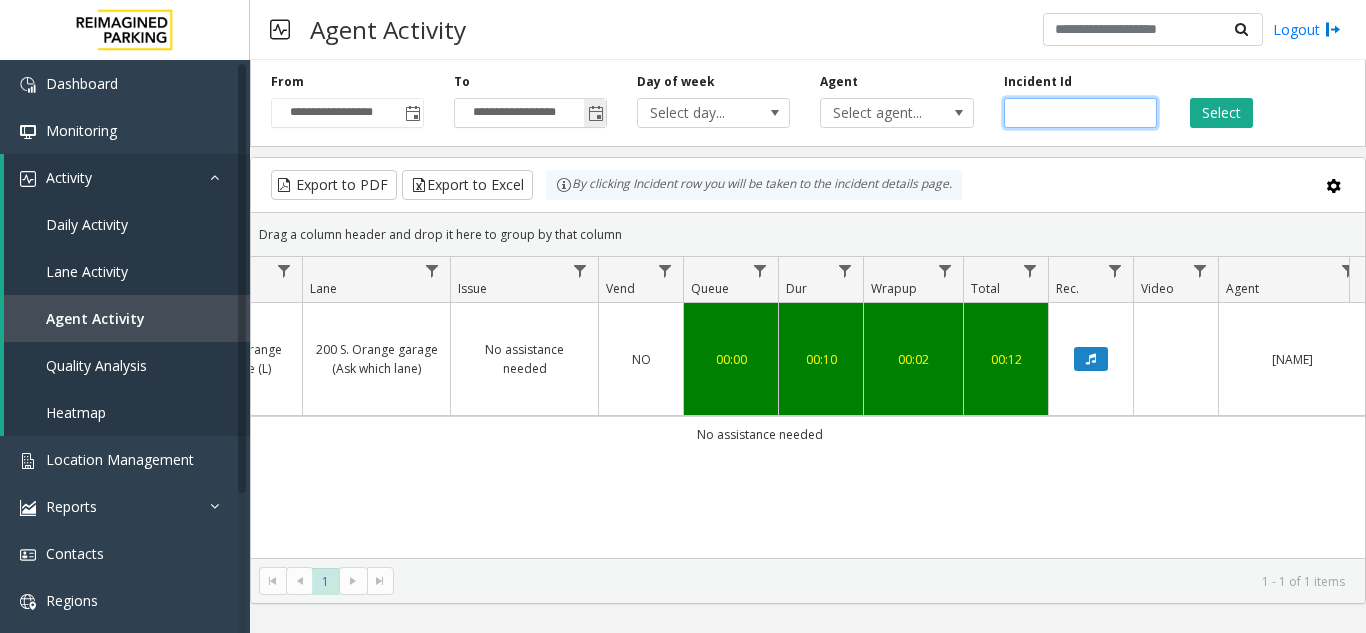 drag, startPoint x: 1102, startPoint y: 107, endPoint x: 560, endPoint y: 123, distance: 542.2361 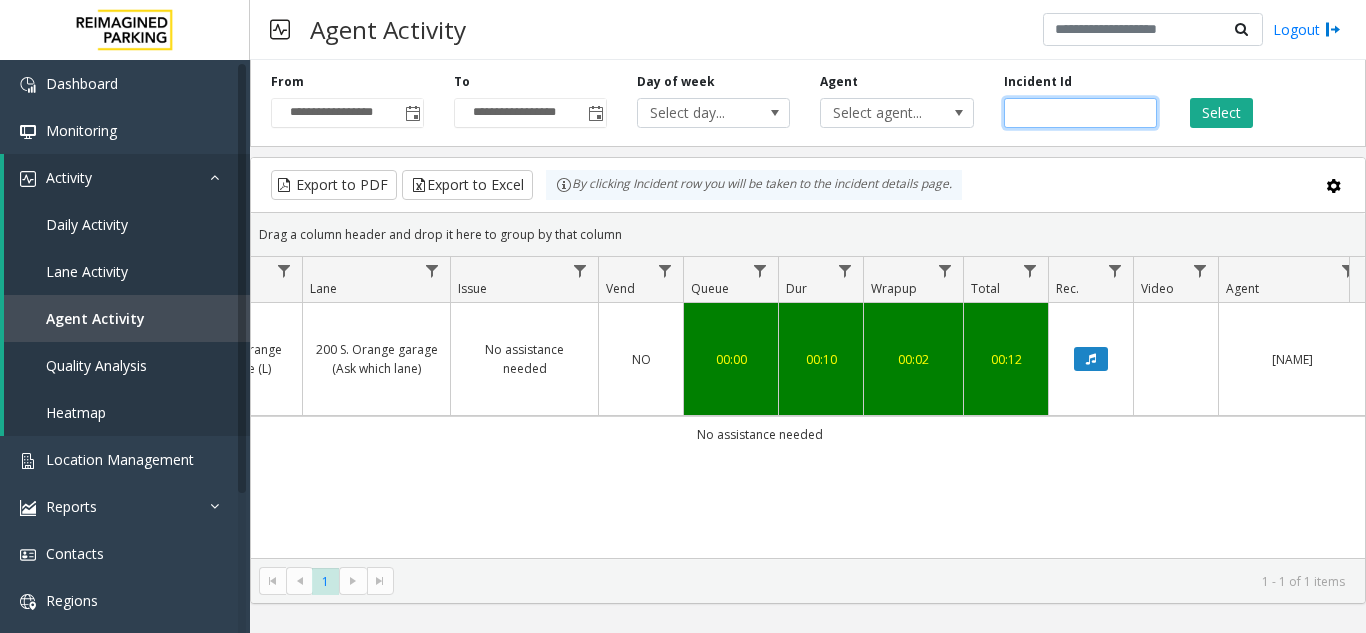 paste 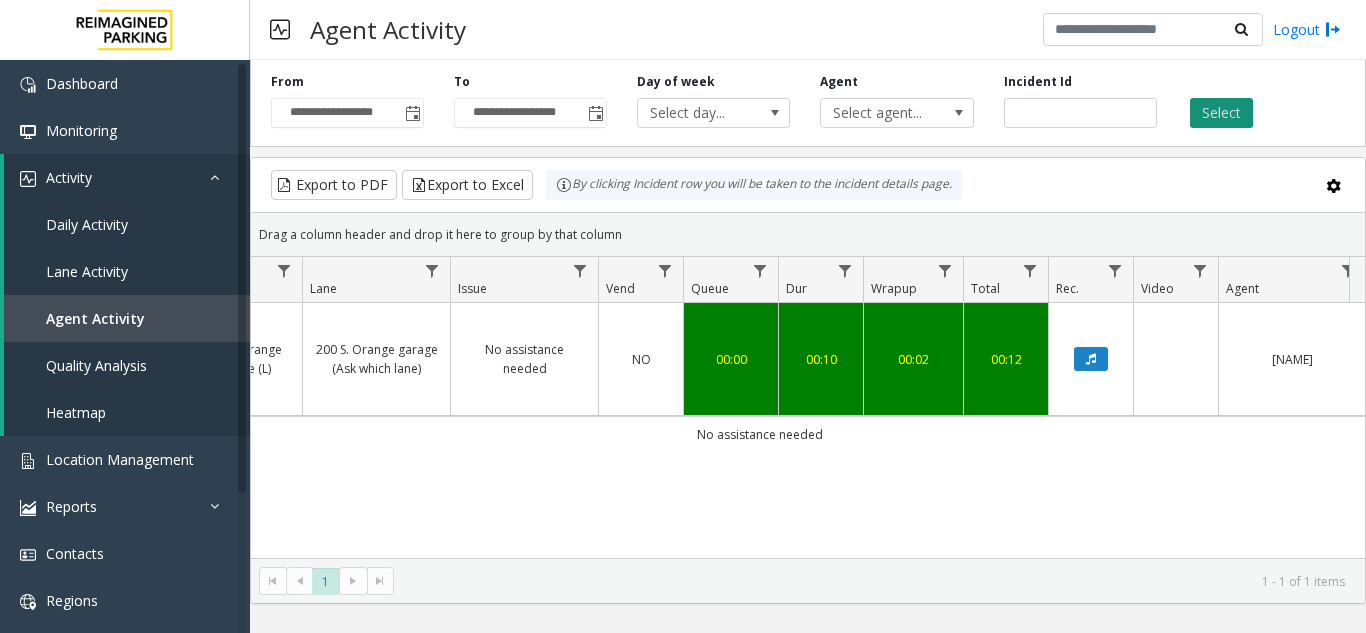 click on "Select" 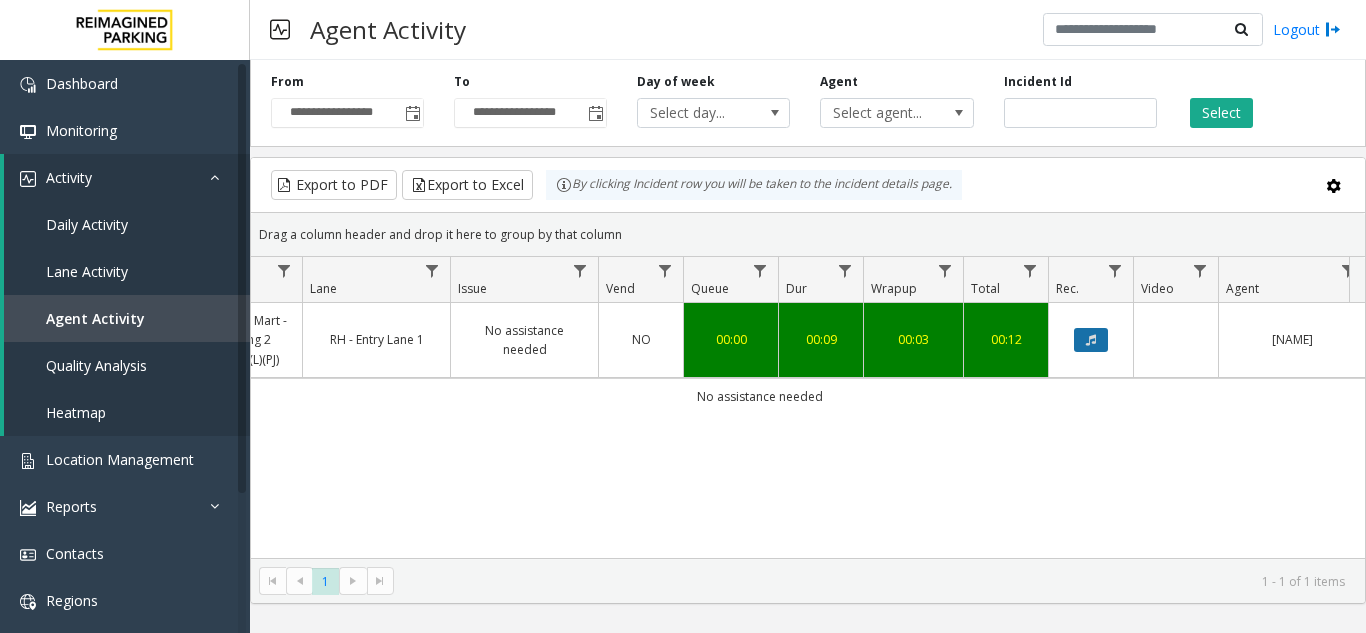 click 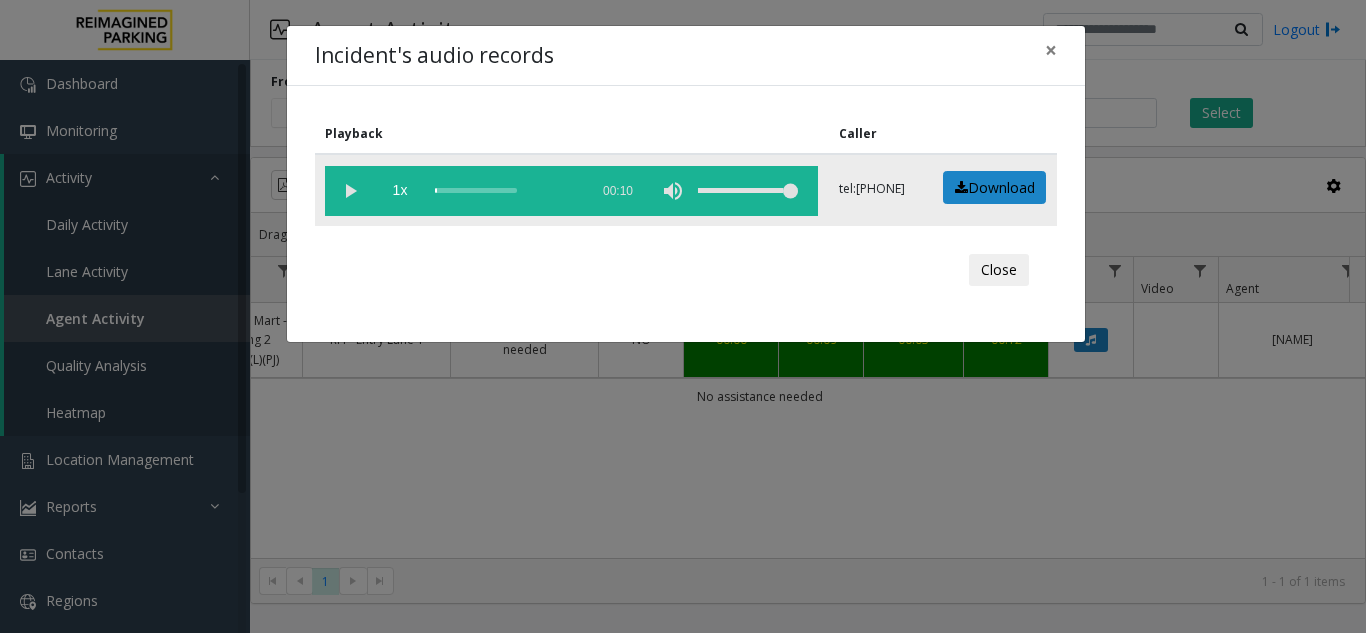 click 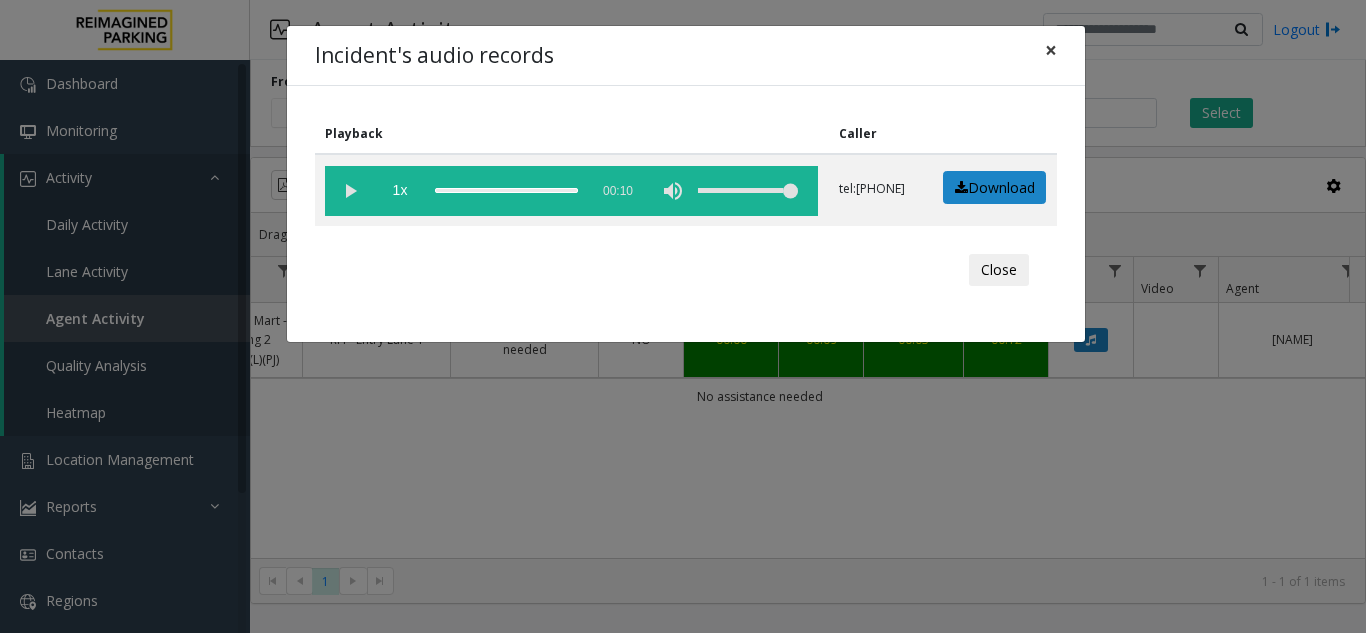 click on "×" 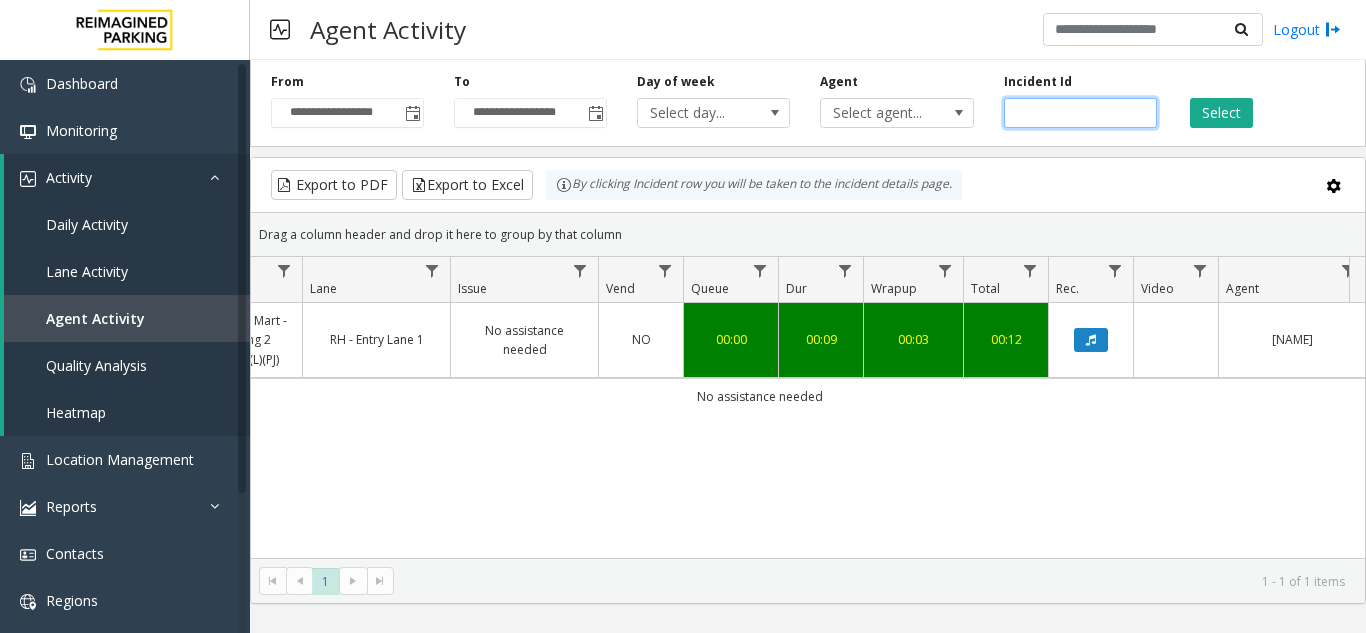 drag, startPoint x: 771, startPoint y: 109, endPoint x: 614, endPoint y: 116, distance: 157.15598 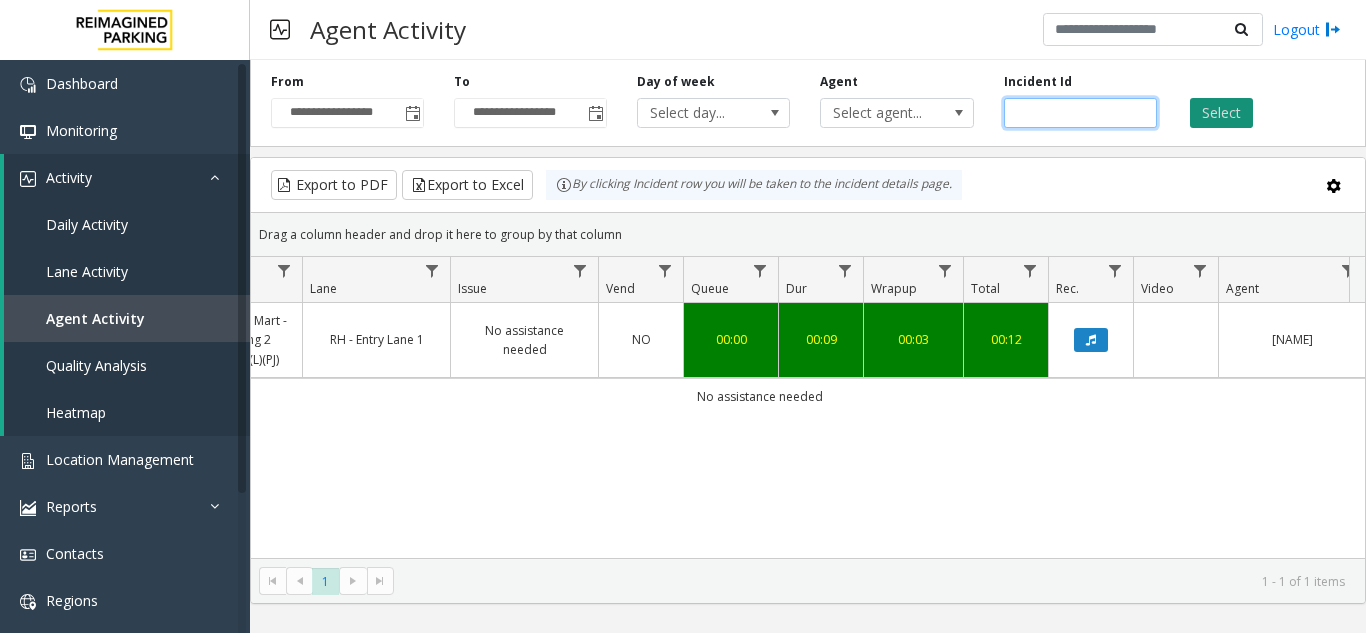 type on "*******" 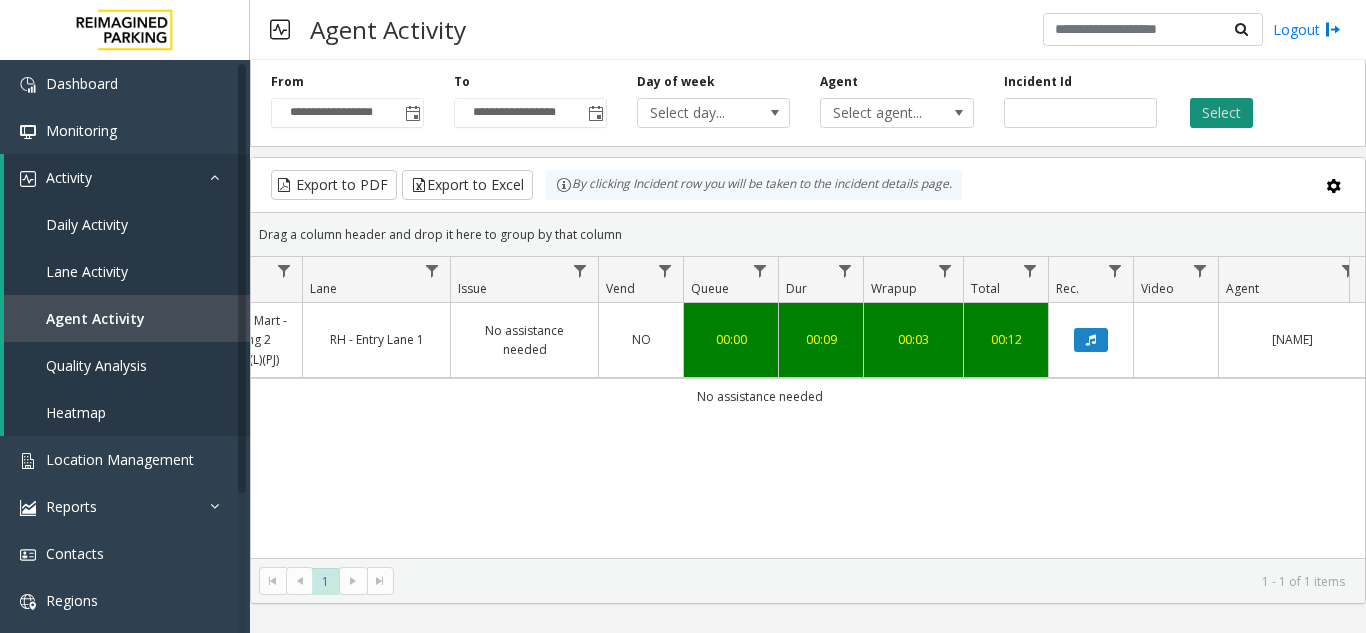 click on "Select" 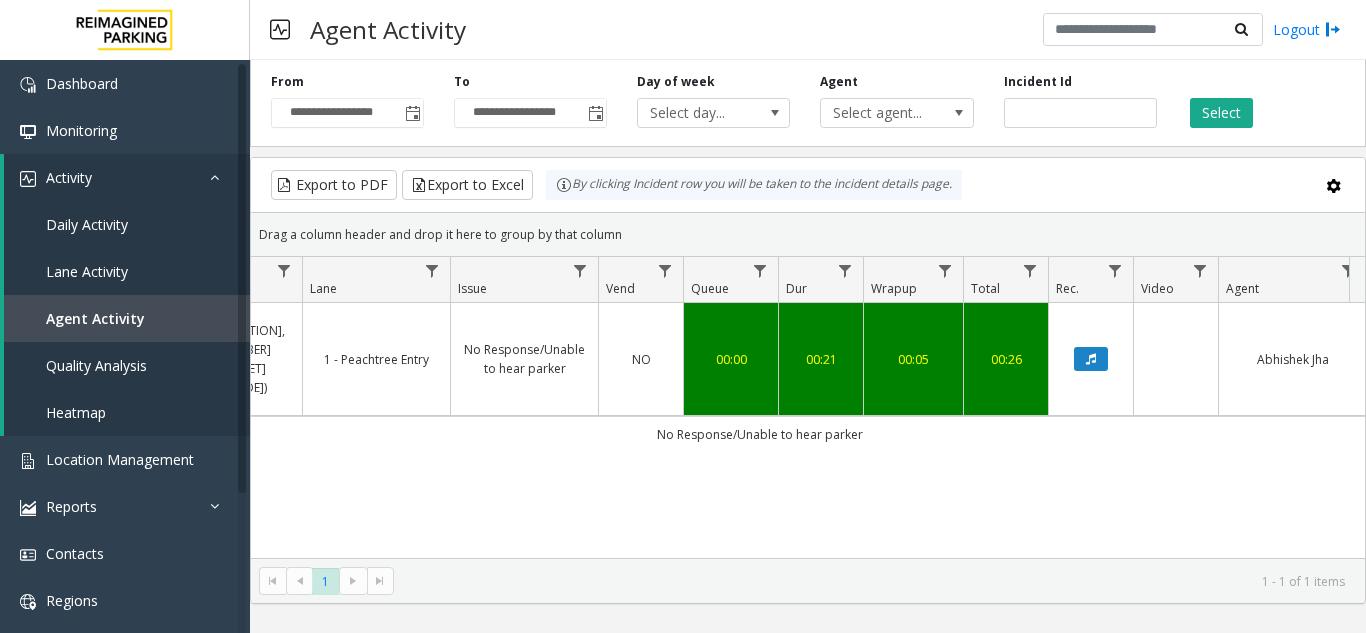 click 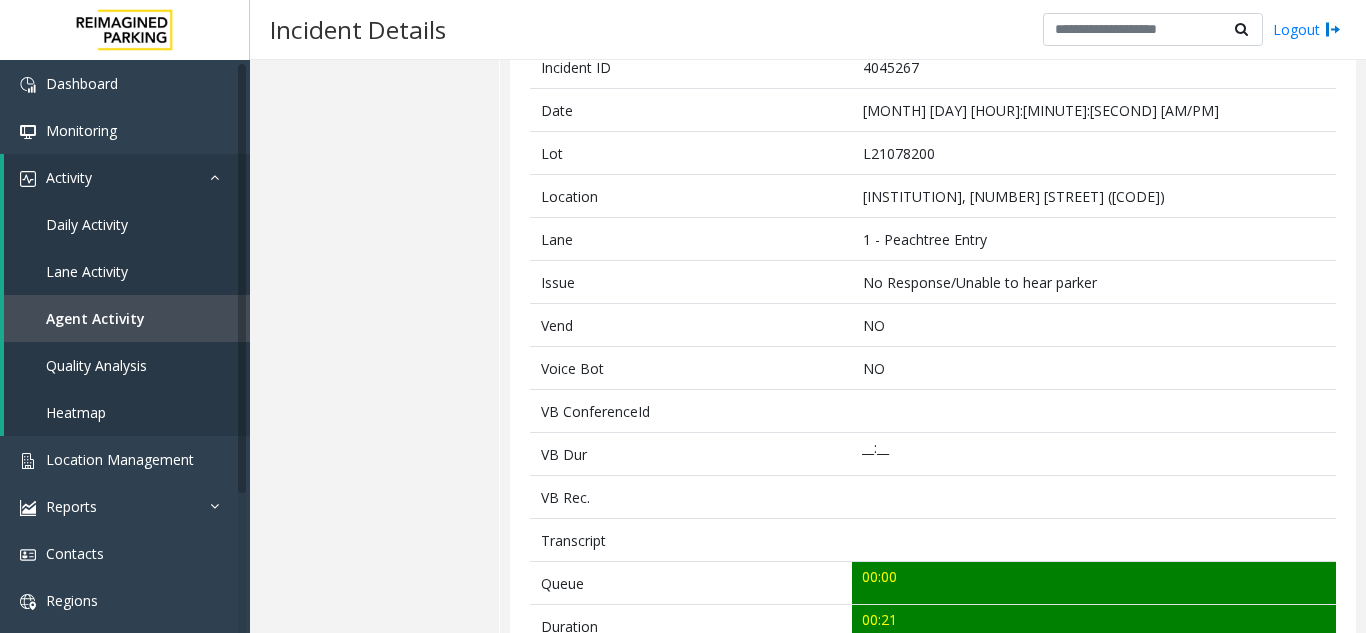 scroll, scrollTop: 400, scrollLeft: 0, axis: vertical 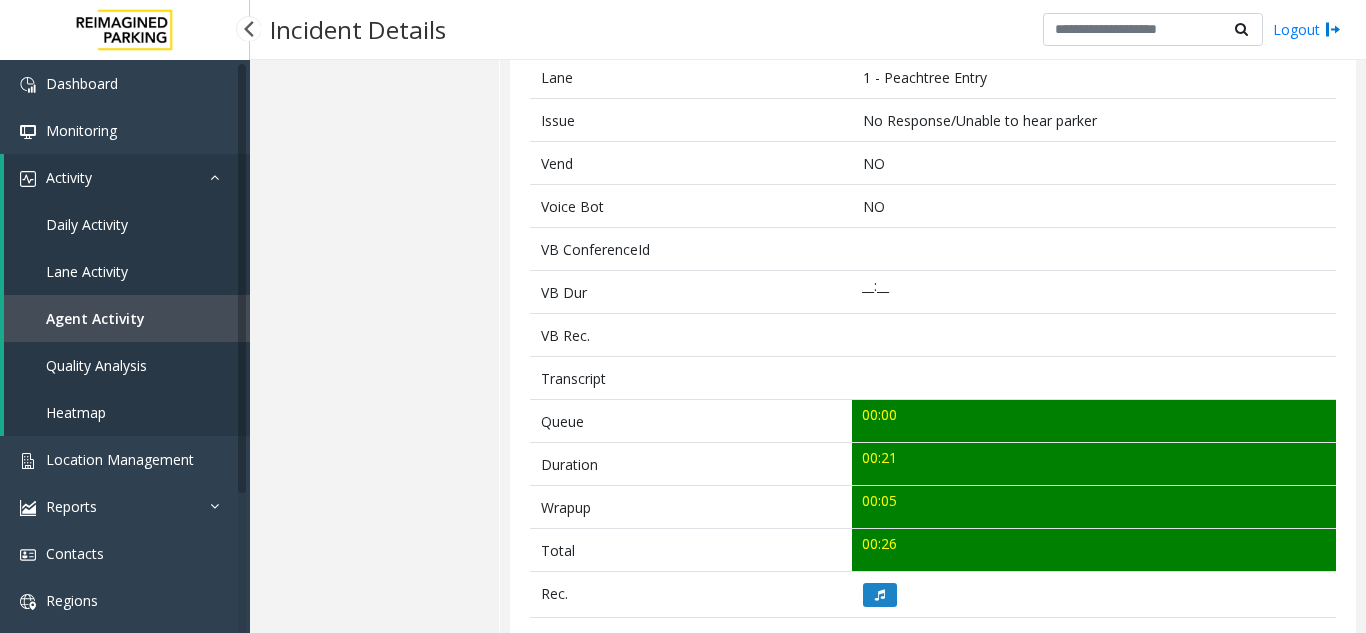 click on "Agent Activity" at bounding box center [127, 318] 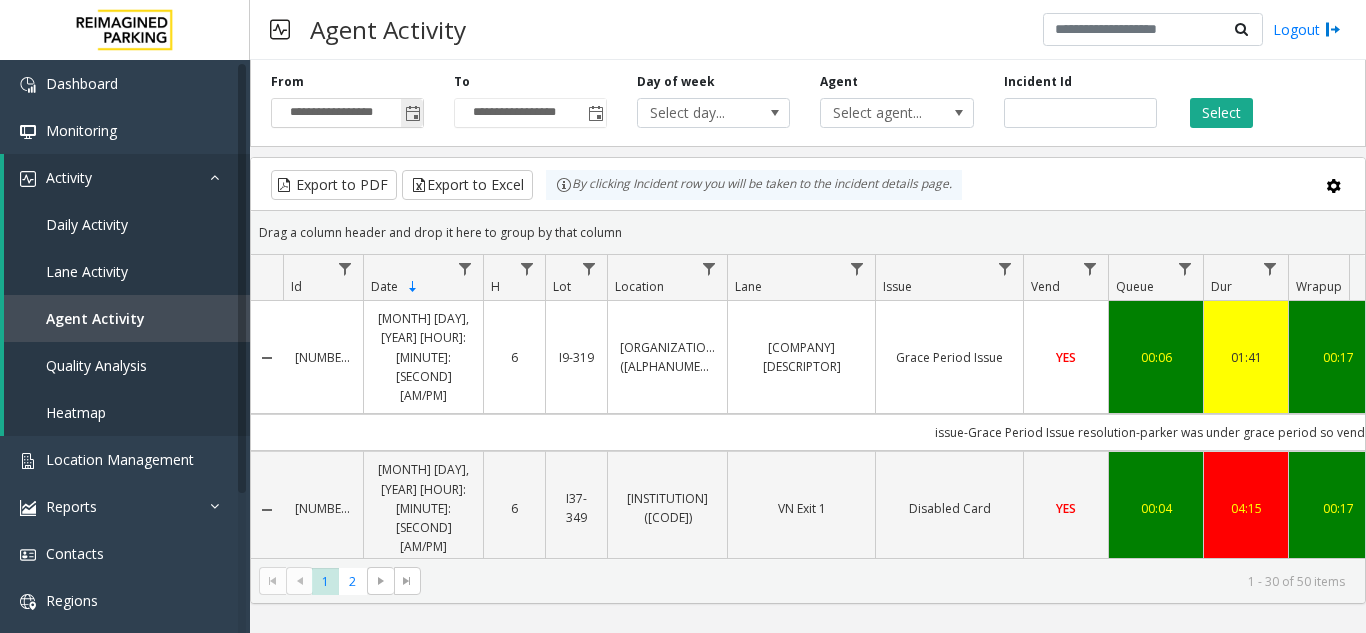 click 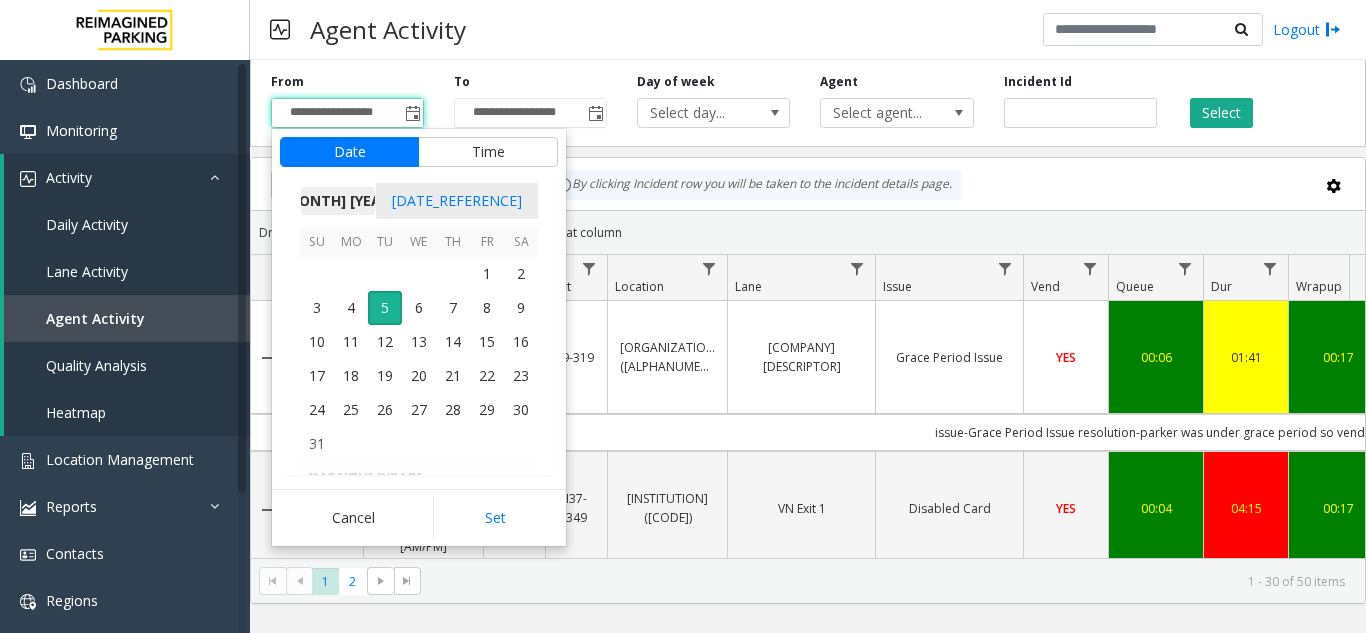 click on "[MONTH] [YEAR]" at bounding box center [338, 201] 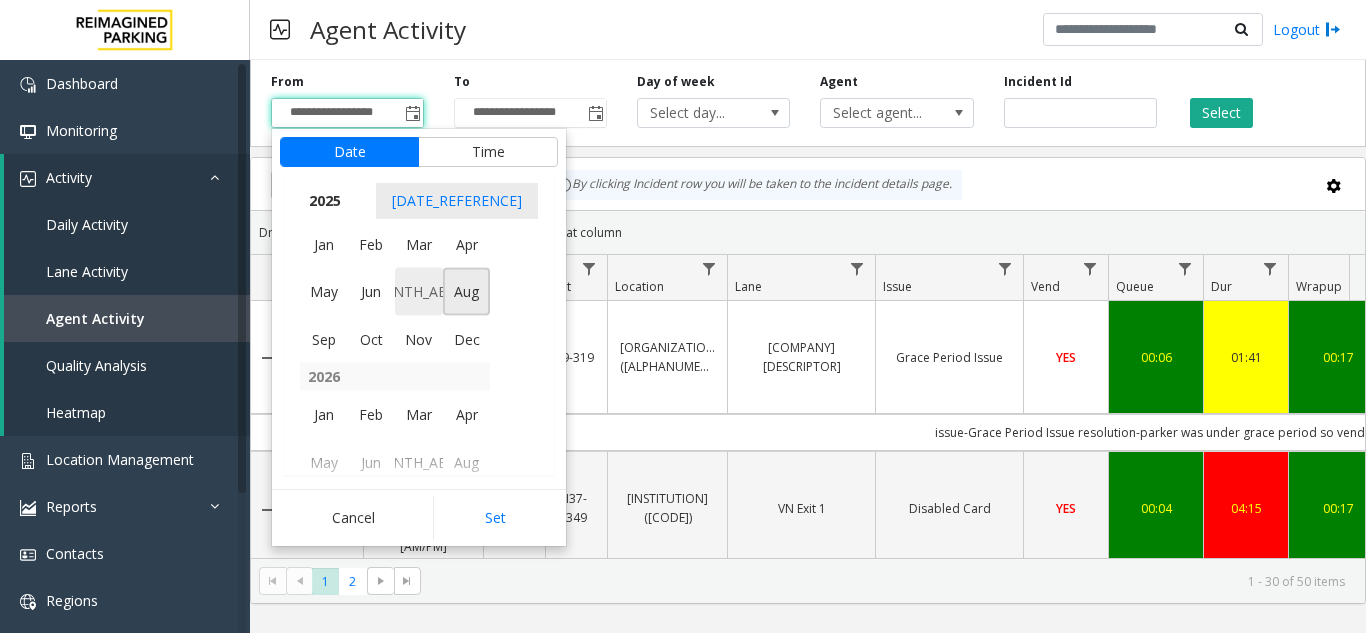 click on "[MONTH_ABBR]" at bounding box center [419, 292] 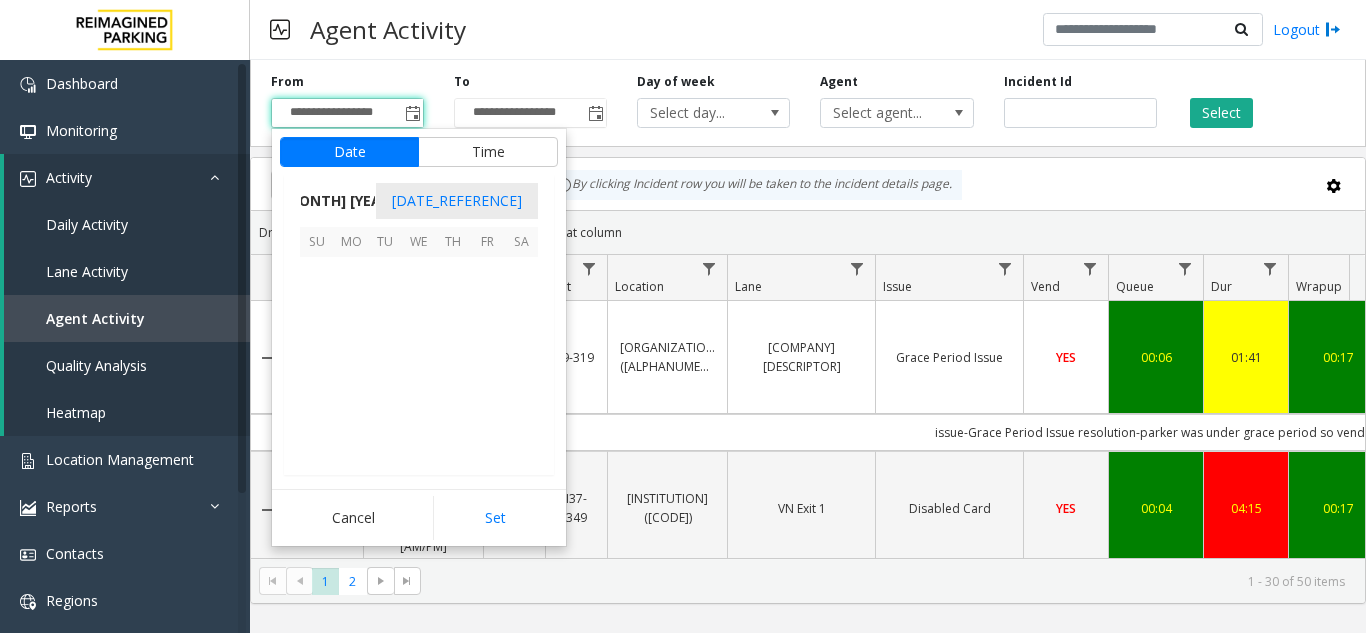 scroll, scrollTop: 358428, scrollLeft: 0, axis: vertical 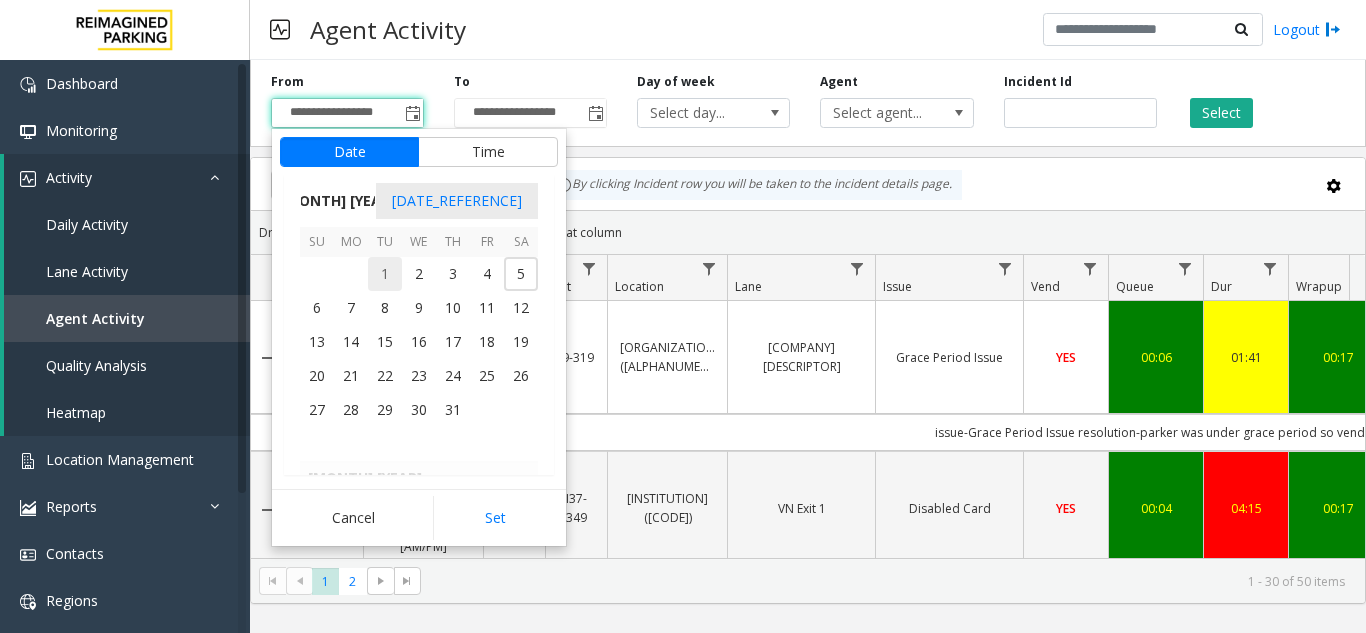 click on "1" at bounding box center (385, 274) 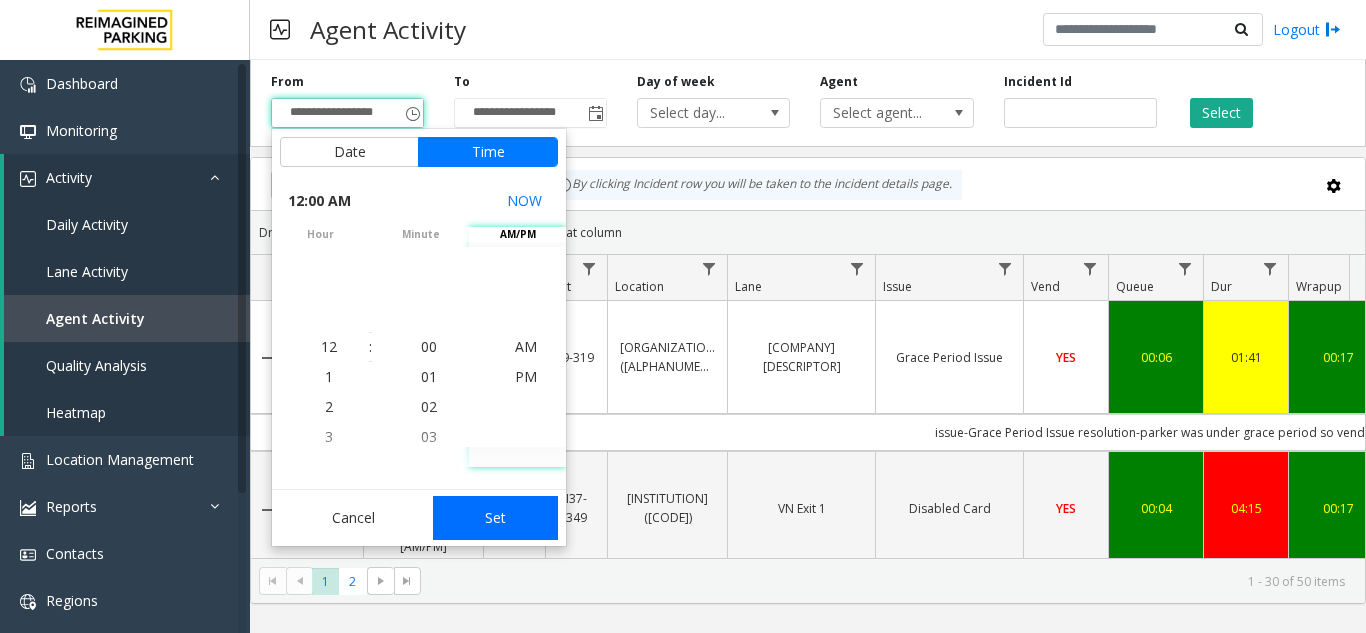 click on "Set" 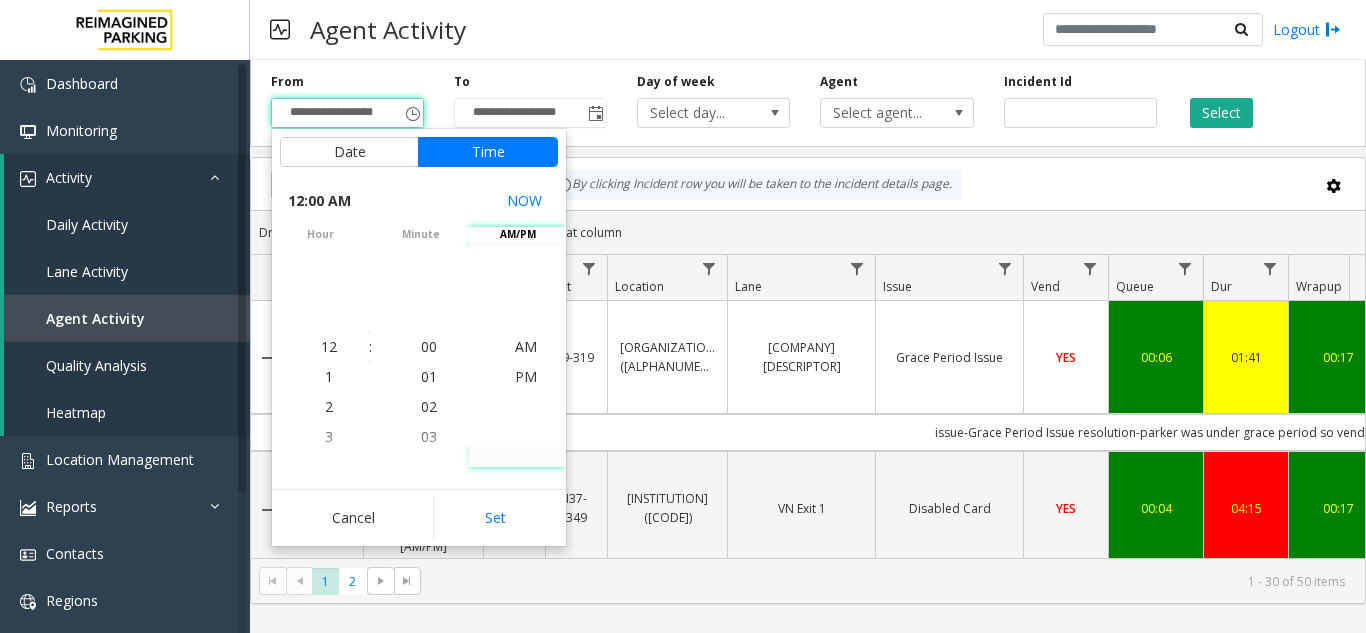 type on "**********" 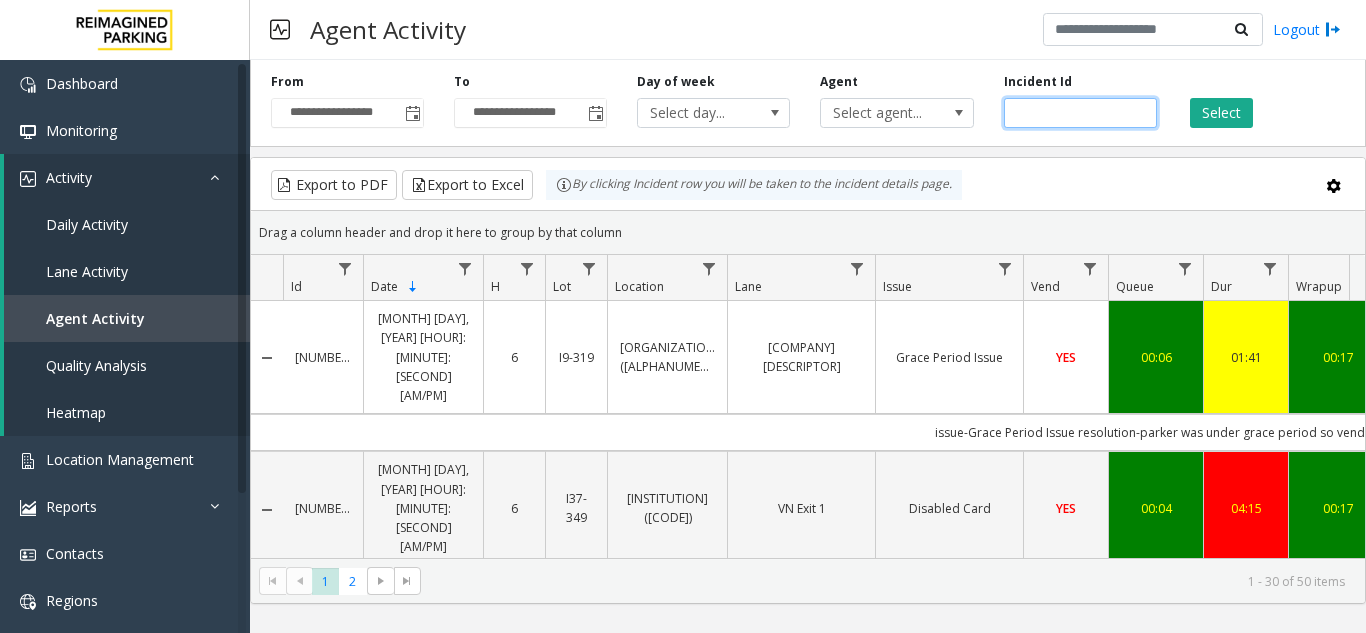 click 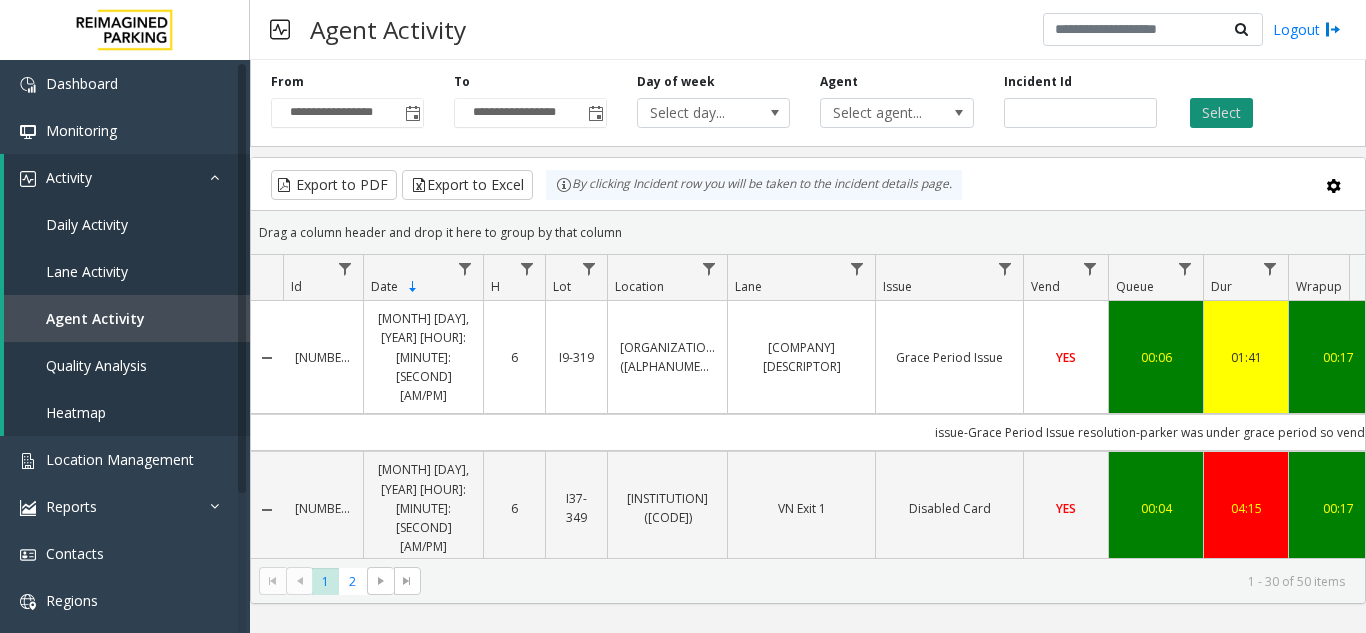 click on "Select" 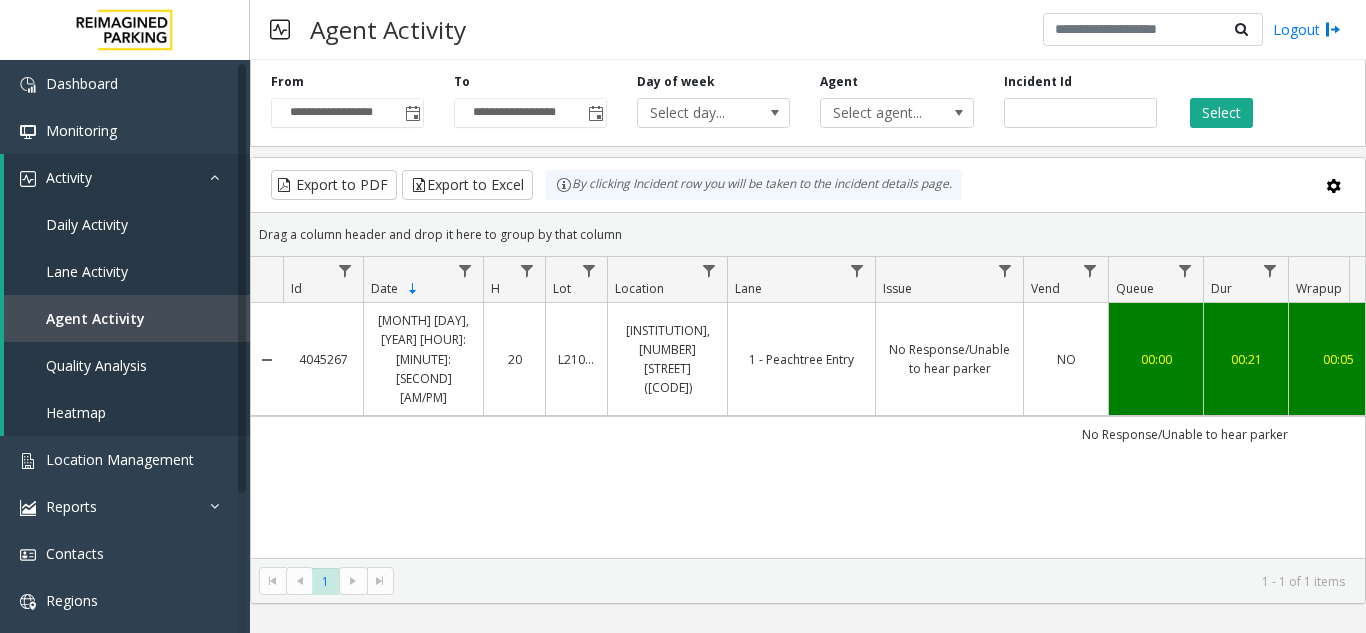 scroll, scrollTop: 0, scrollLeft: 261, axis: horizontal 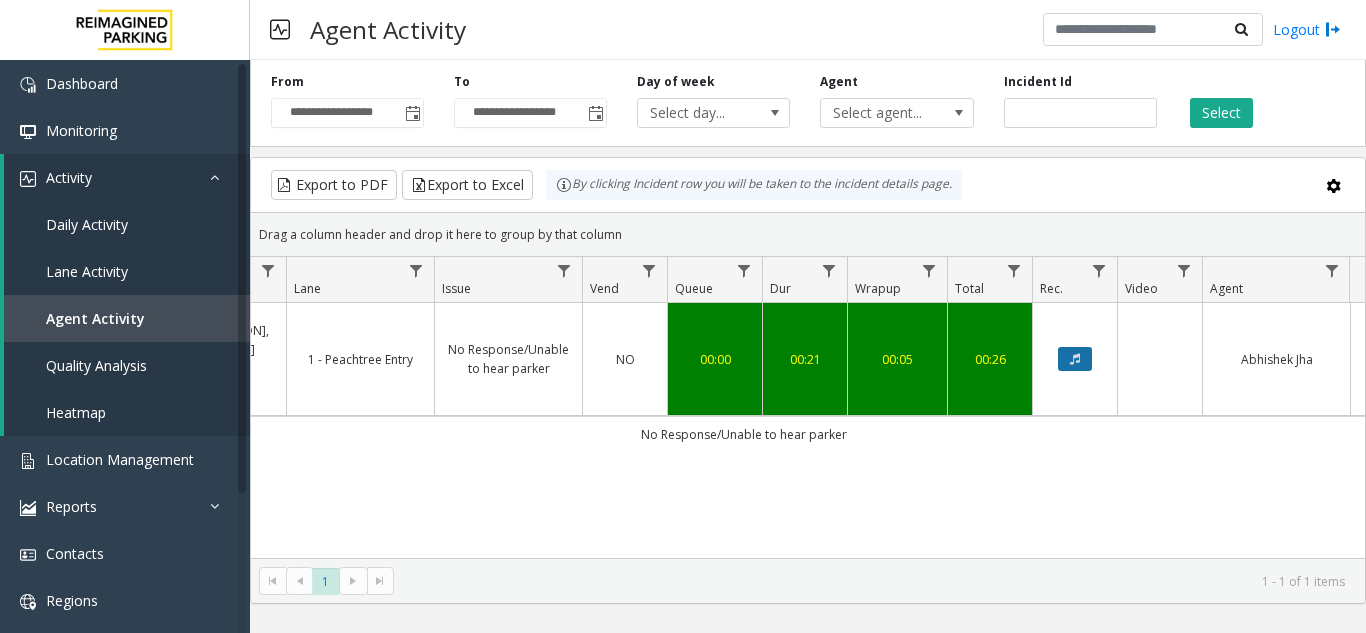 click 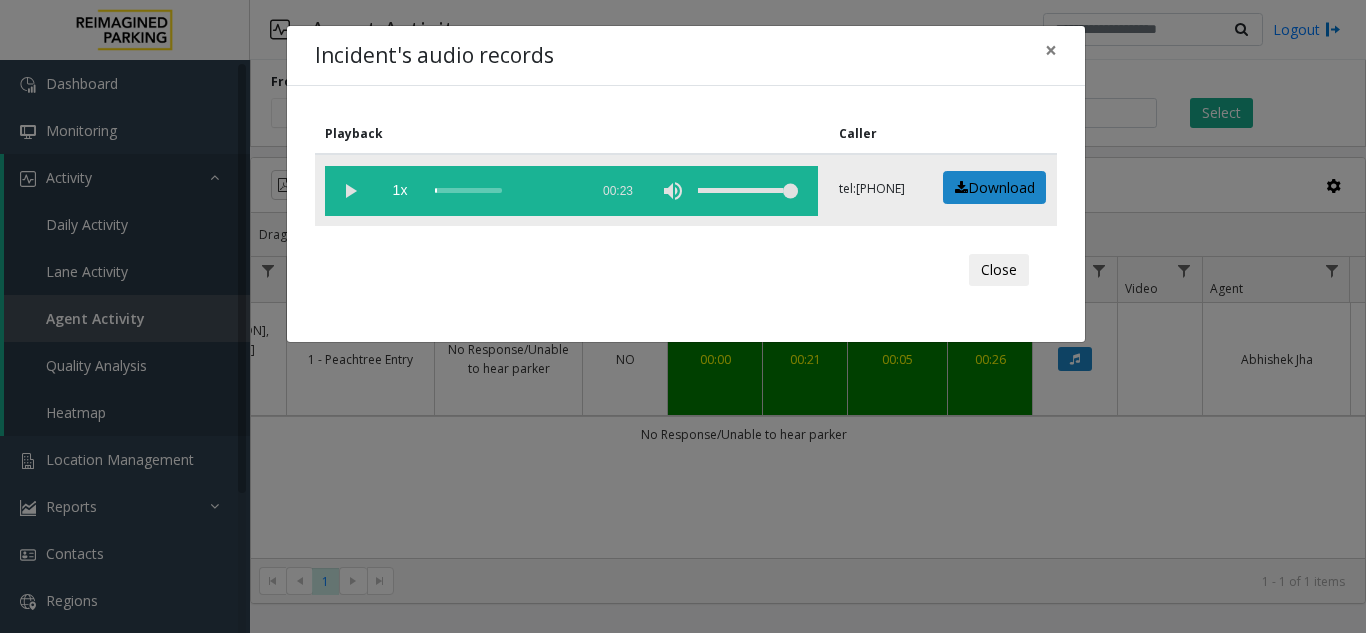 click 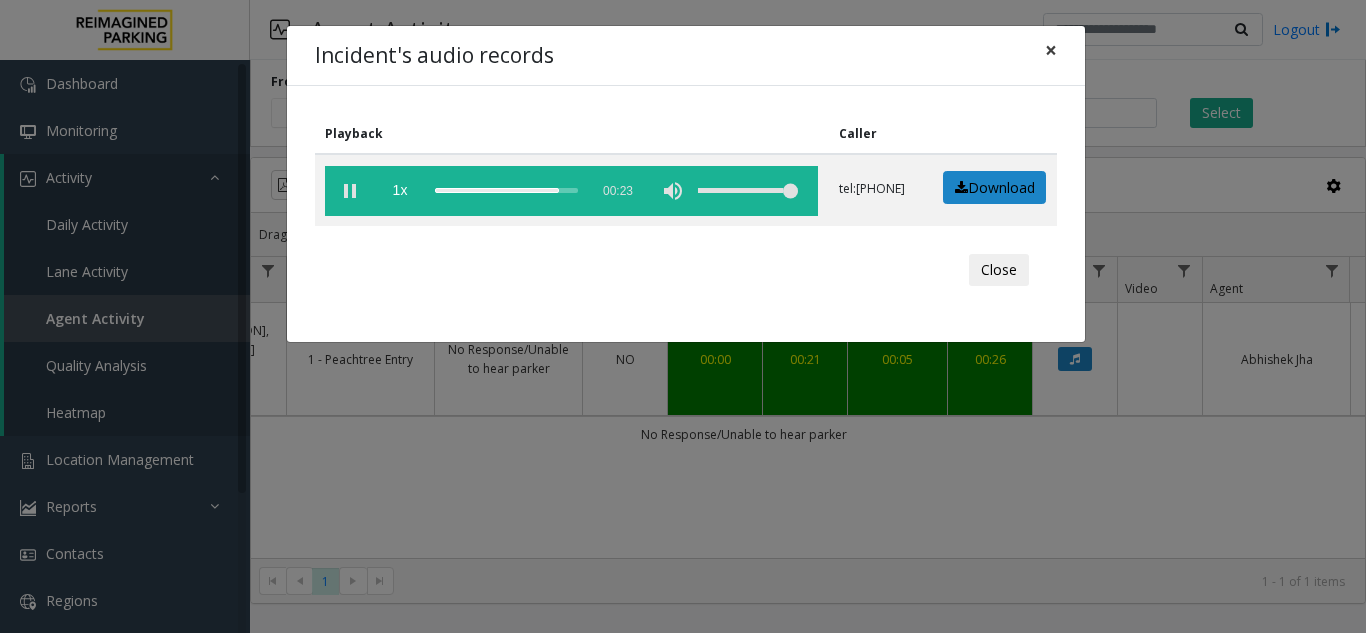 click on "×" 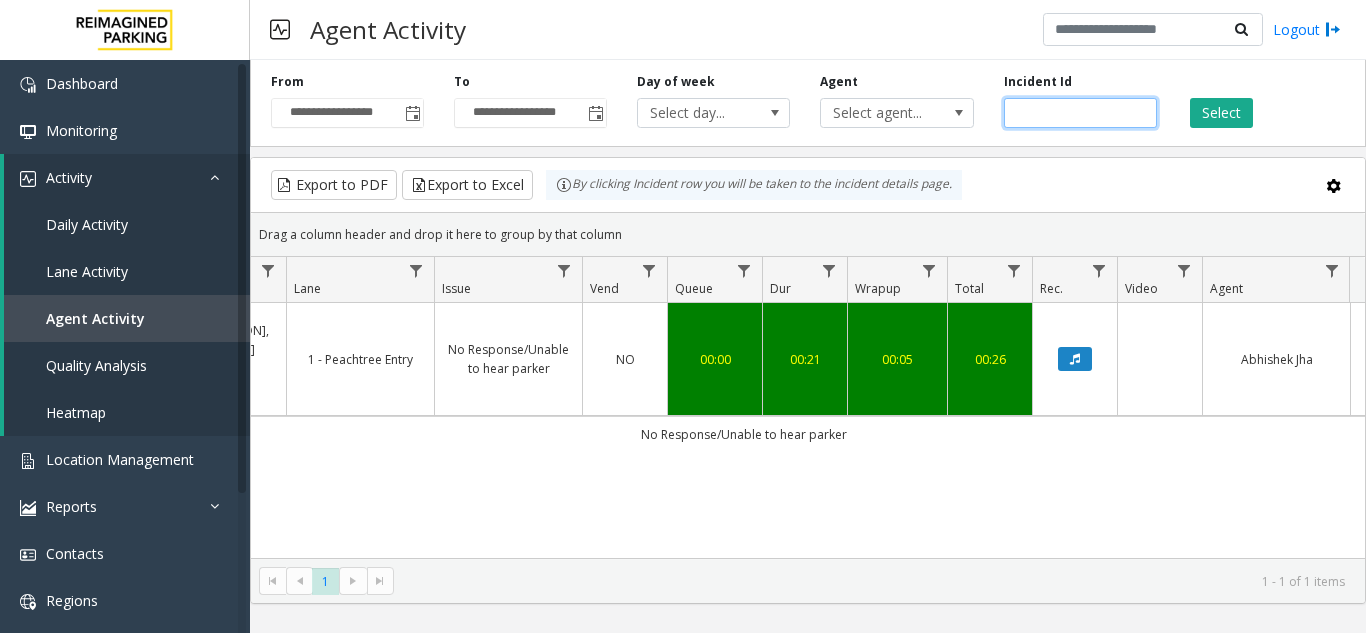 drag, startPoint x: 1079, startPoint y: 104, endPoint x: 735, endPoint y: 134, distance: 345.30566 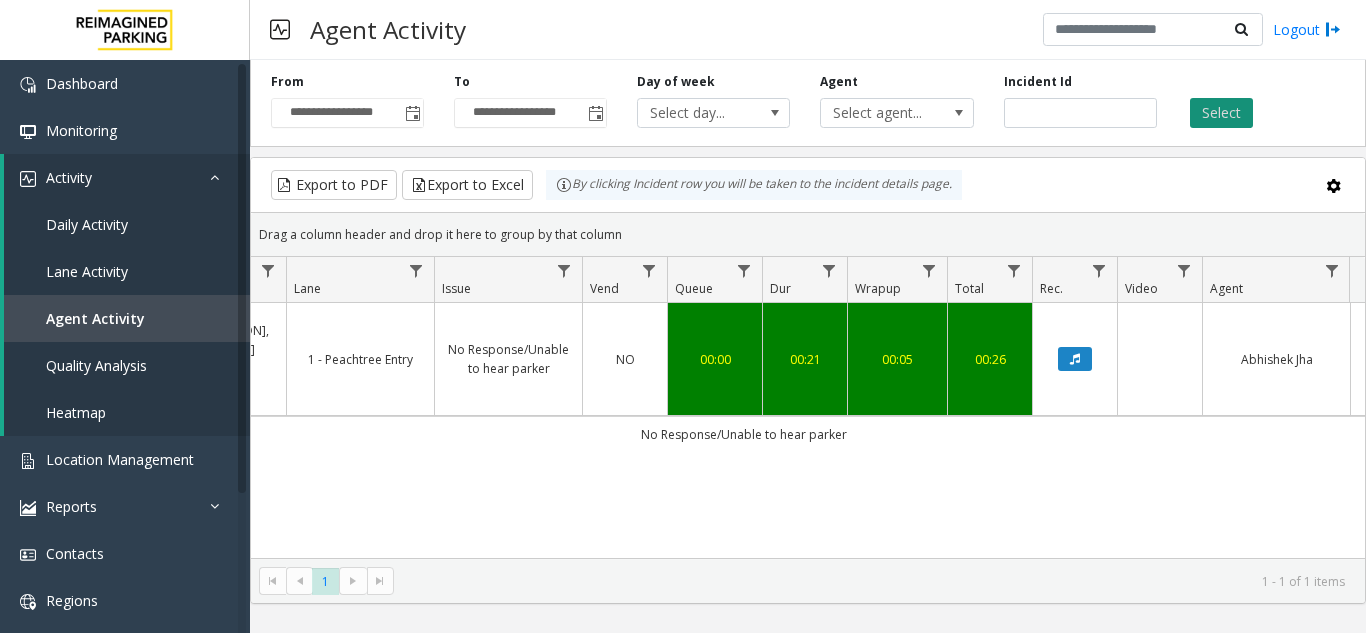 click on "Select" 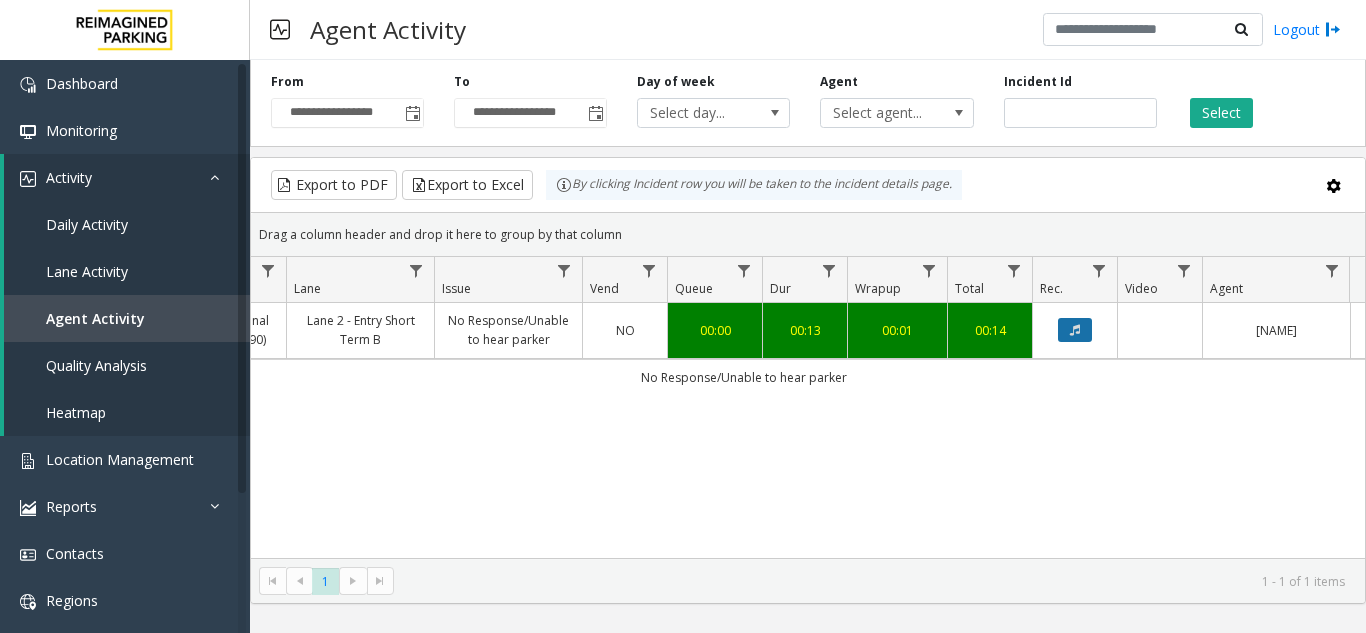 click 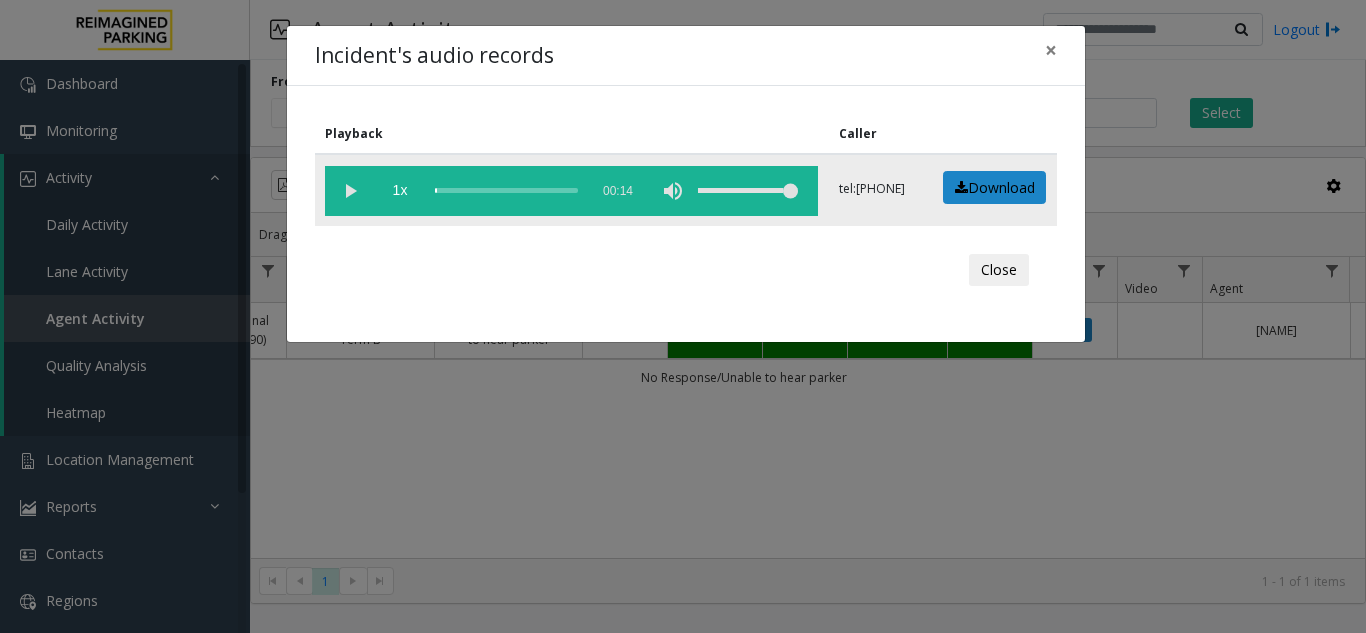 click 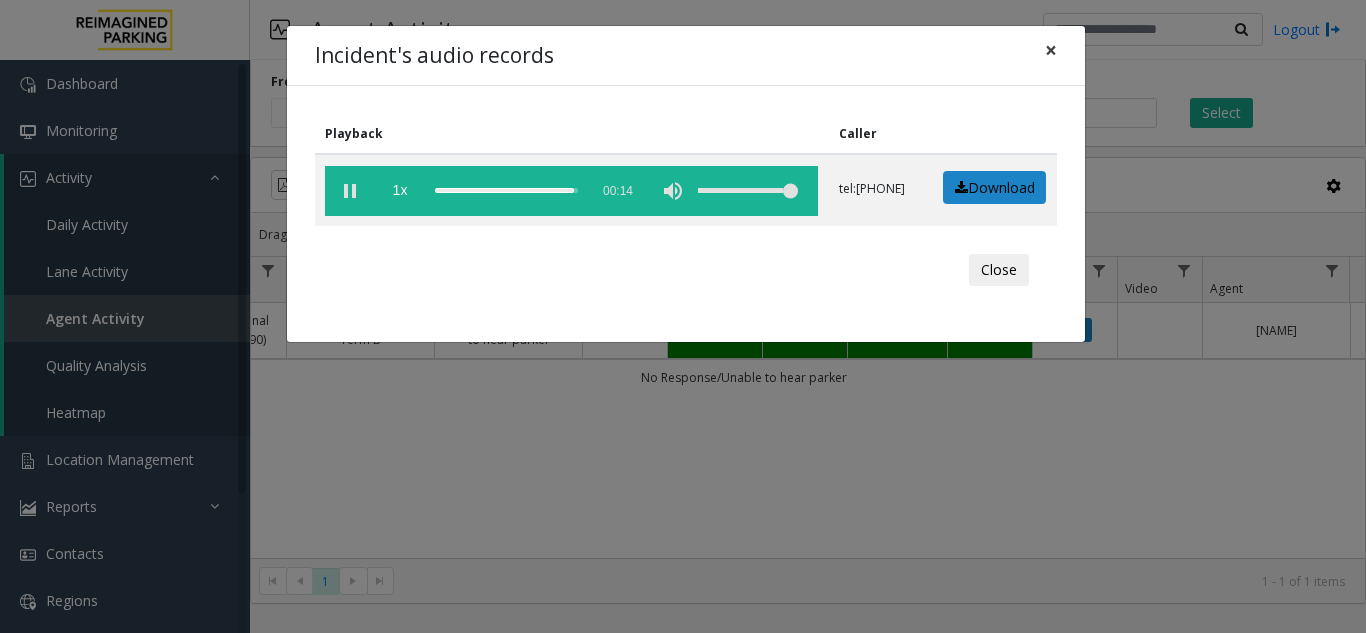 click on "×" 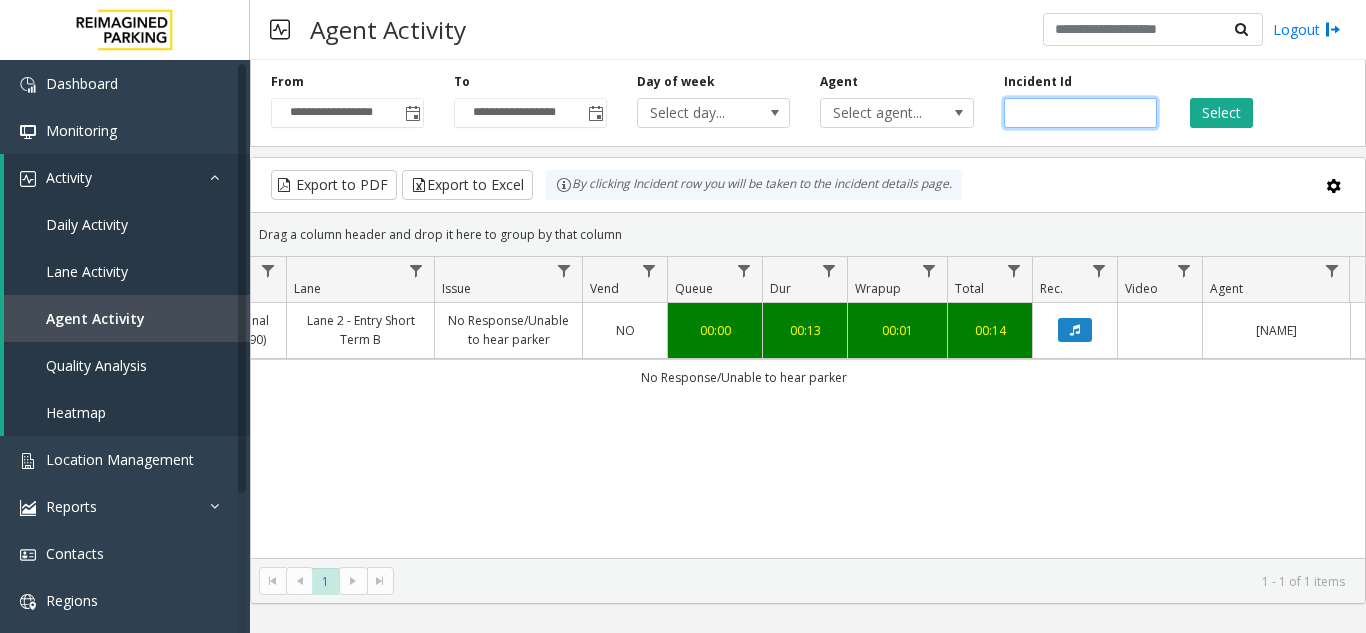 drag, startPoint x: 1075, startPoint y: 110, endPoint x: 984, endPoint y: 118, distance: 91.350975 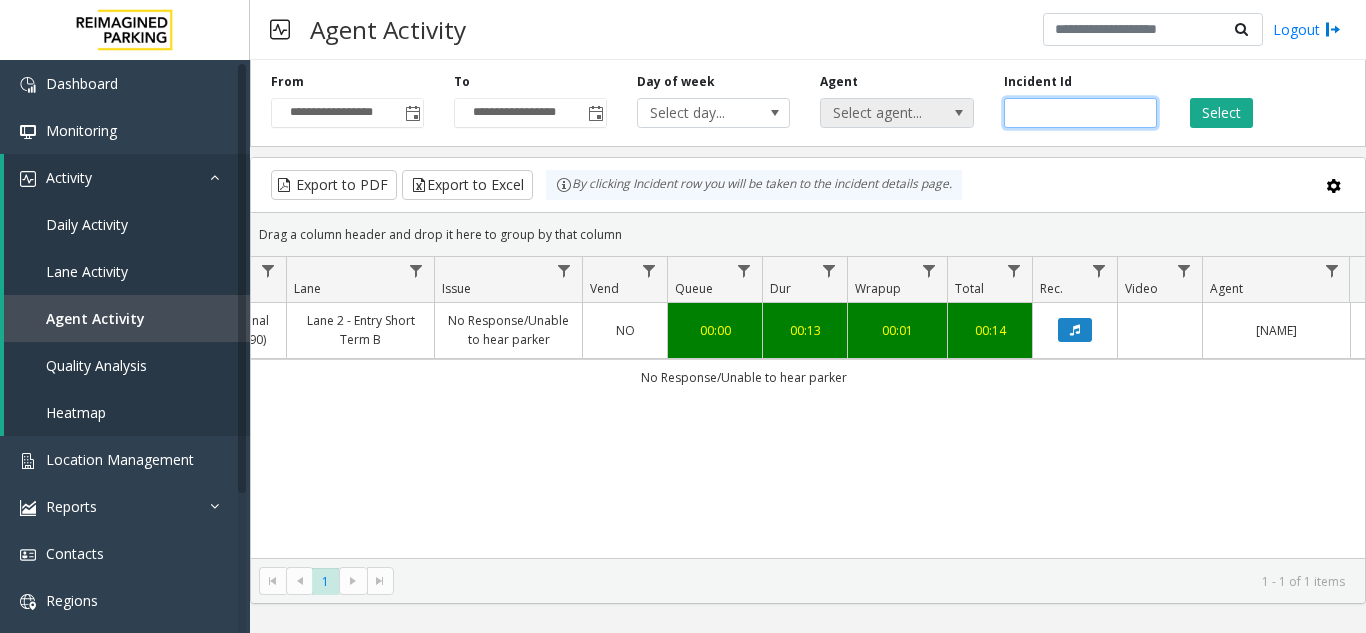 paste 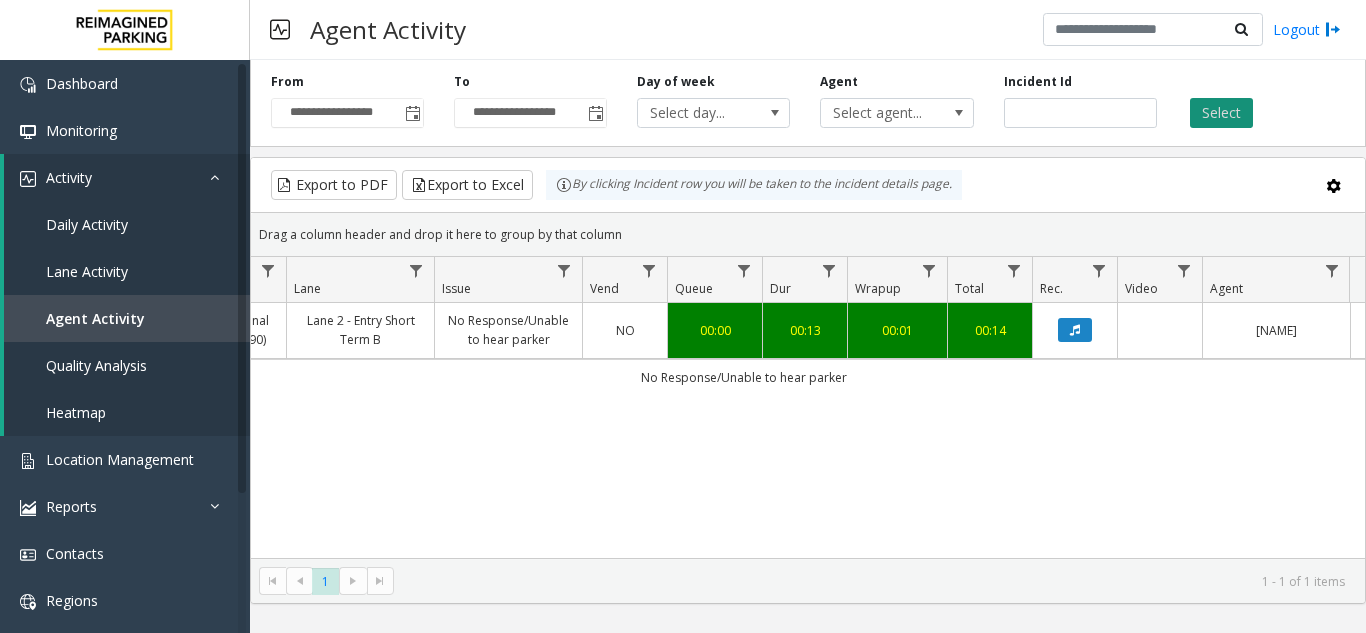 click on "Select" 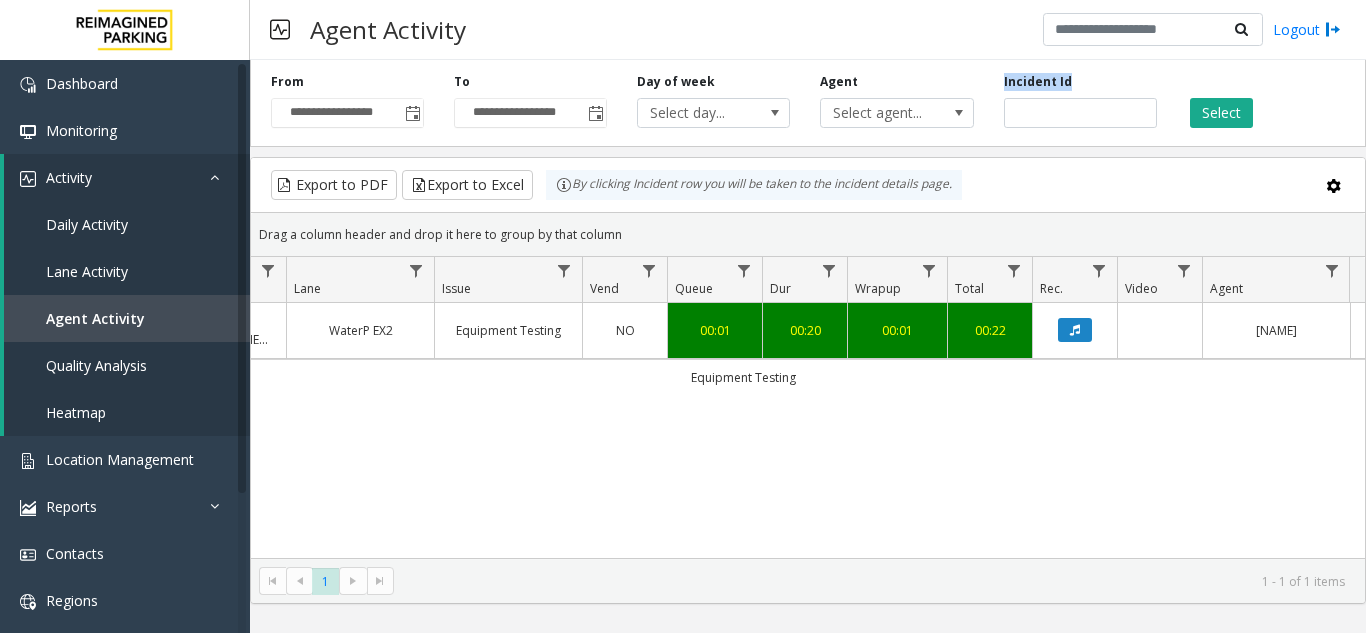 drag, startPoint x: 1093, startPoint y: 97, endPoint x: 1032, endPoint y: 118, distance: 64.513565 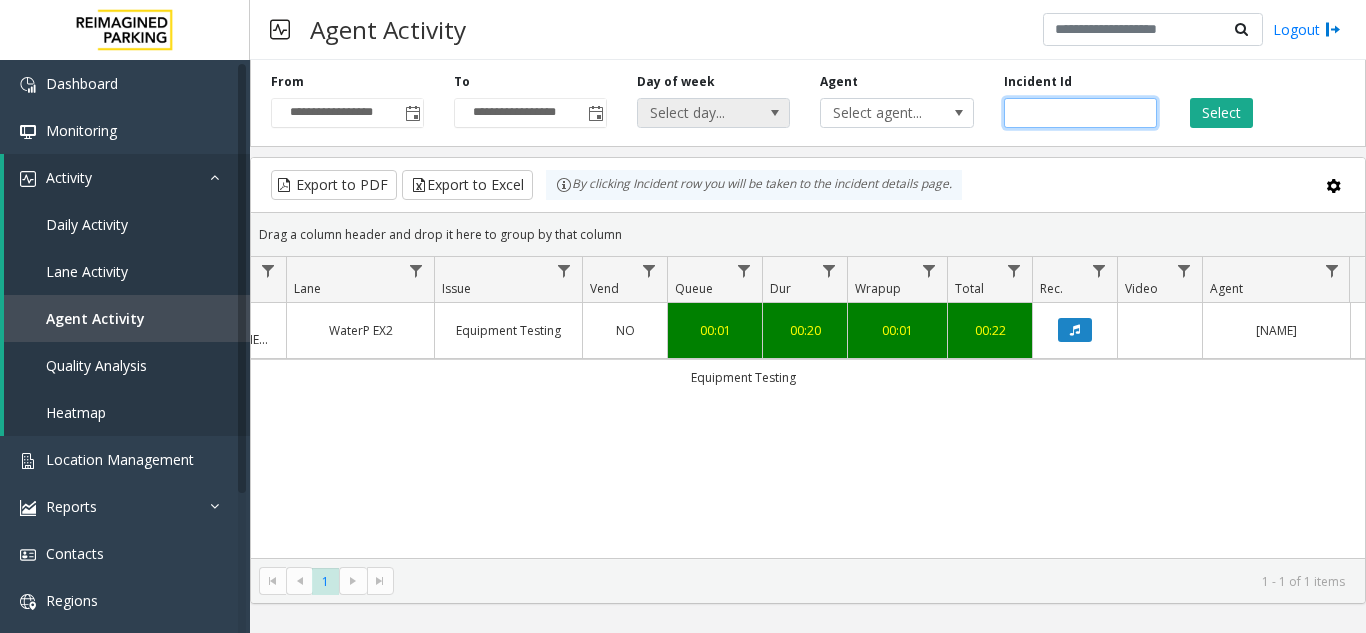 drag, startPoint x: 1080, startPoint y: 116, endPoint x: 789, endPoint y: 116, distance: 291 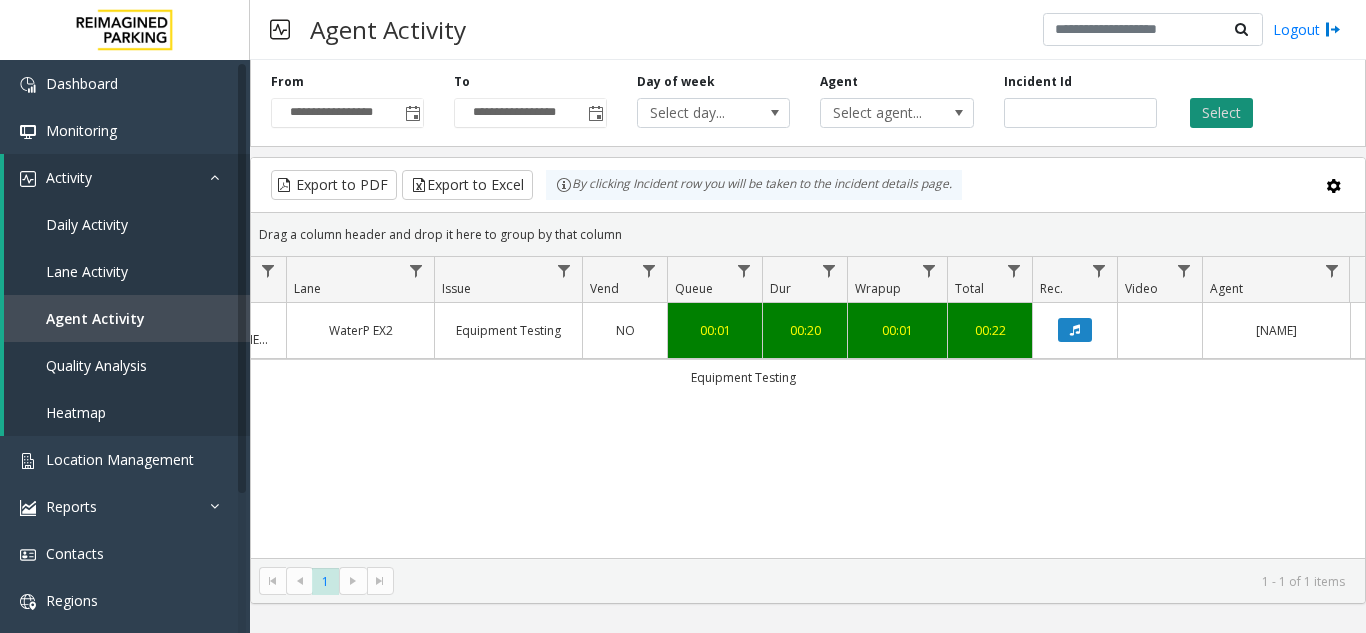 click on "Select" 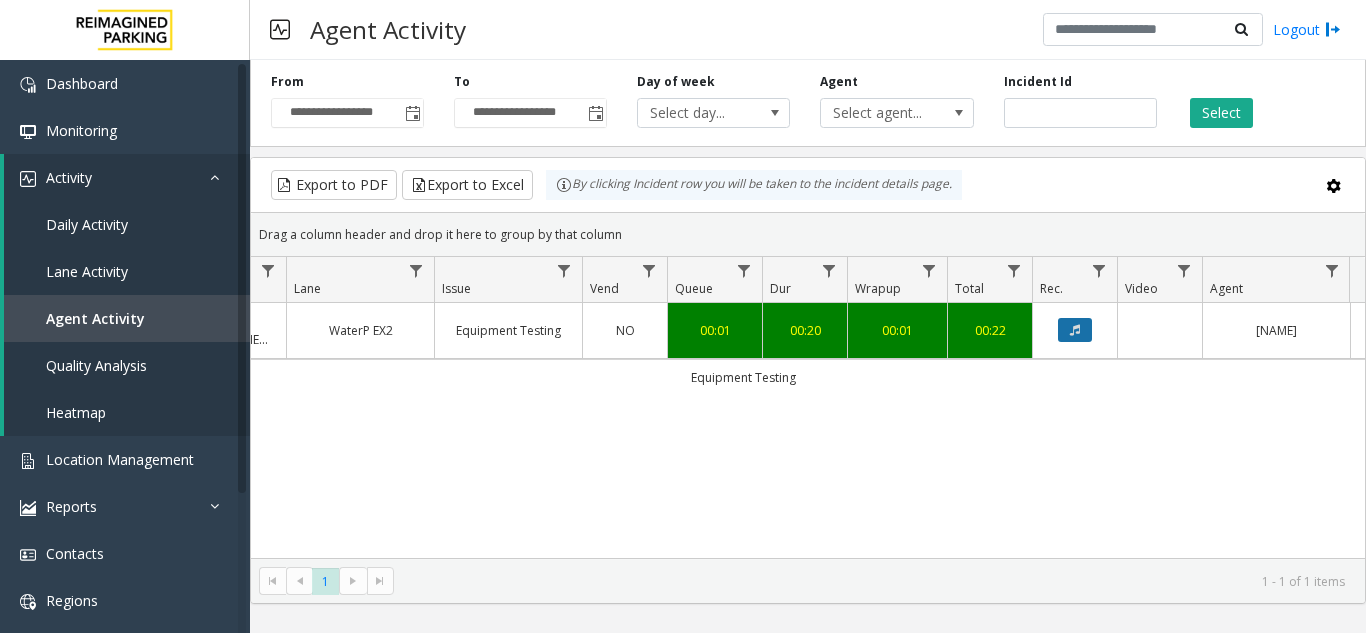 click 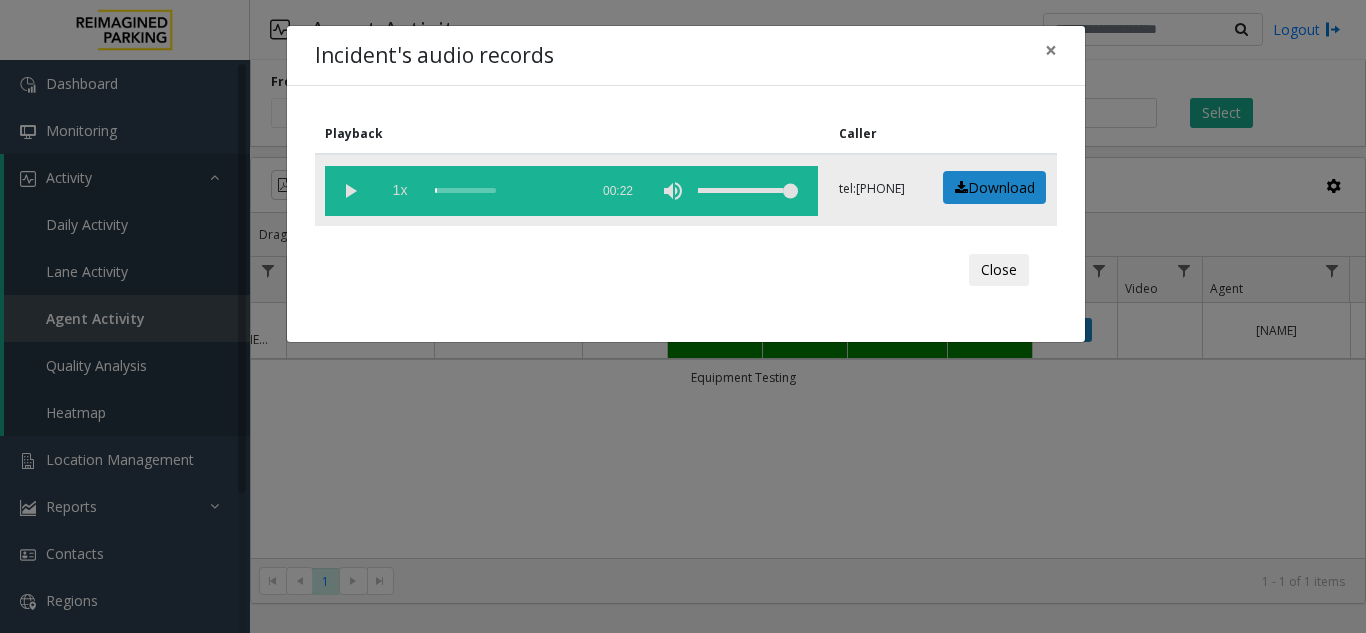 drag, startPoint x: 354, startPoint y: 188, endPoint x: 378, endPoint y: 189, distance: 24.020824 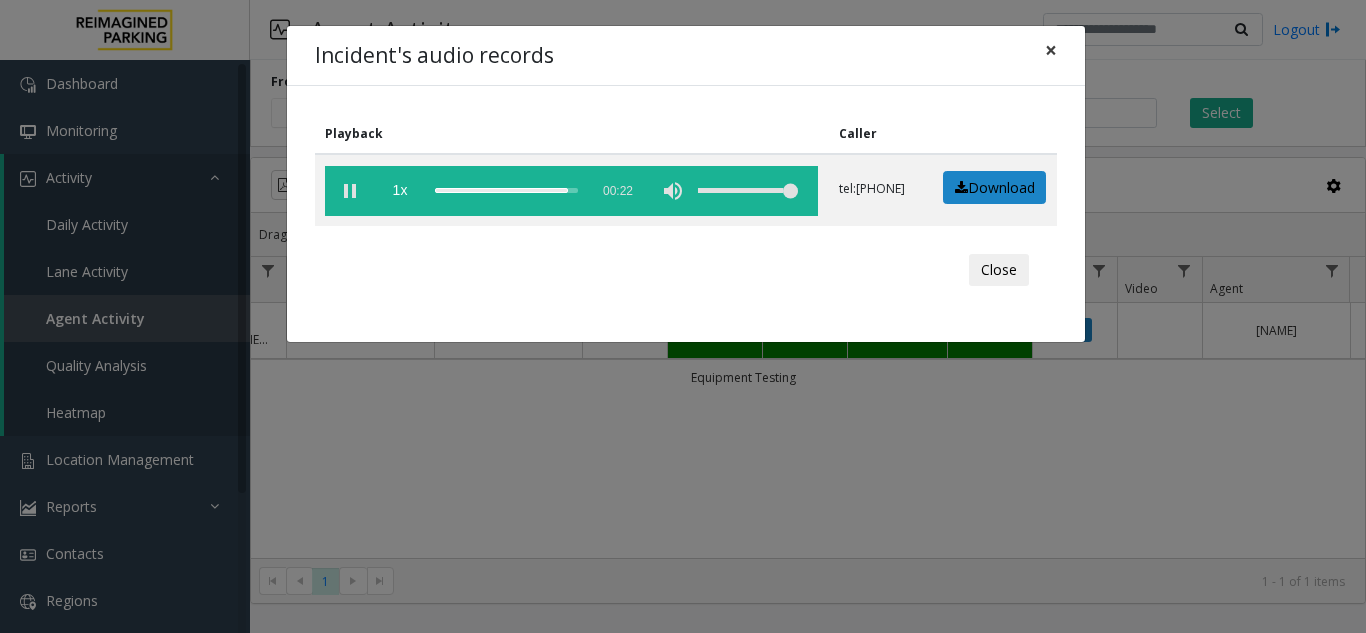 click on "×" 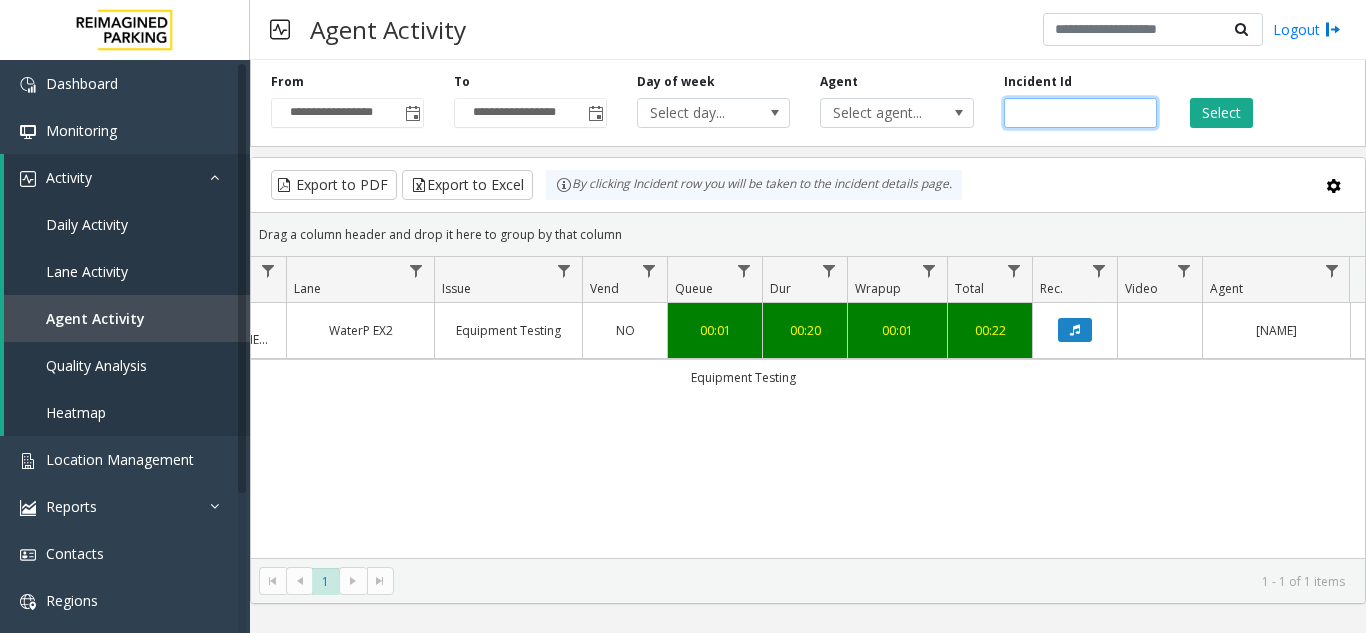 drag, startPoint x: 1080, startPoint y: 105, endPoint x: 429, endPoint y: 161, distance: 653.4042 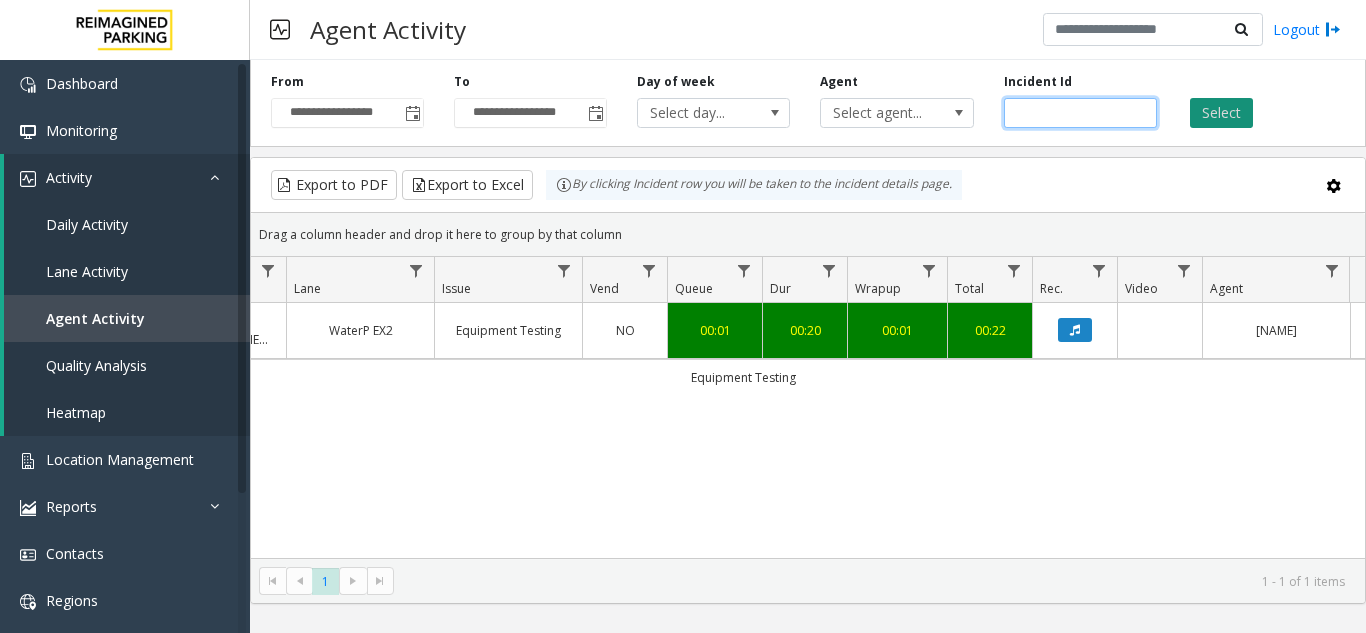 type on "*******" 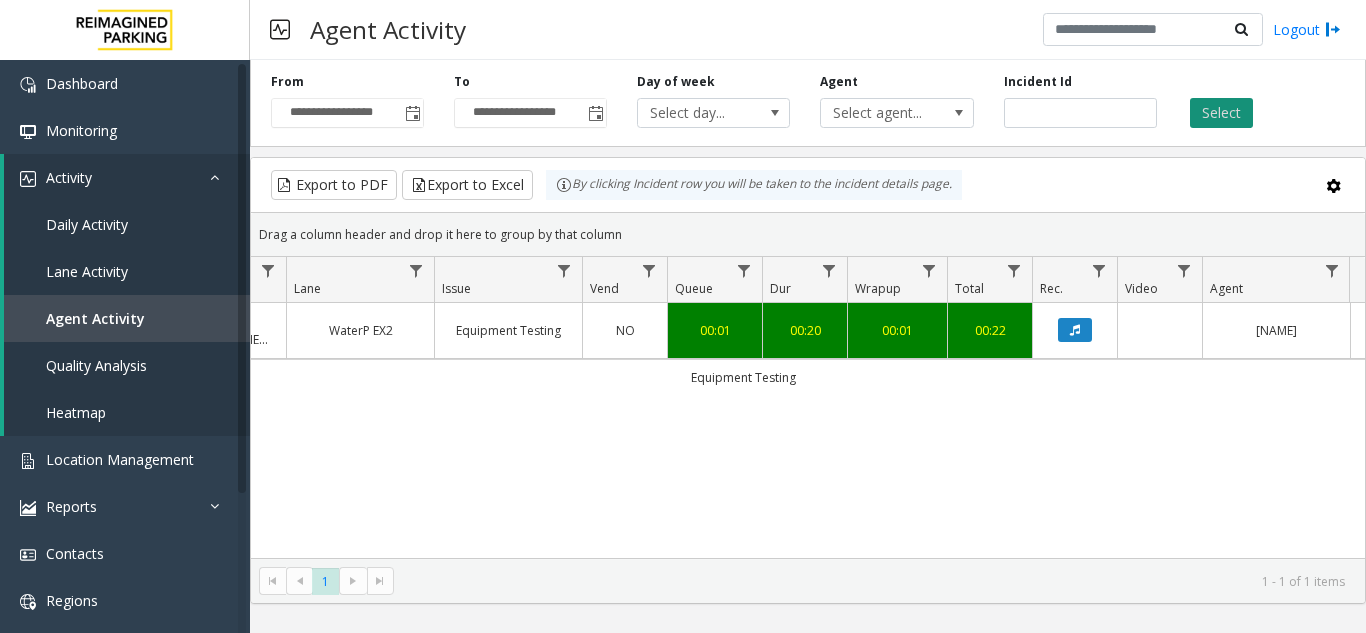 click on "Select" 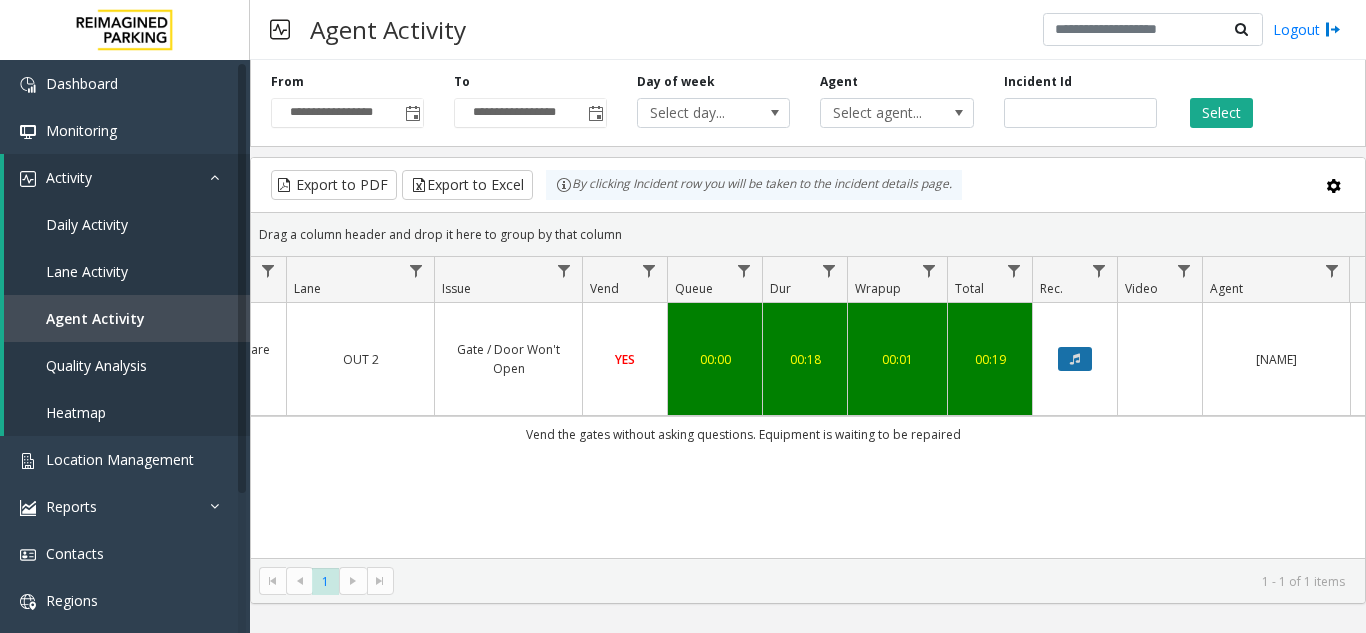 click 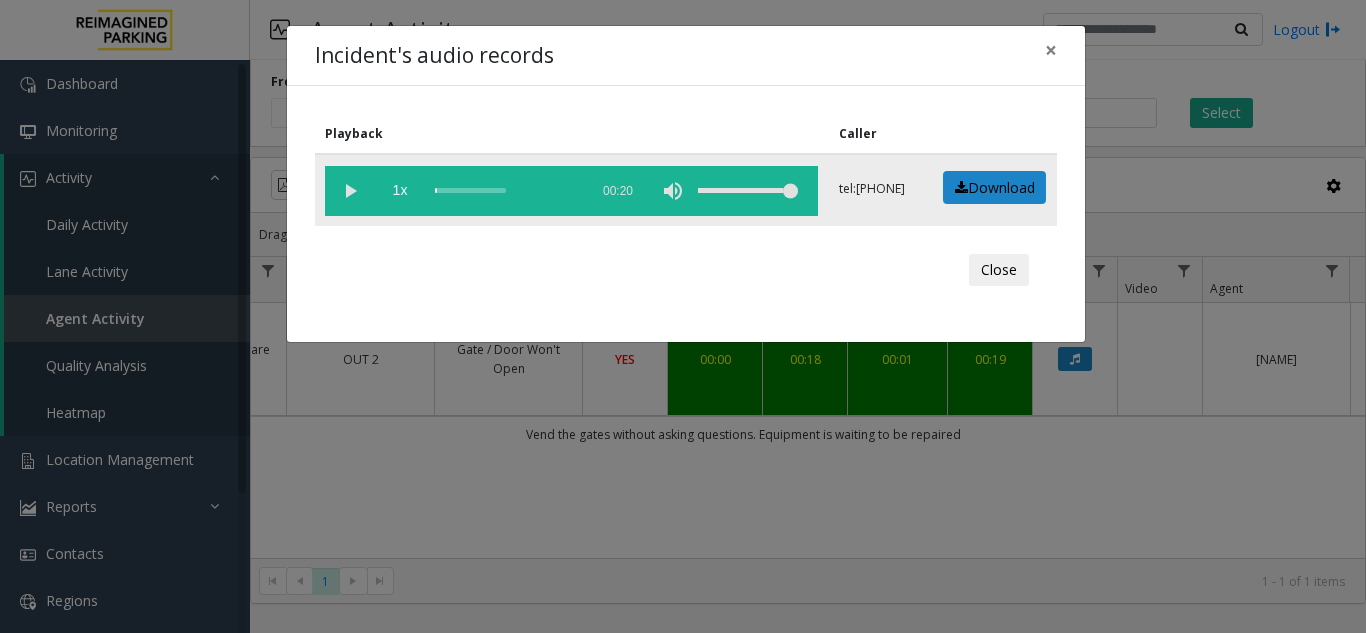 click 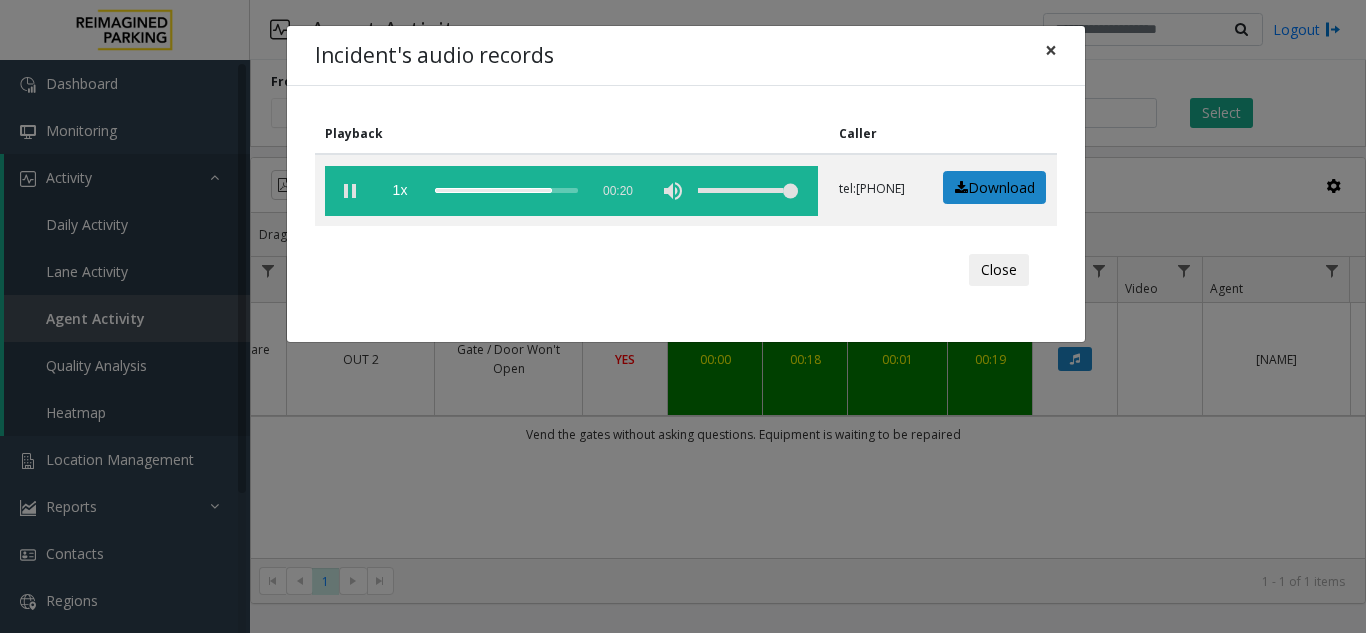 click on "×" 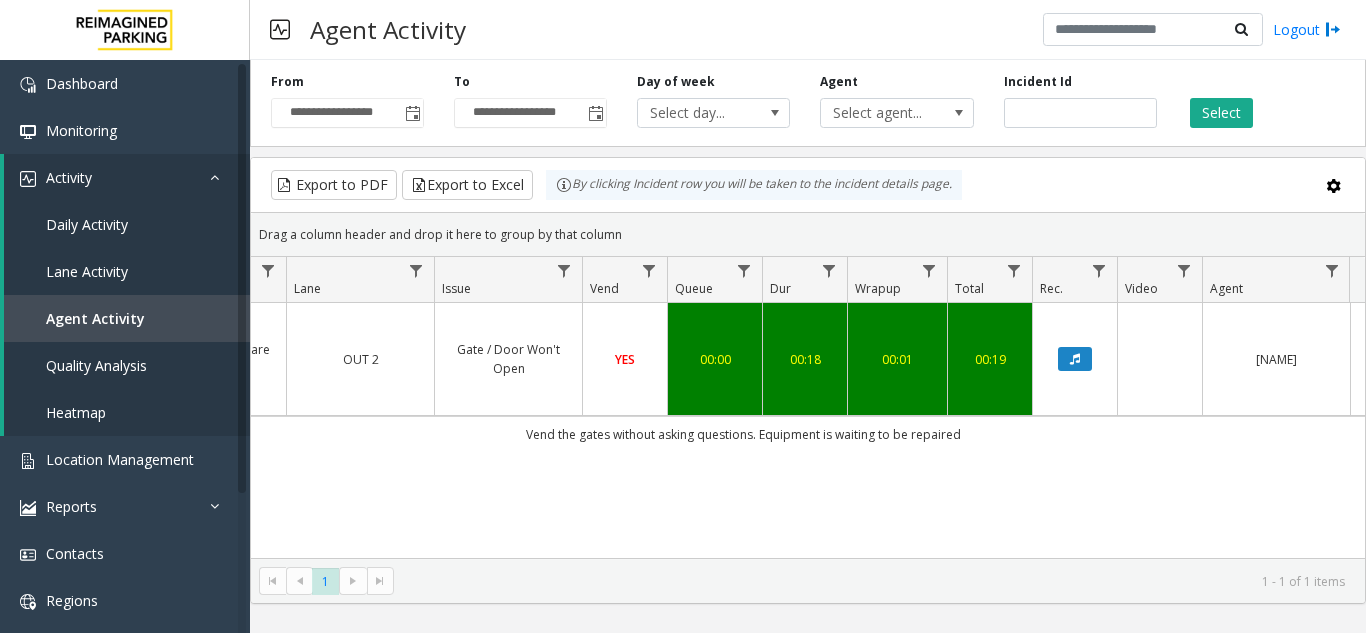 scroll, scrollTop: 0, scrollLeft: 375, axis: horizontal 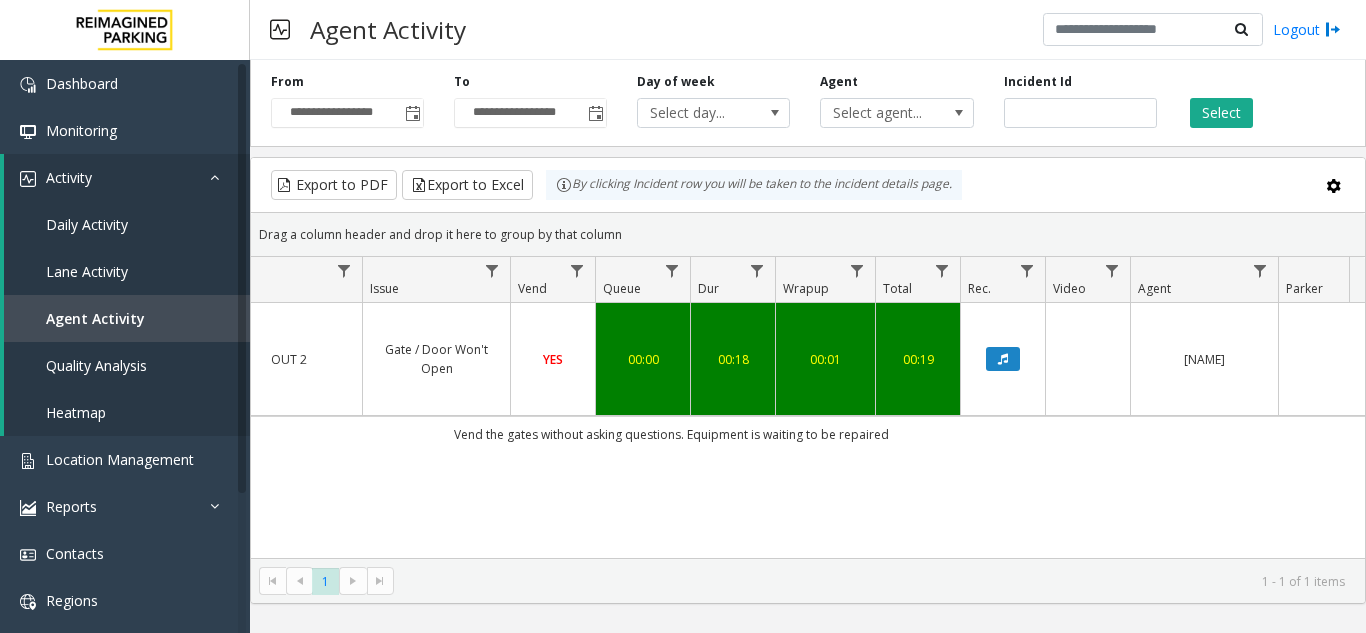 click on "00:18" 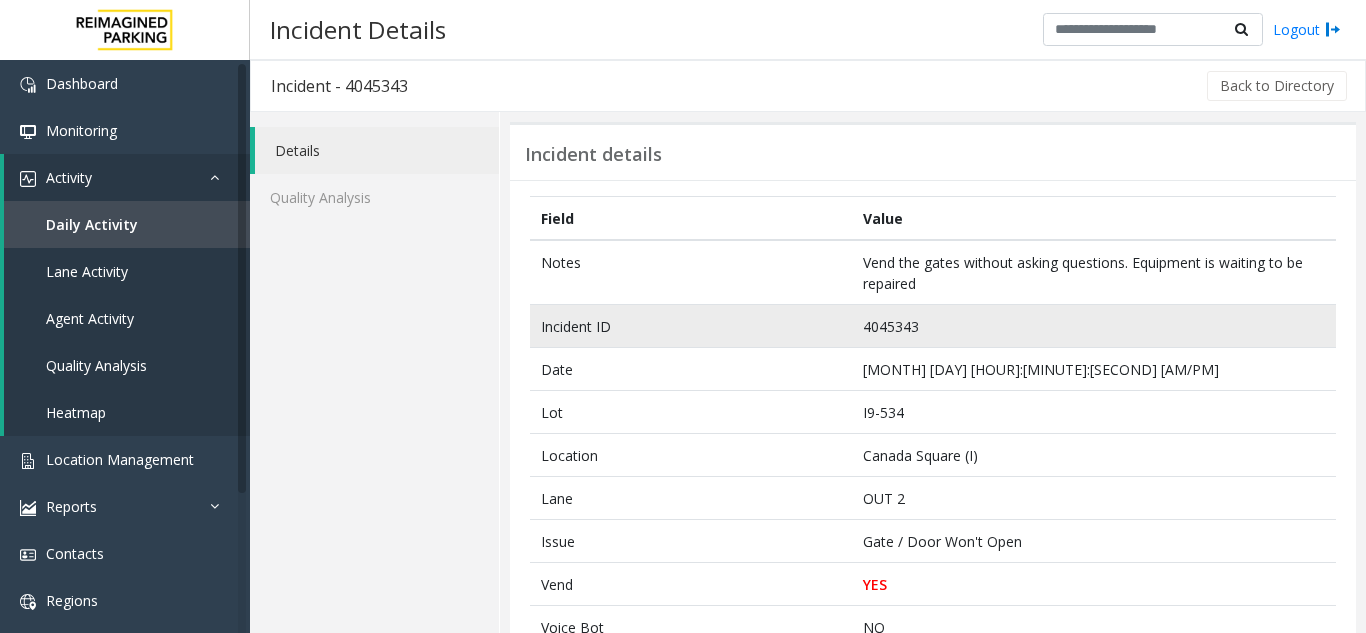 click on "4045343" 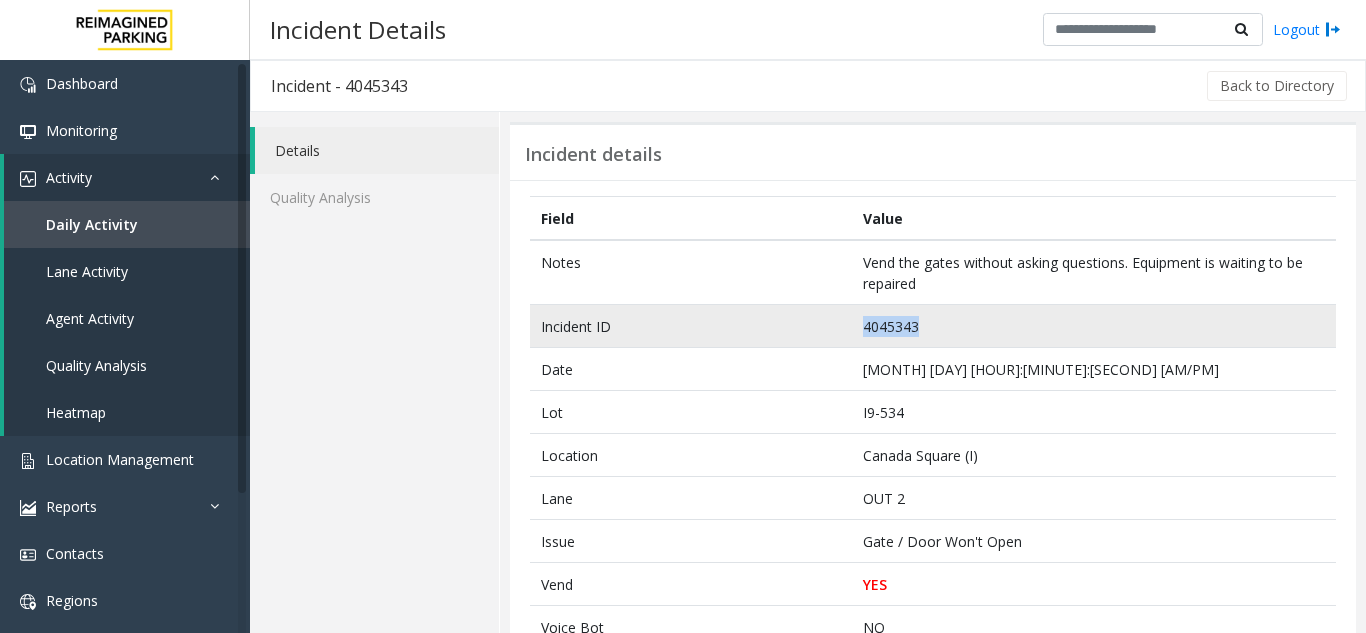 click on "4045343" 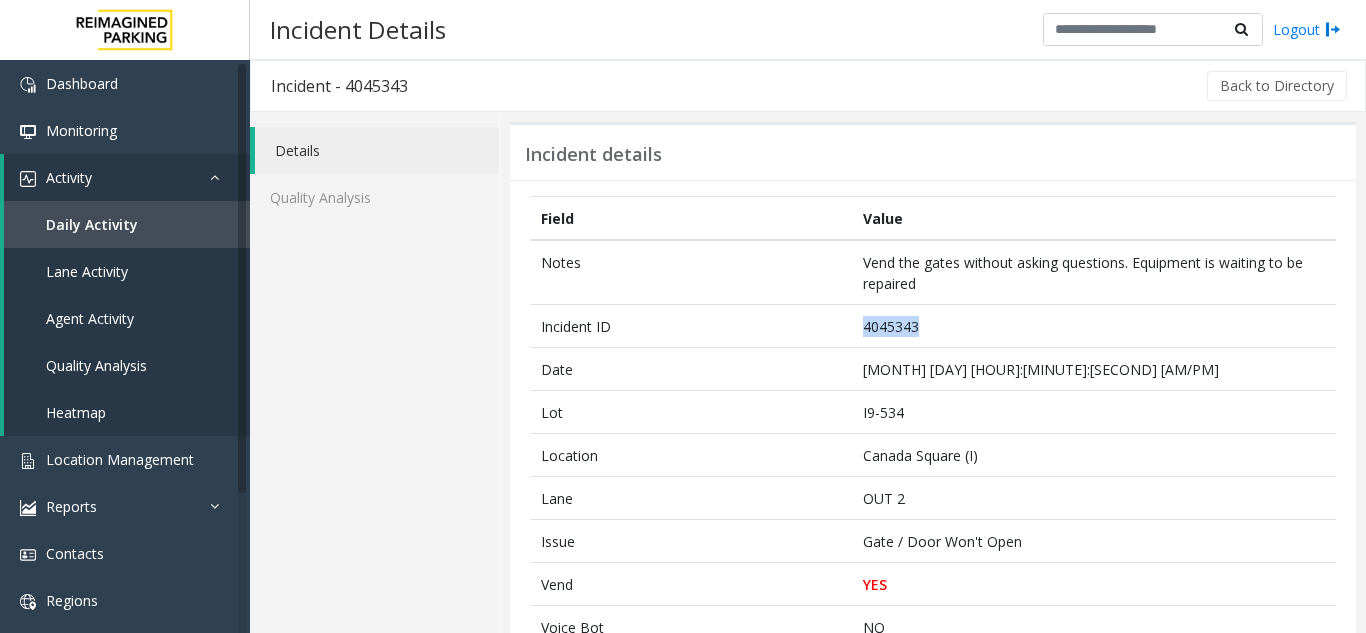 copy on "4045343" 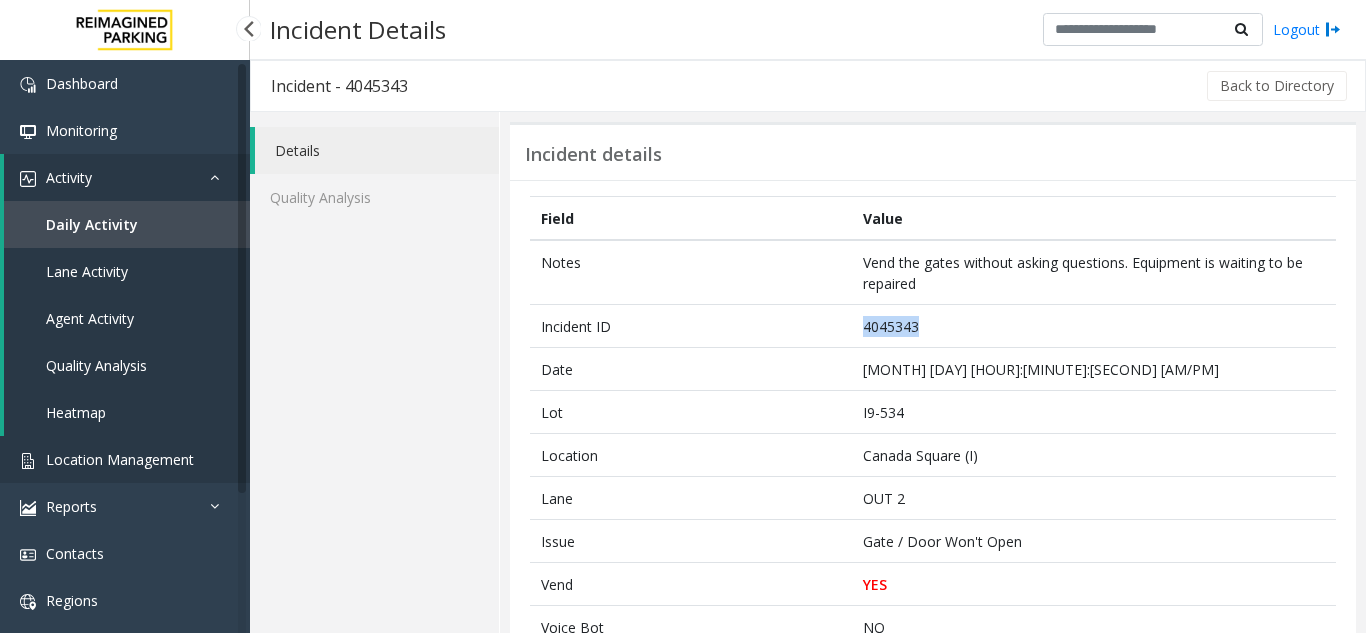 click on "Location Management" at bounding box center (120, 459) 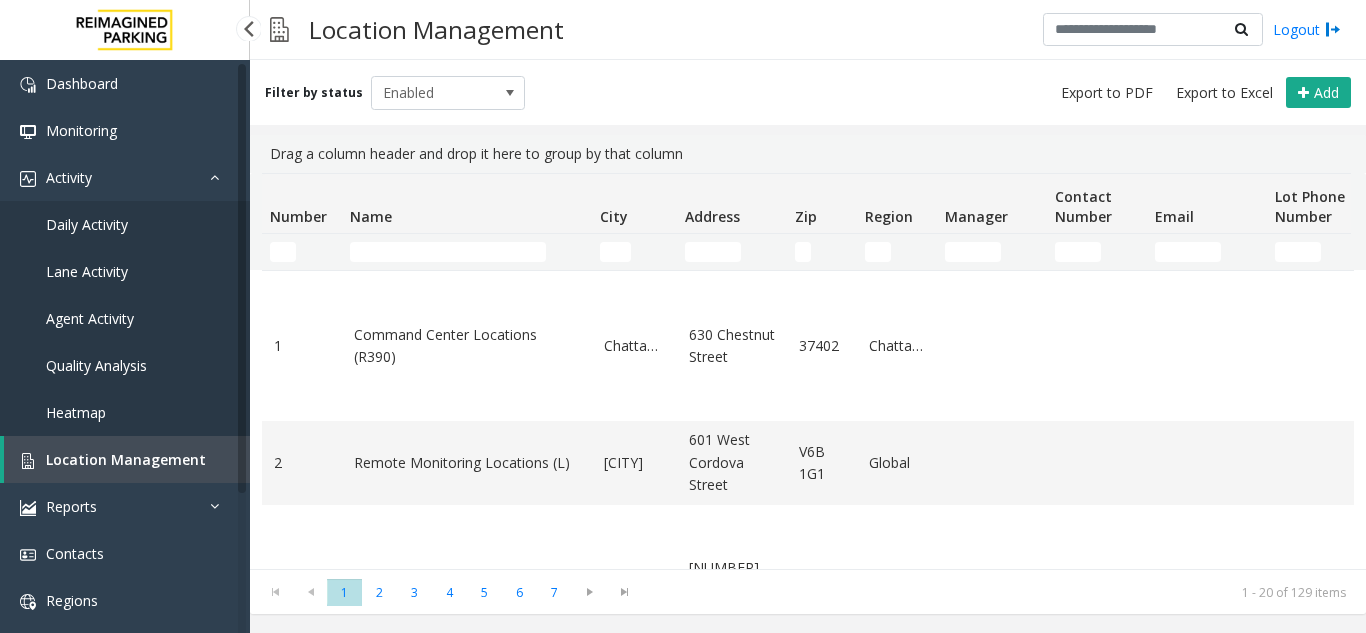 click on "Agent Activity" at bounding box center [90, 318] 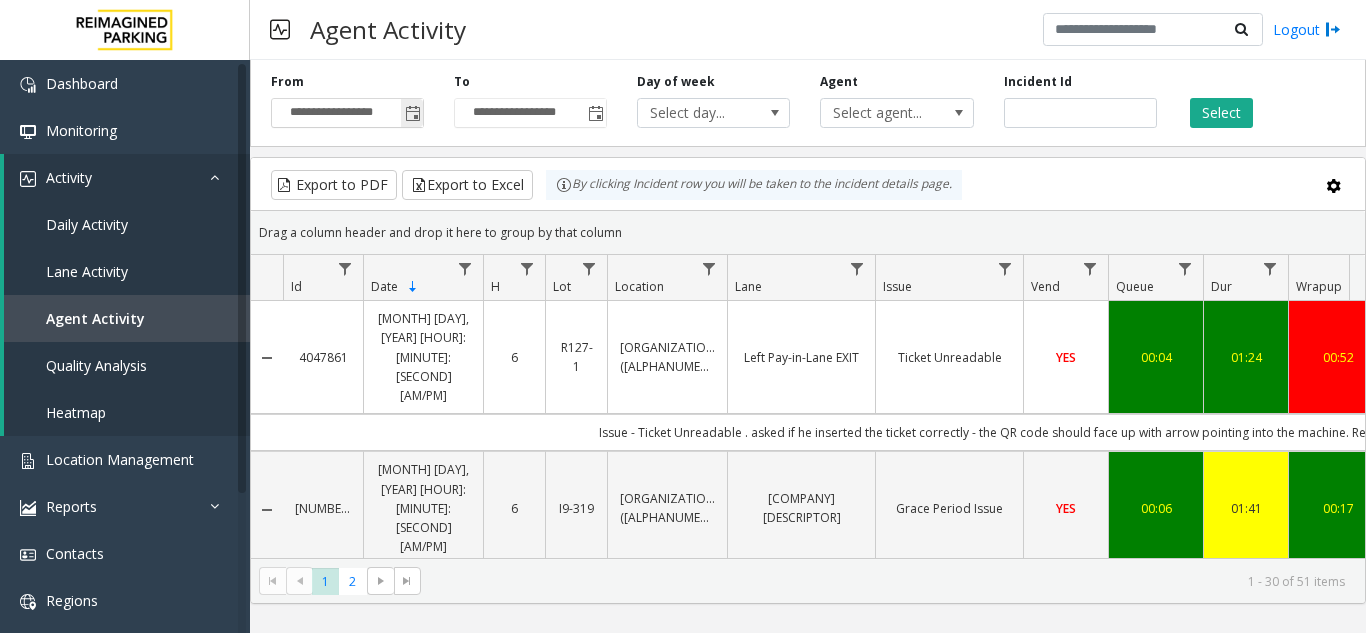 click 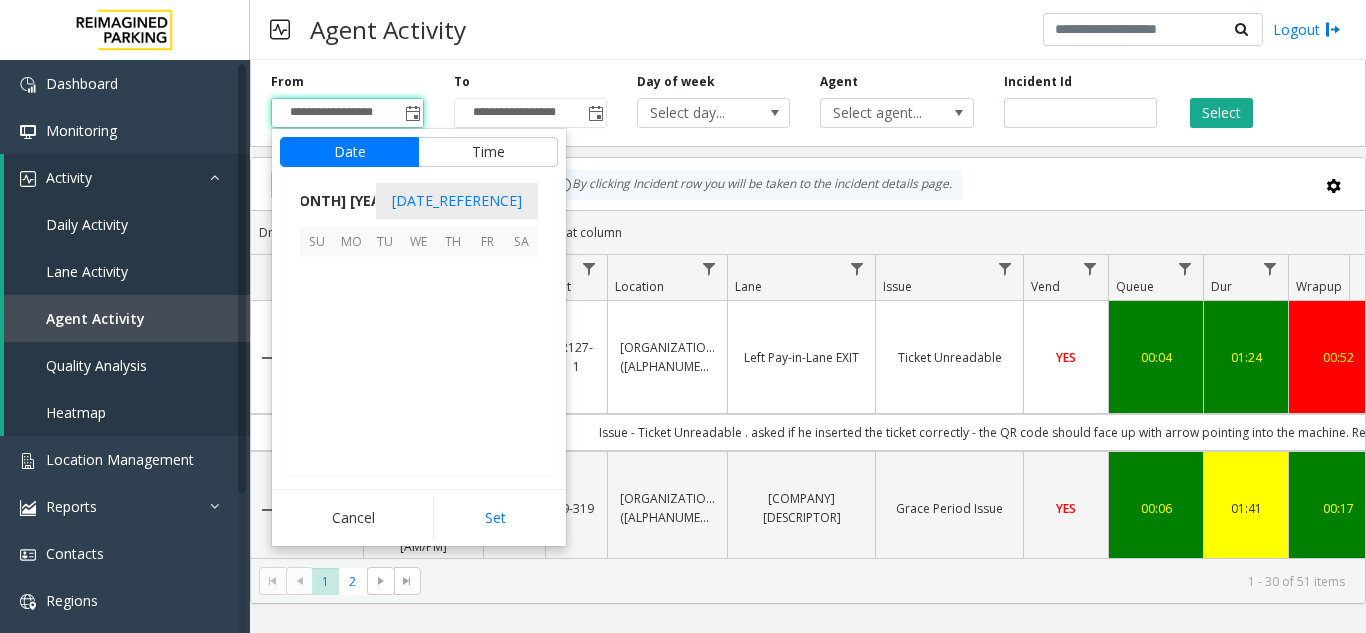 scroll, scrollTop: 358666, scrollLeft: 0, axis: vertical 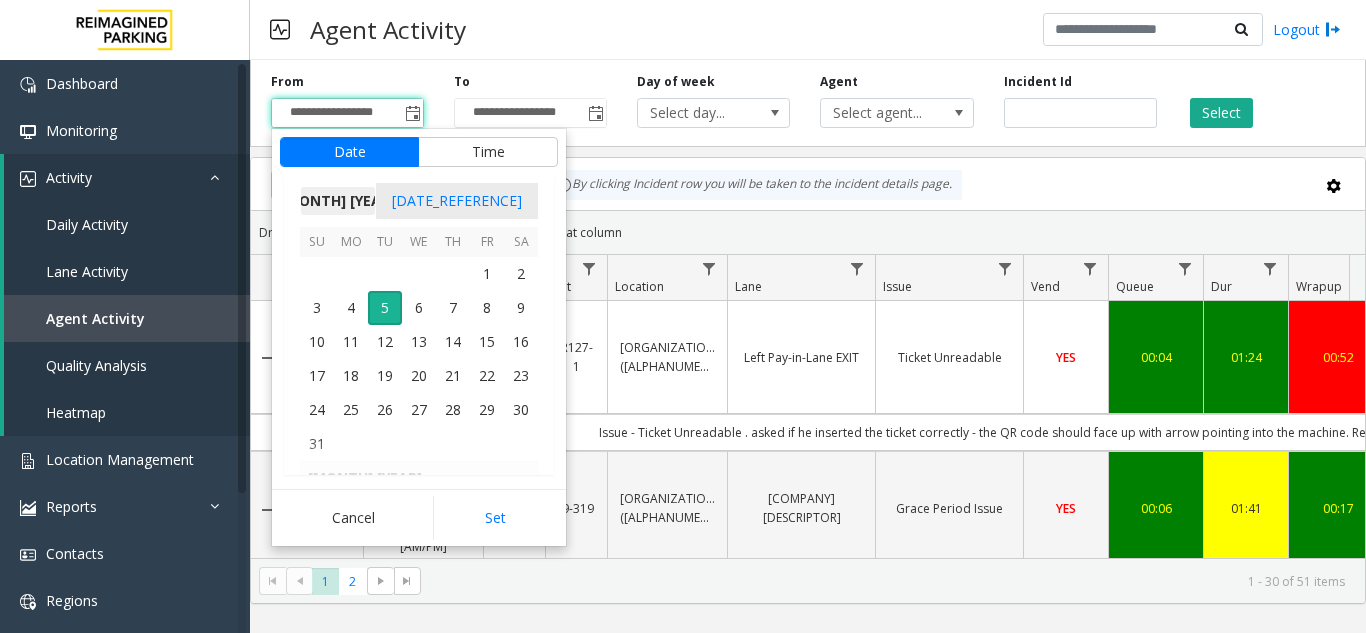 click on "[MONTH] [YEAR]" at bounding box center [338, 201] 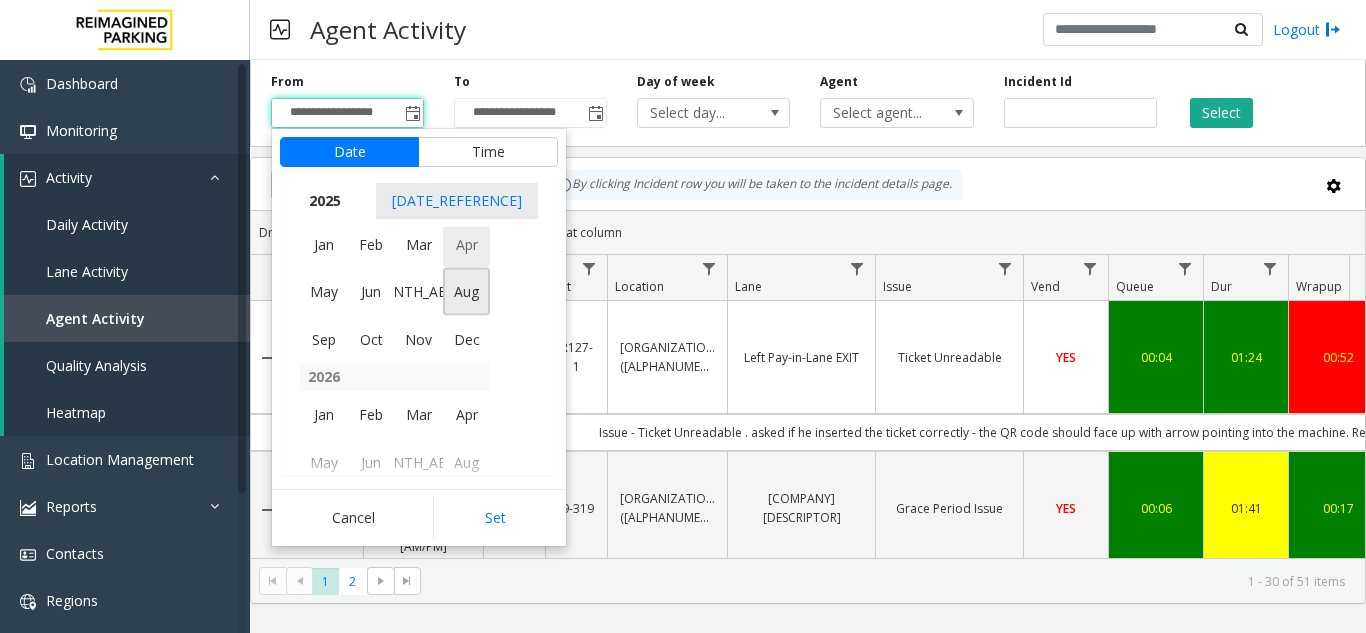 click on "[MONTH_ABBR]" at bounding box center [419, 292] 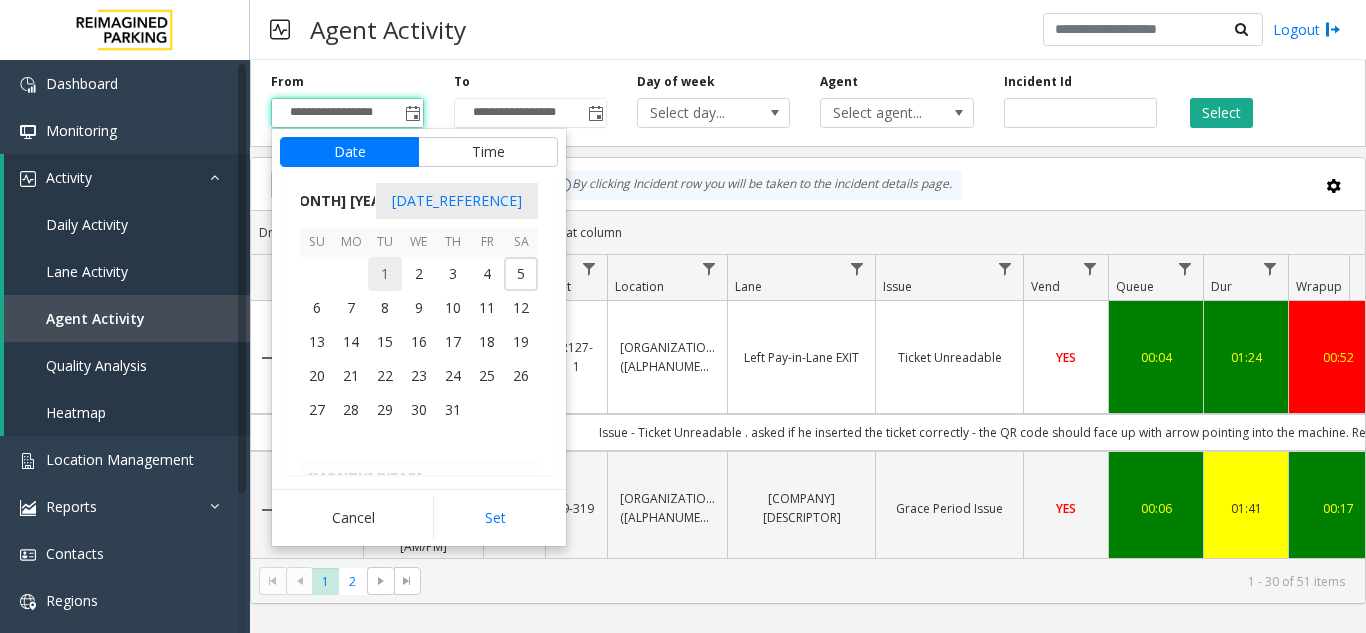 click on "1" at bounding box center (385, 274) 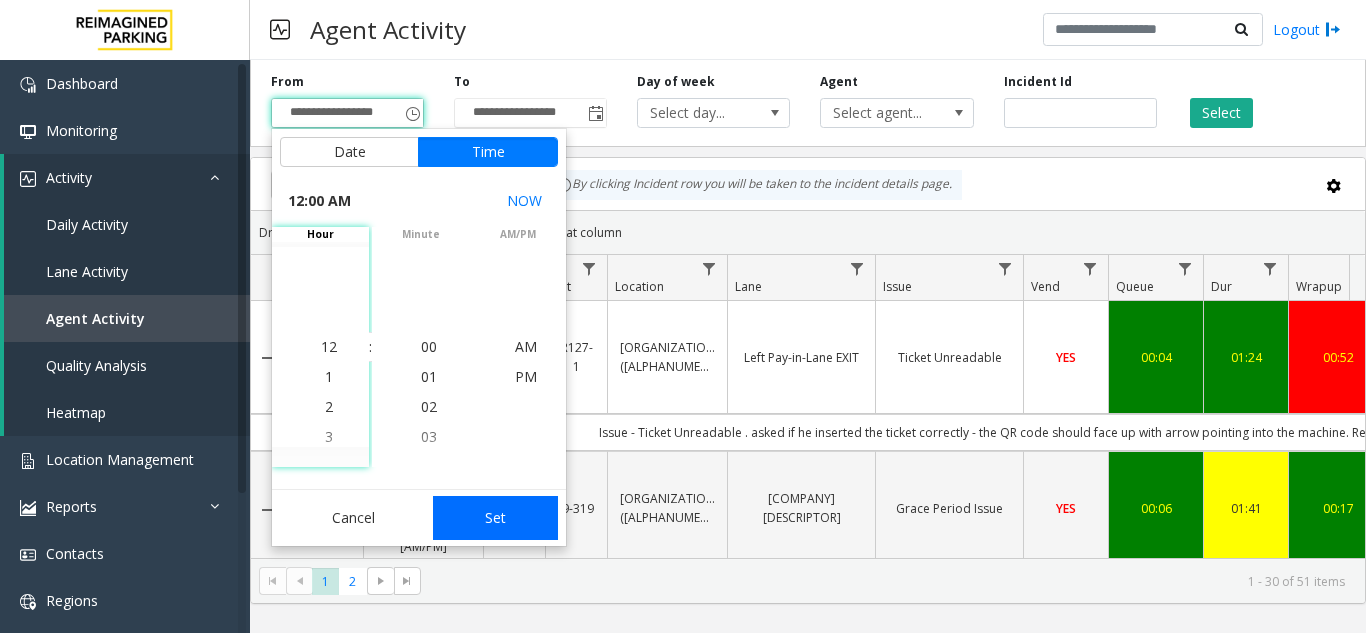 drag, startPoint x: 493, startPoint y: 520, endPoint x: 854, endPoint y: 173, distance: 500.72946 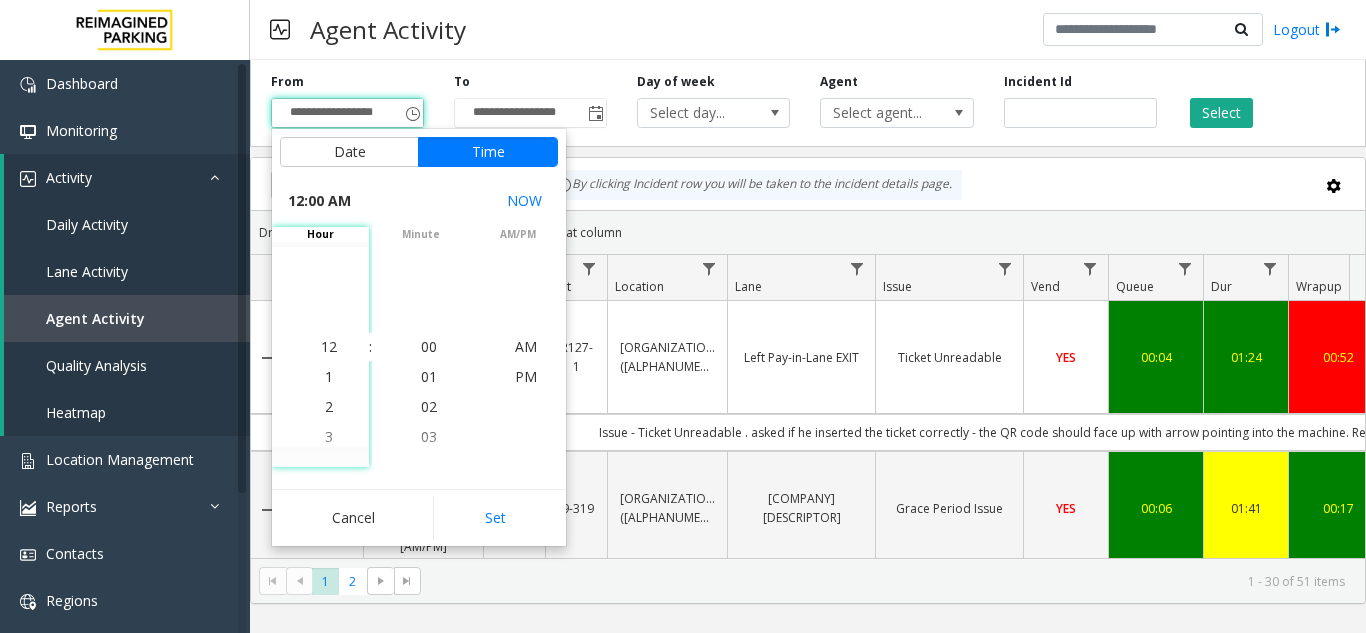 type on "**********" 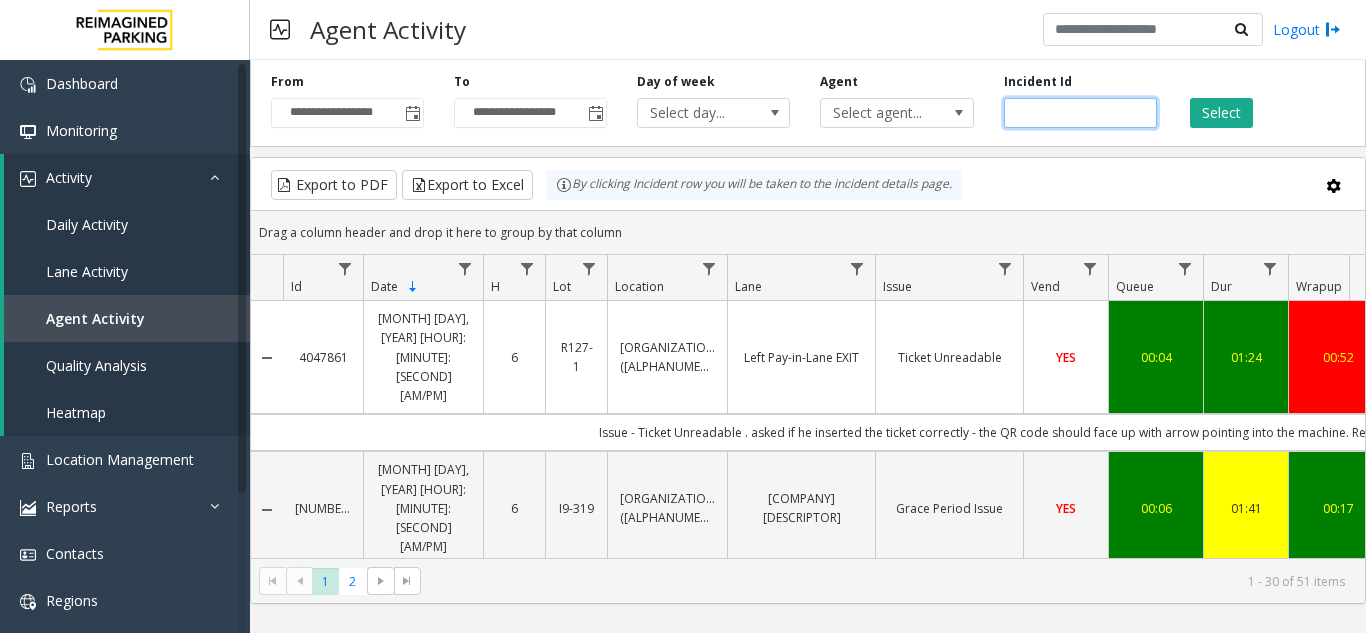 click 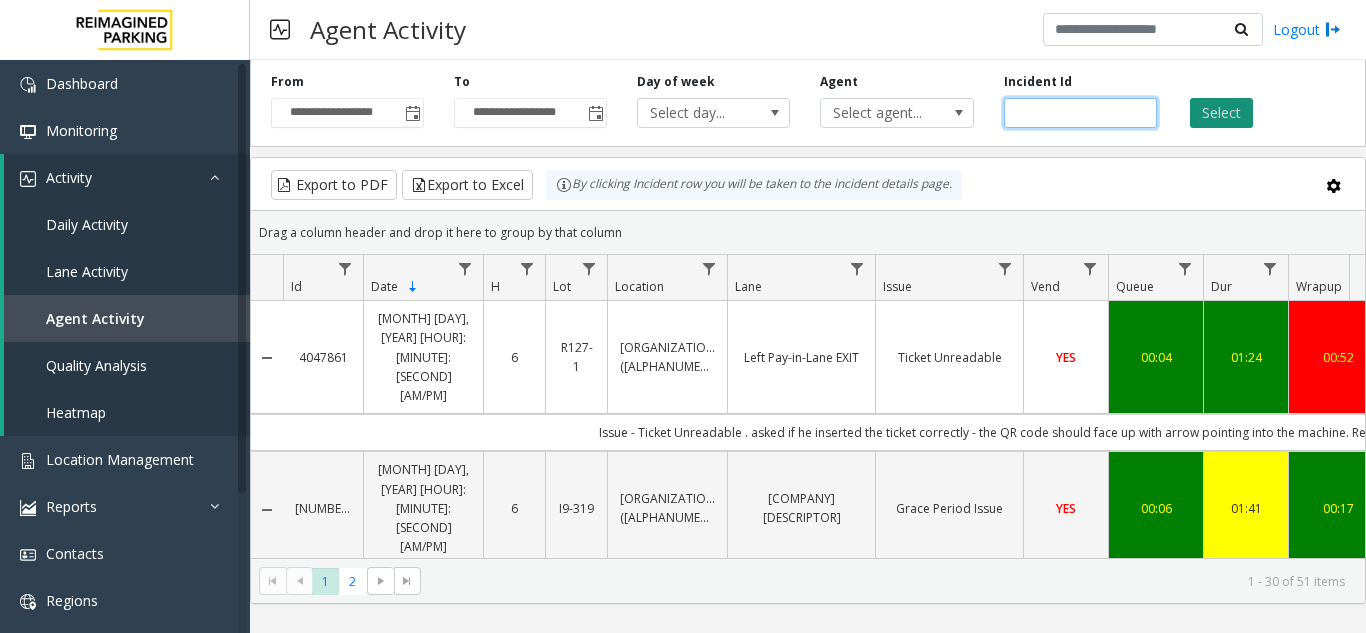 type on "*******" 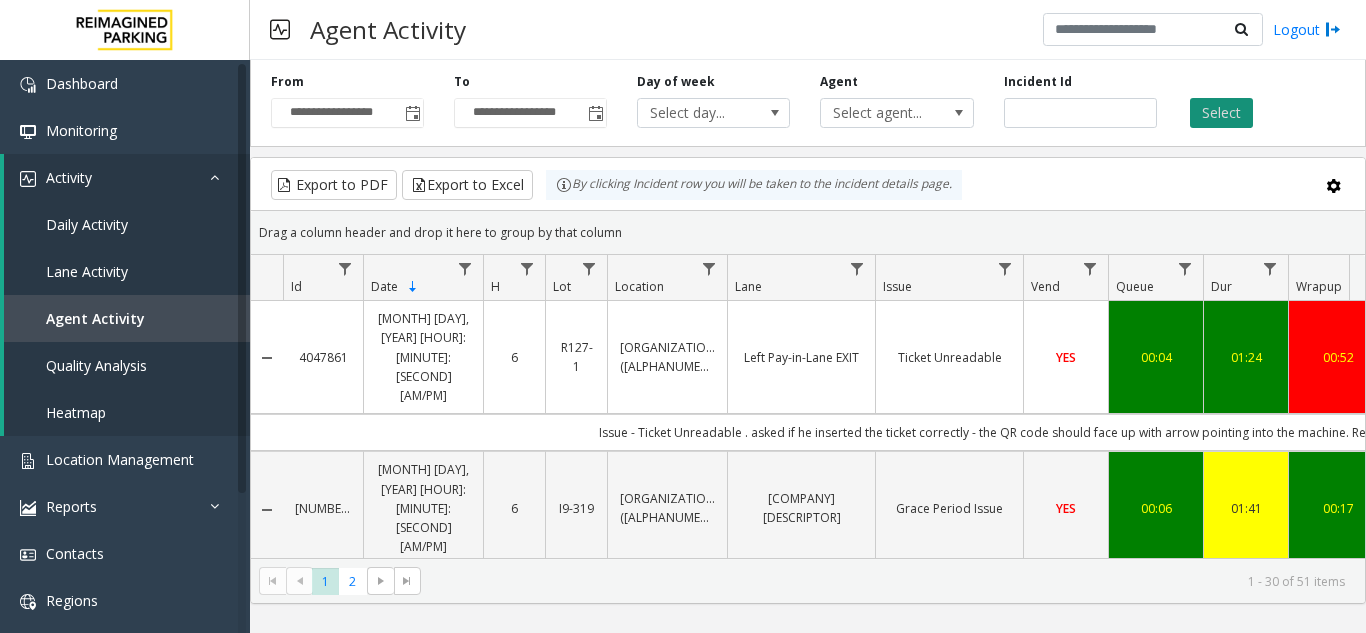 click on "Select" 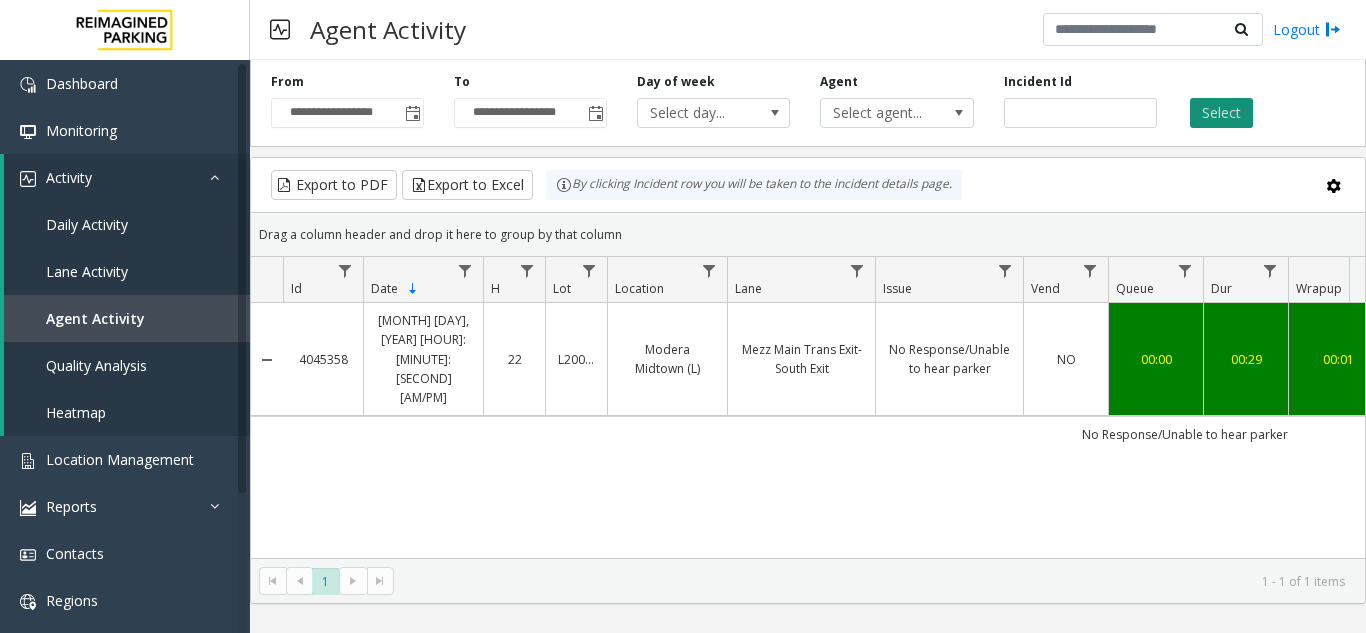 type 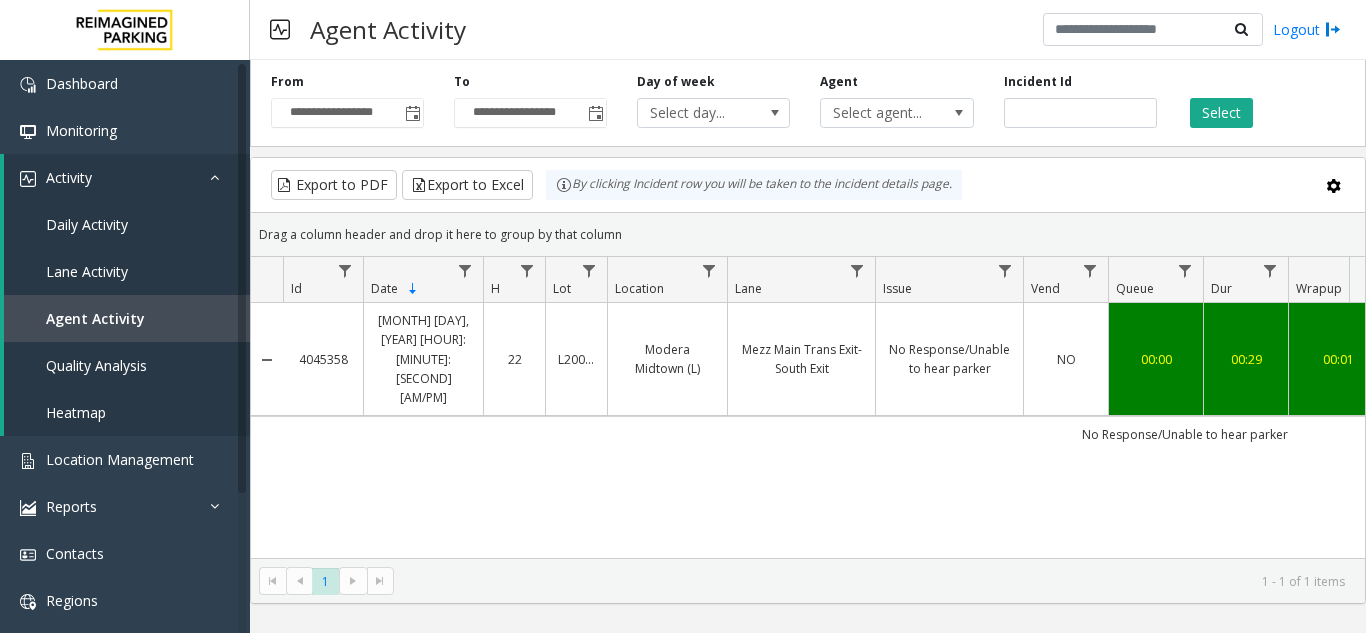 scroll, scrollTop: 0, scrollLeft: 472, axis: horizontal 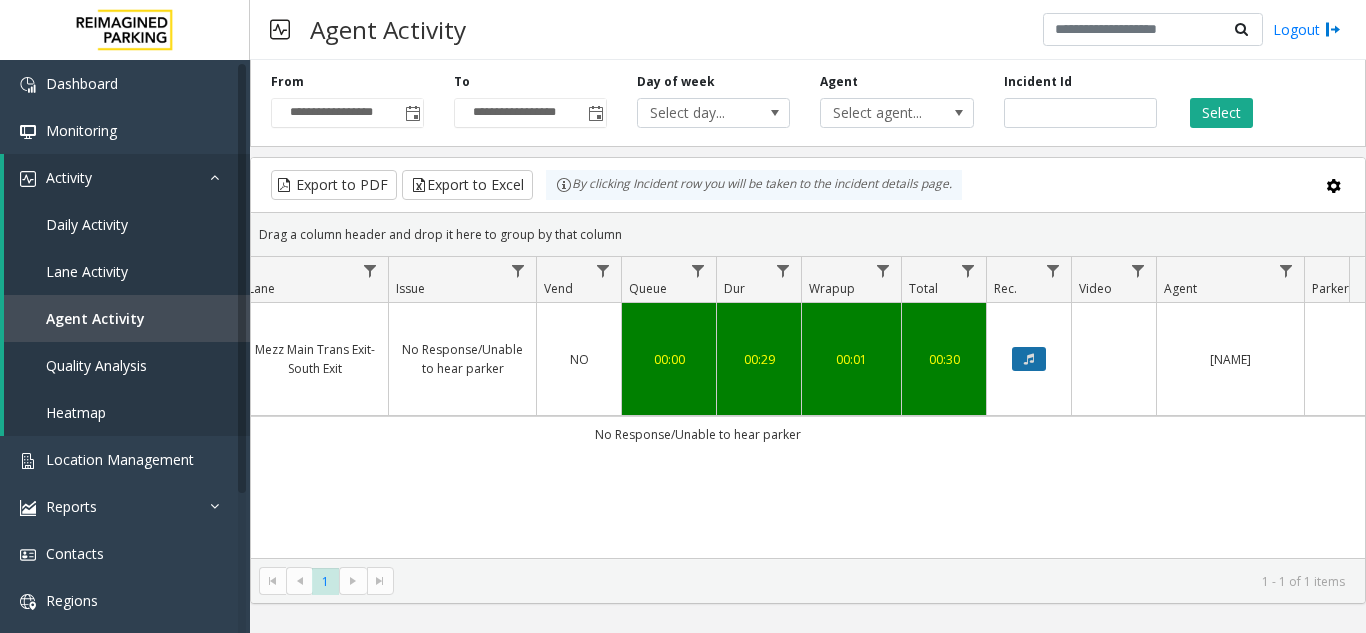click 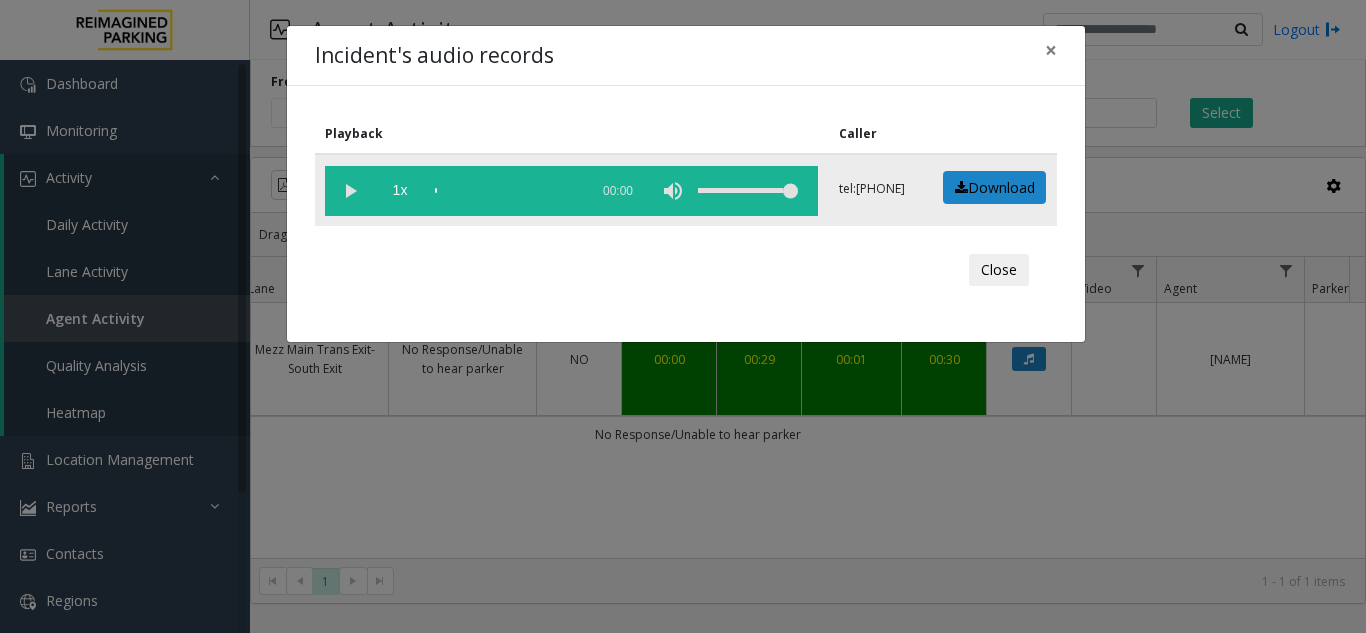 click 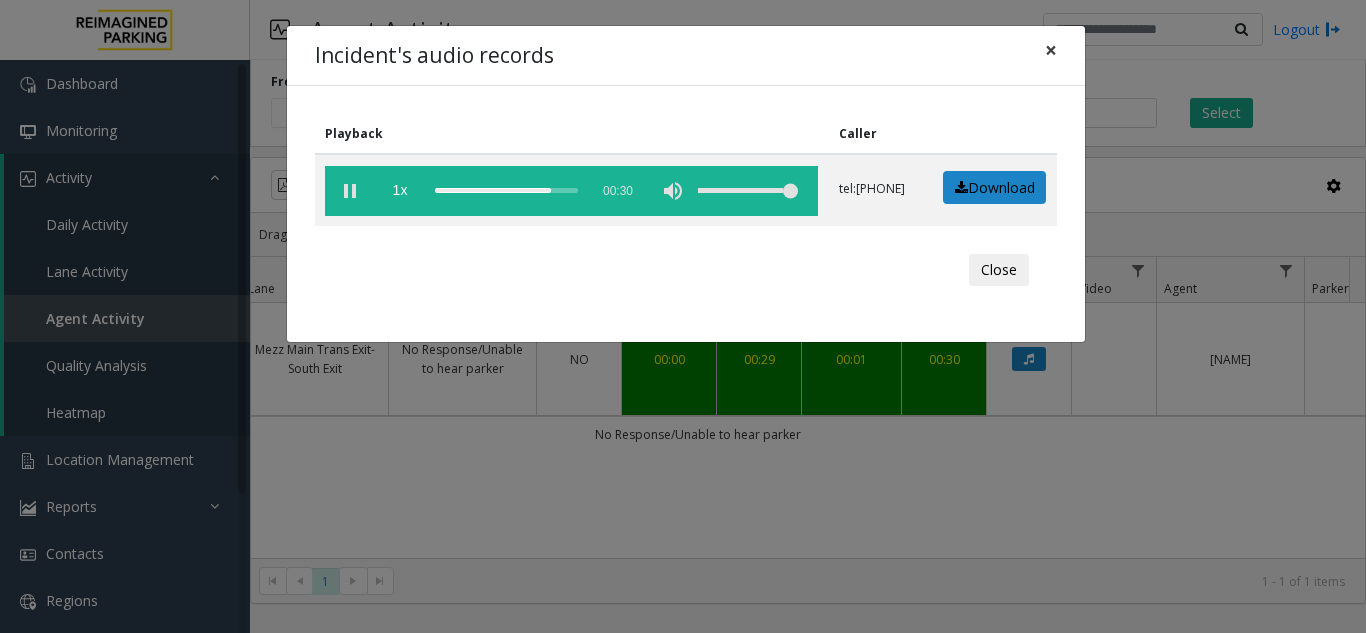 click on "×" 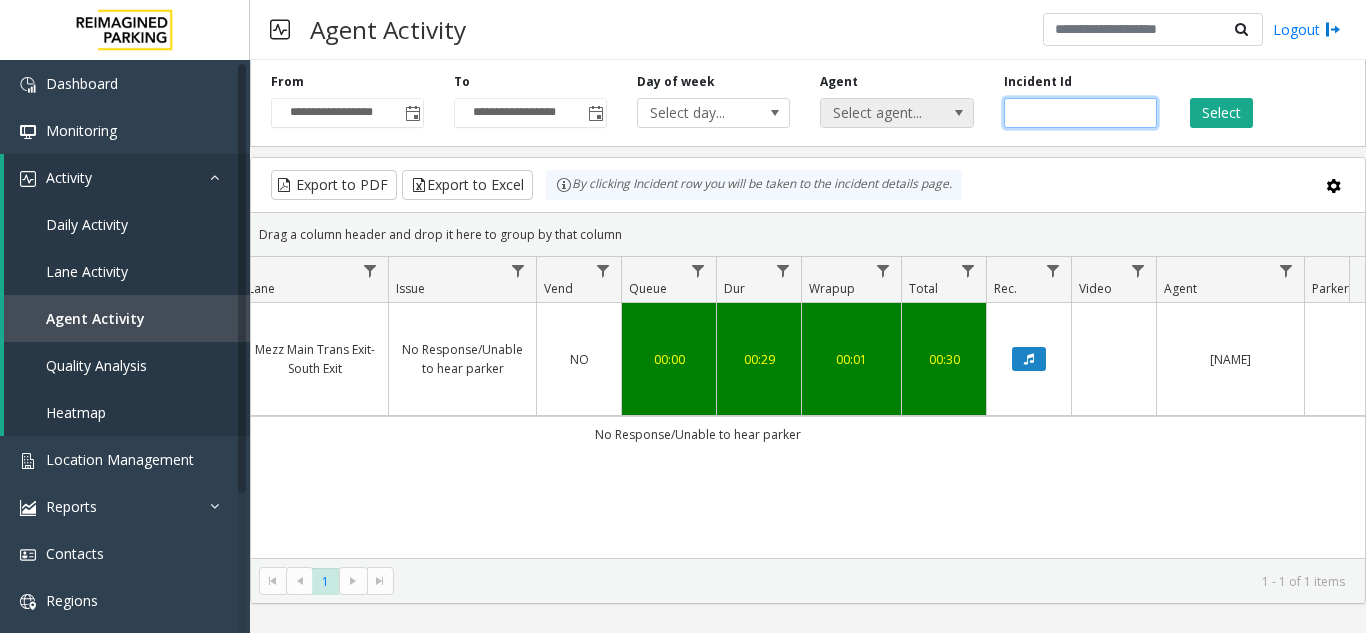 drag, startPoint x: 1076, startPoint y: 113, endPoint x: 851, endPoint y: 127, distance: 225.43513 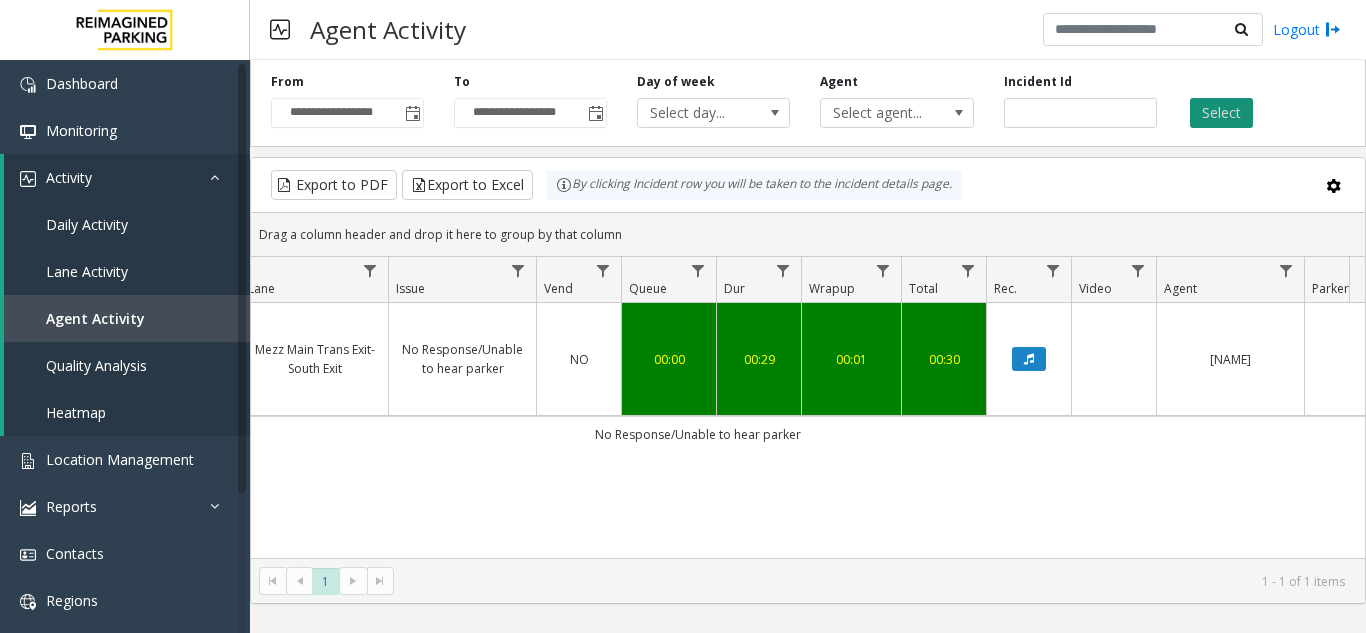click on "Select" 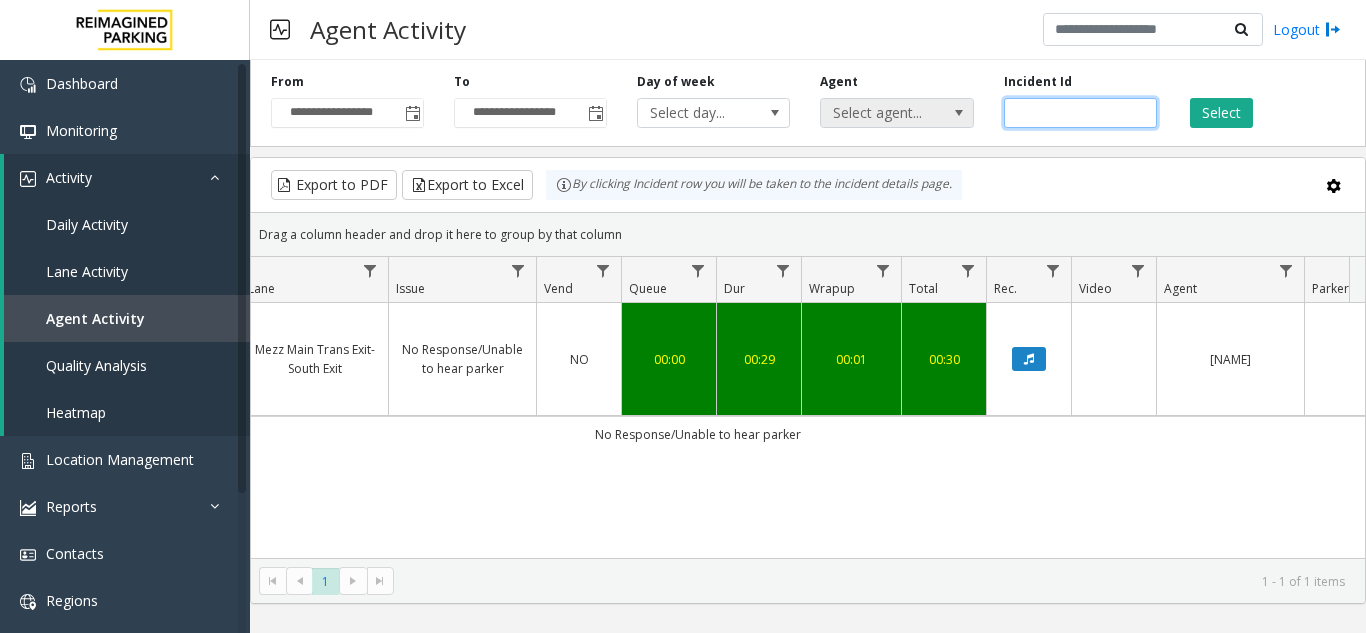 drag, startPoint x: 1079, startPoint y: 116, endPoint x: 916, endPoint y: 116, distance: 163 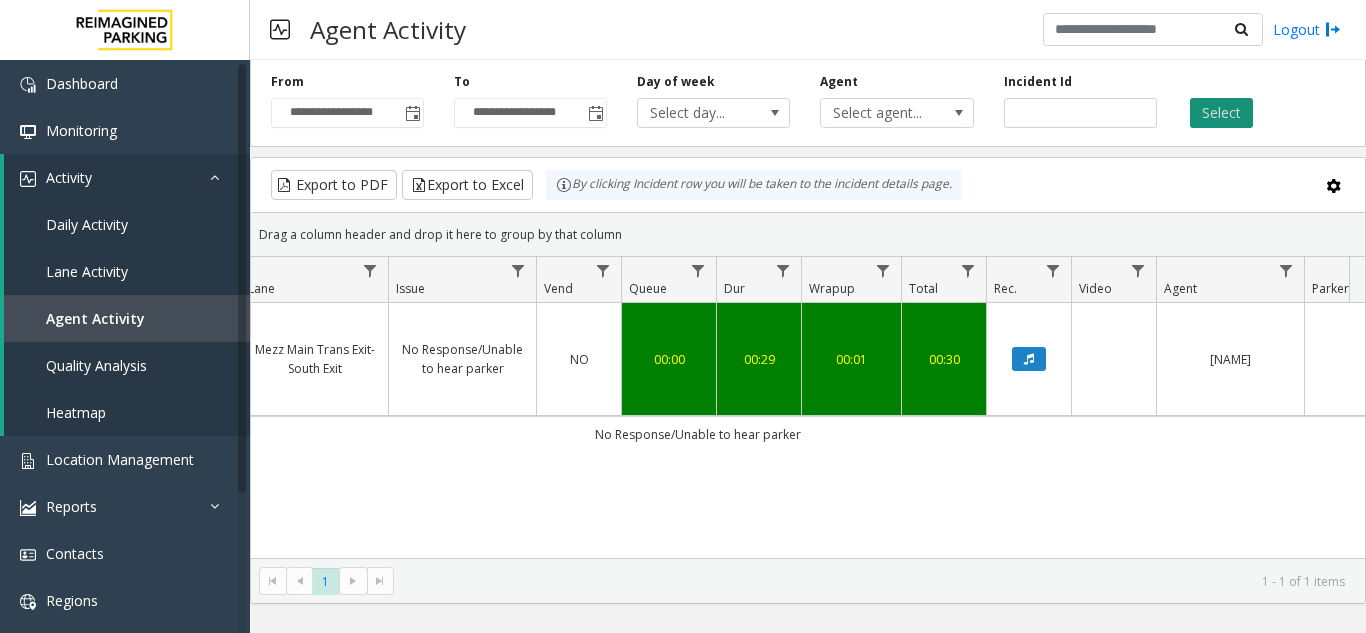 click on "Select" 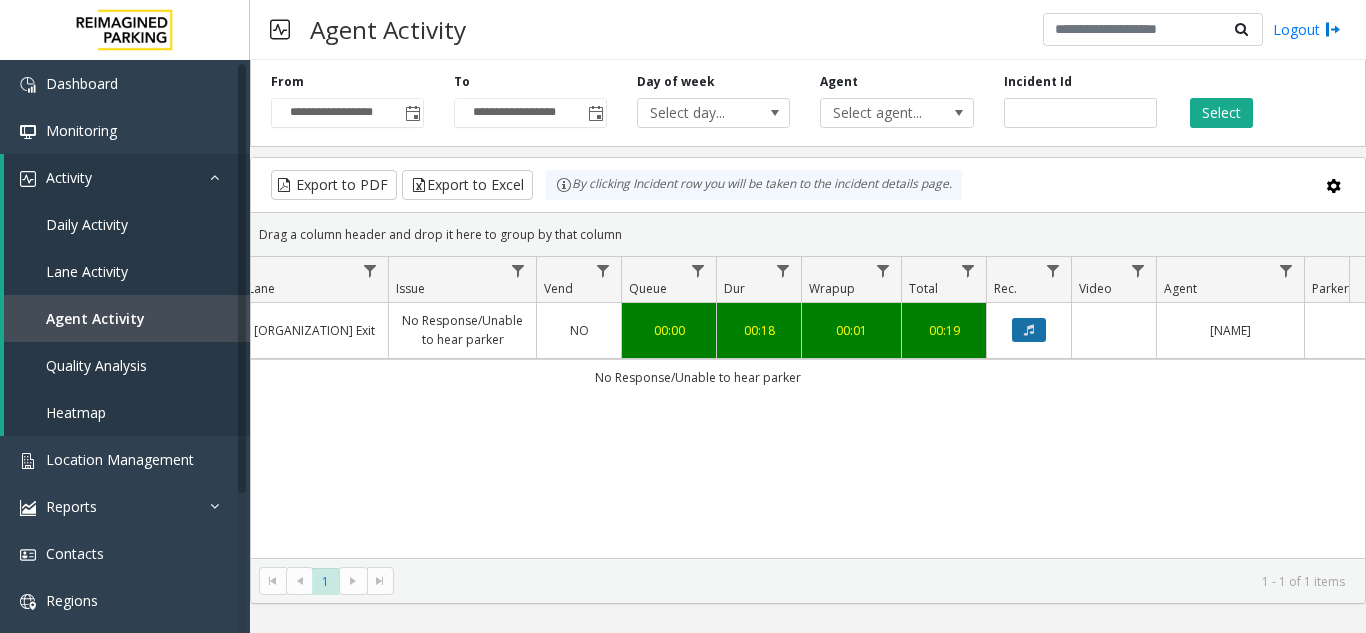 click 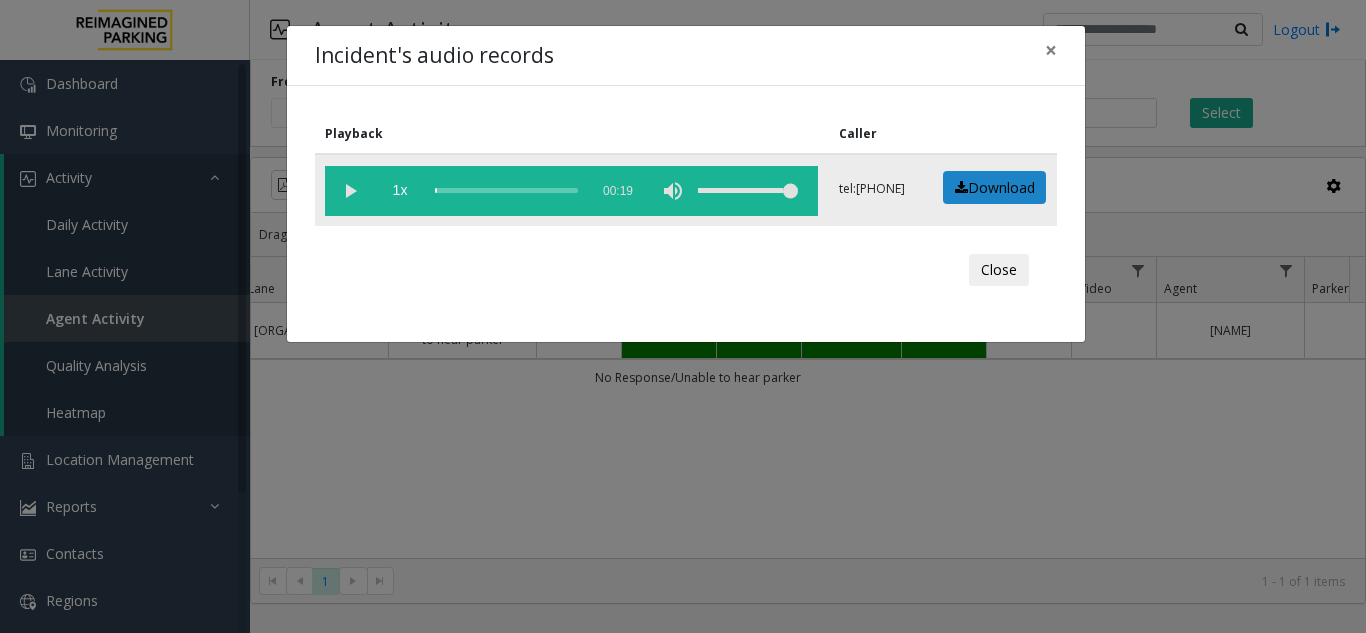 click 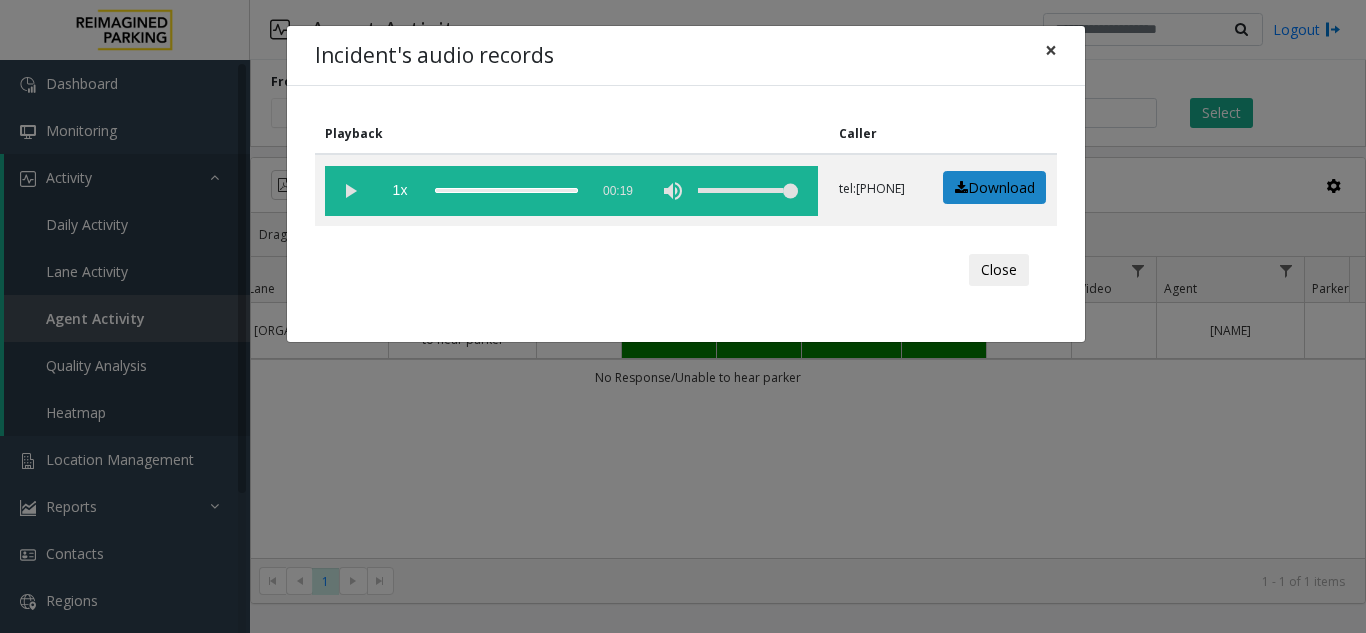 click on "×" 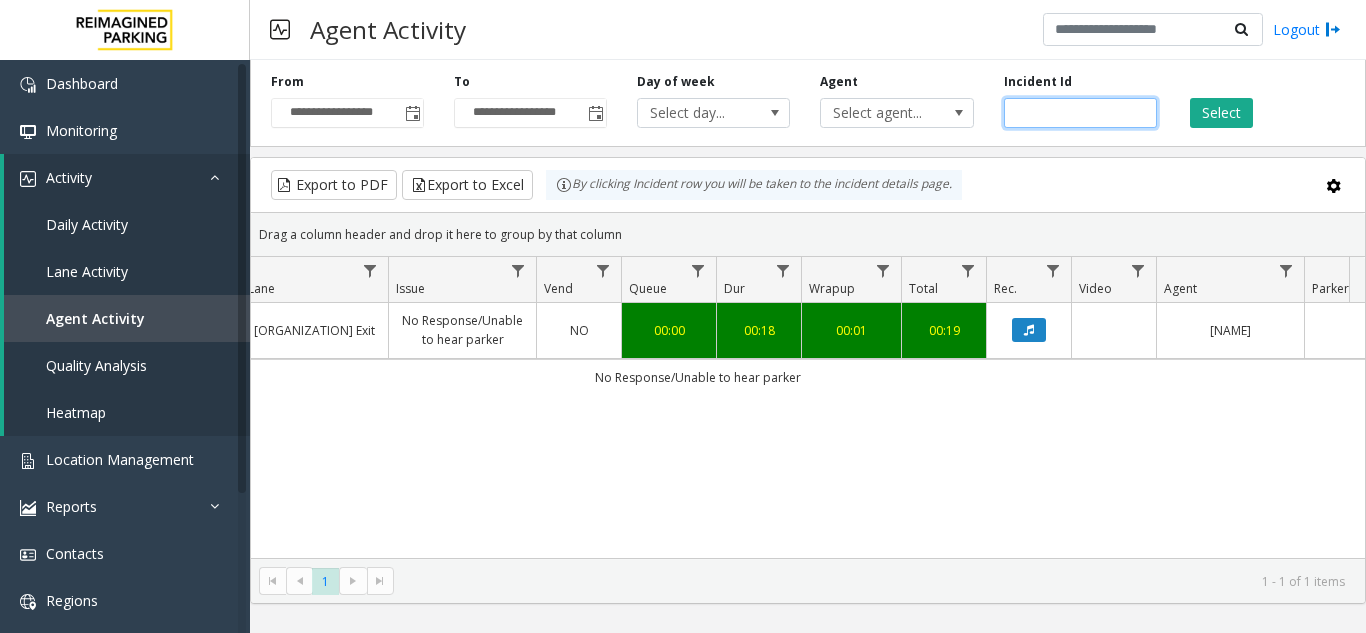 drag, startPoint x: 1097, startPoint y: 108, endPoint x: 796, endPoint y: 121, distance: 301.2806 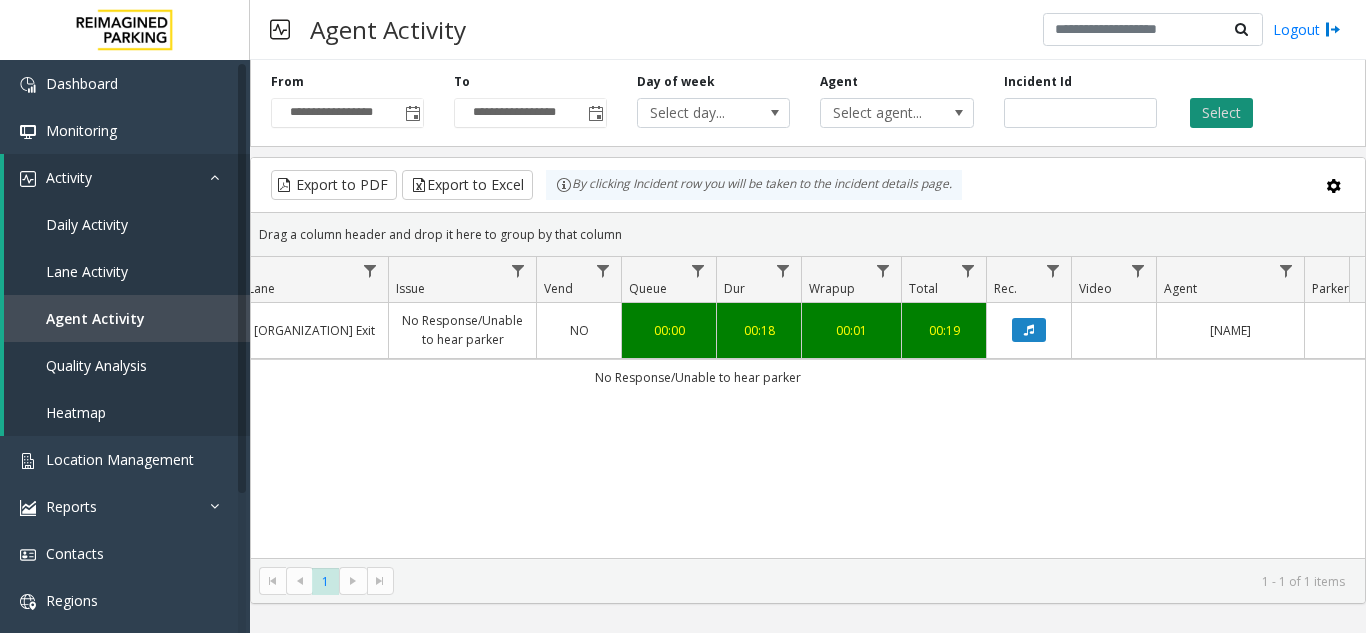 click on "Select" 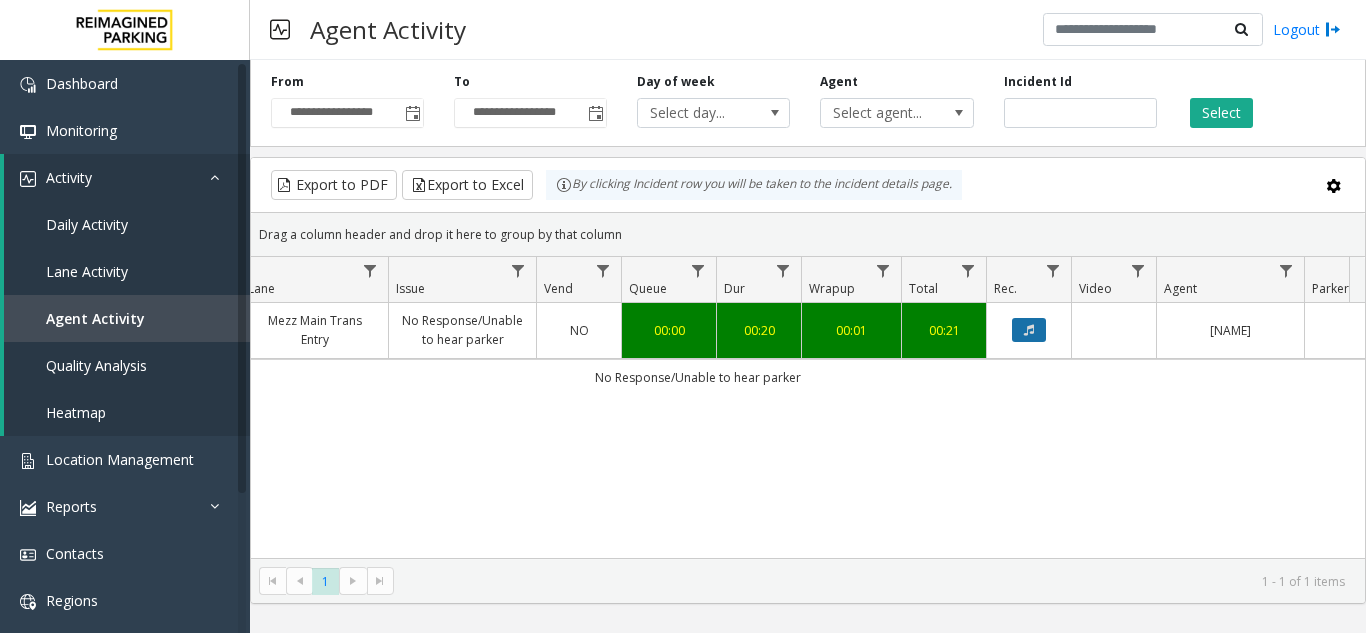 click 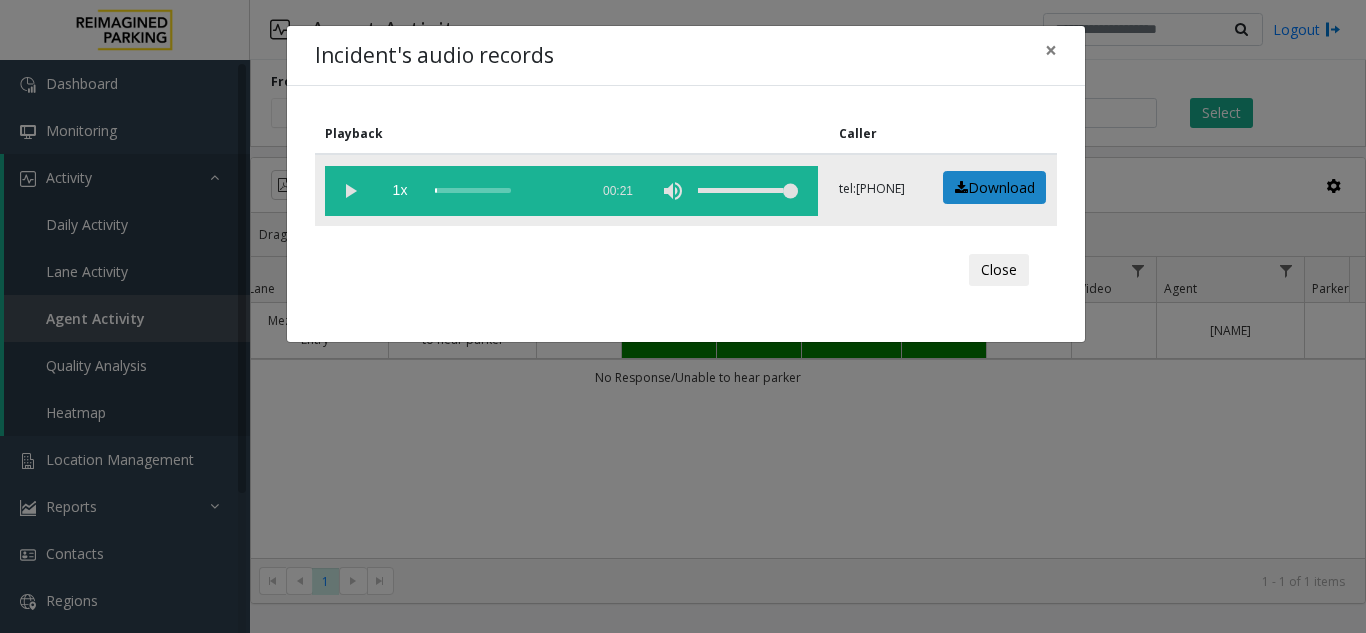 click 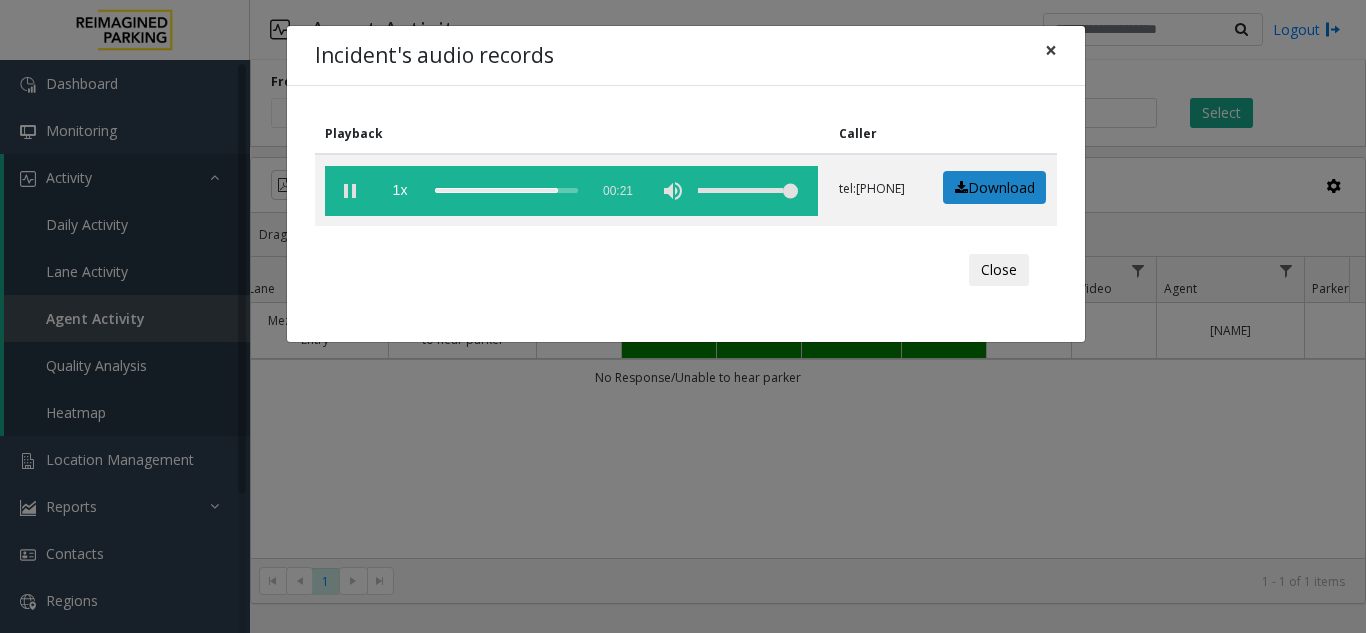 click on "×" 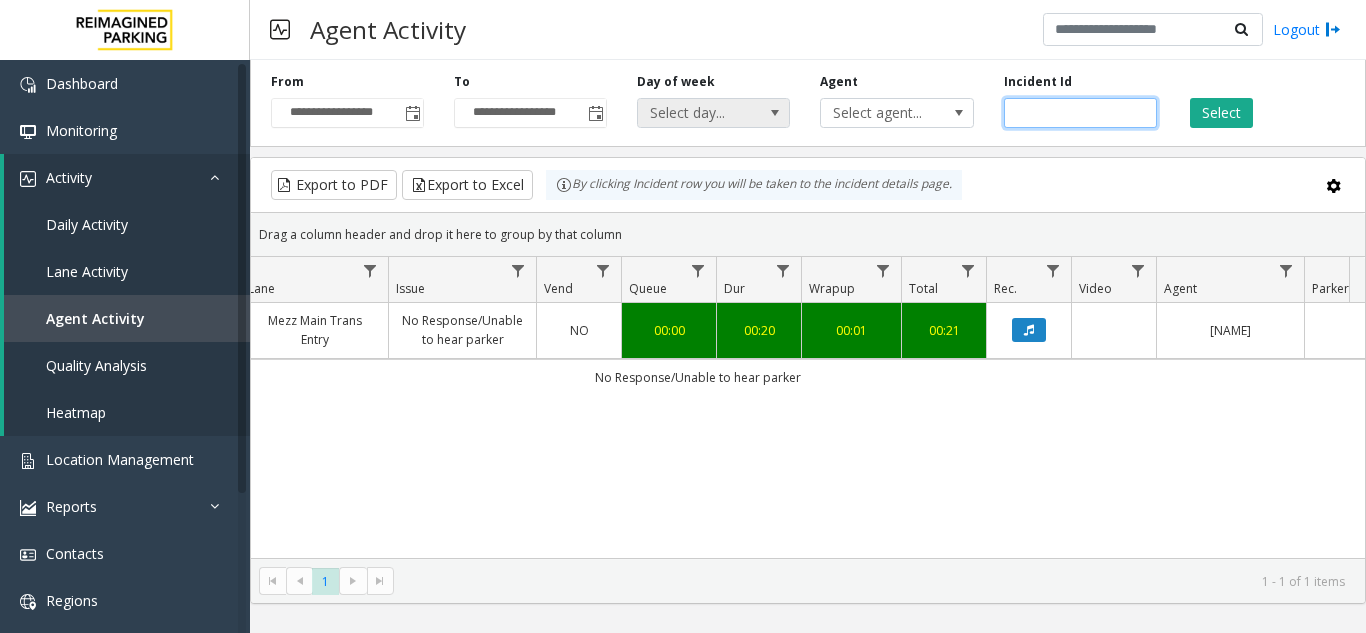 drag, startPoint x: 1086, startPoint y: 112, endPoint x: 754, endPoint y: 114, distance: 332.006 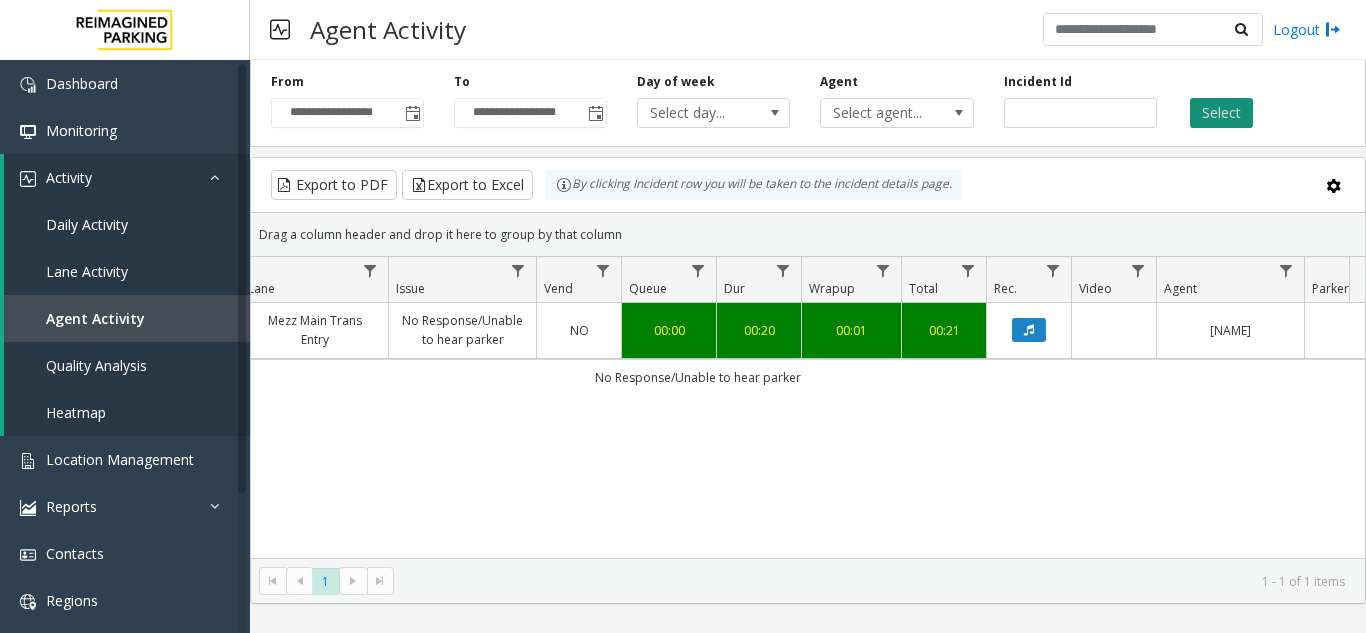click on "Select" 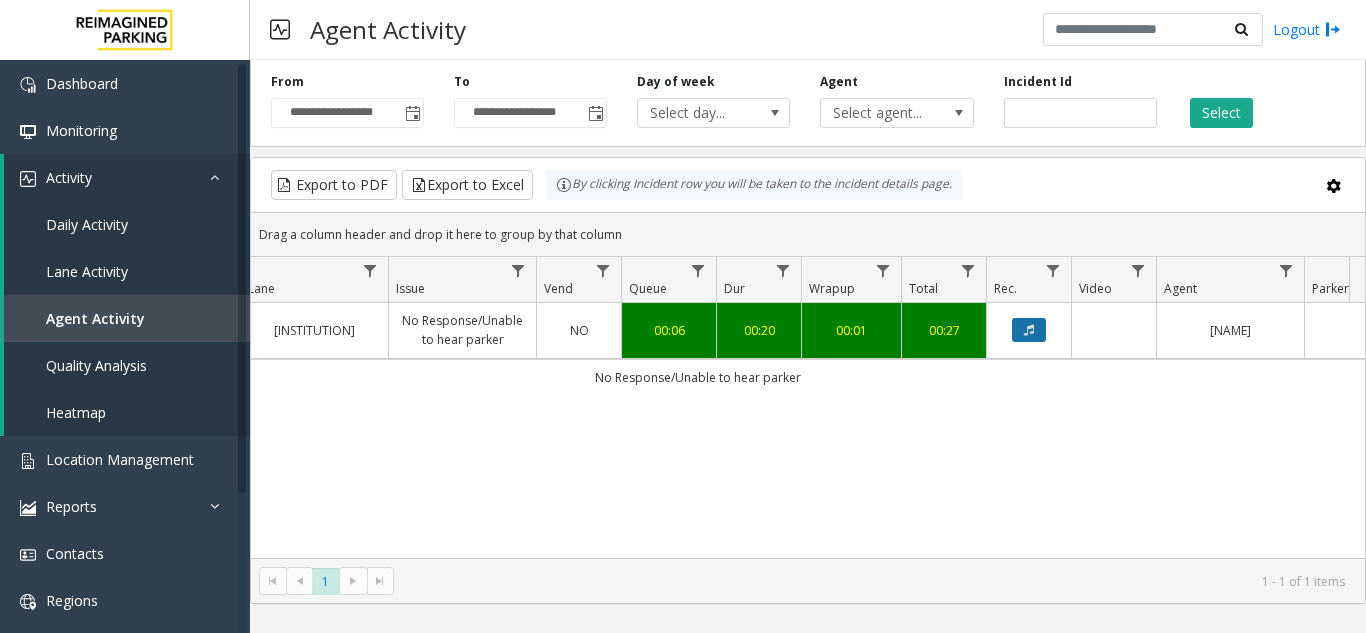 click 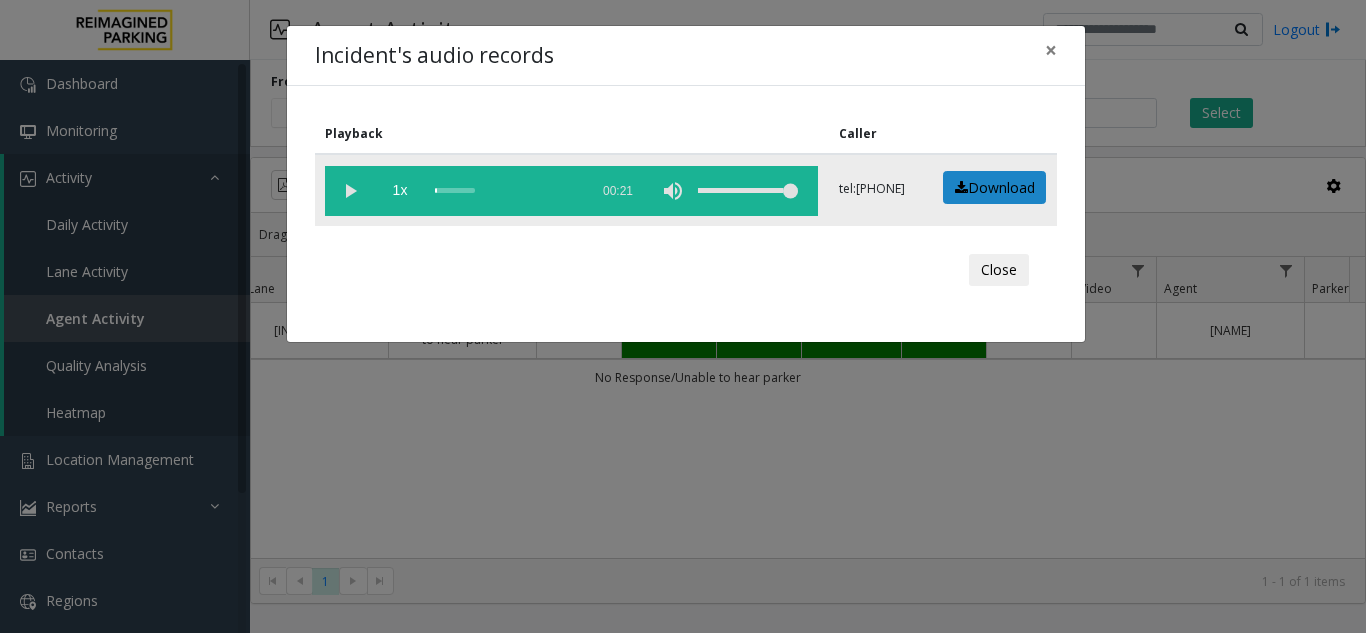 click 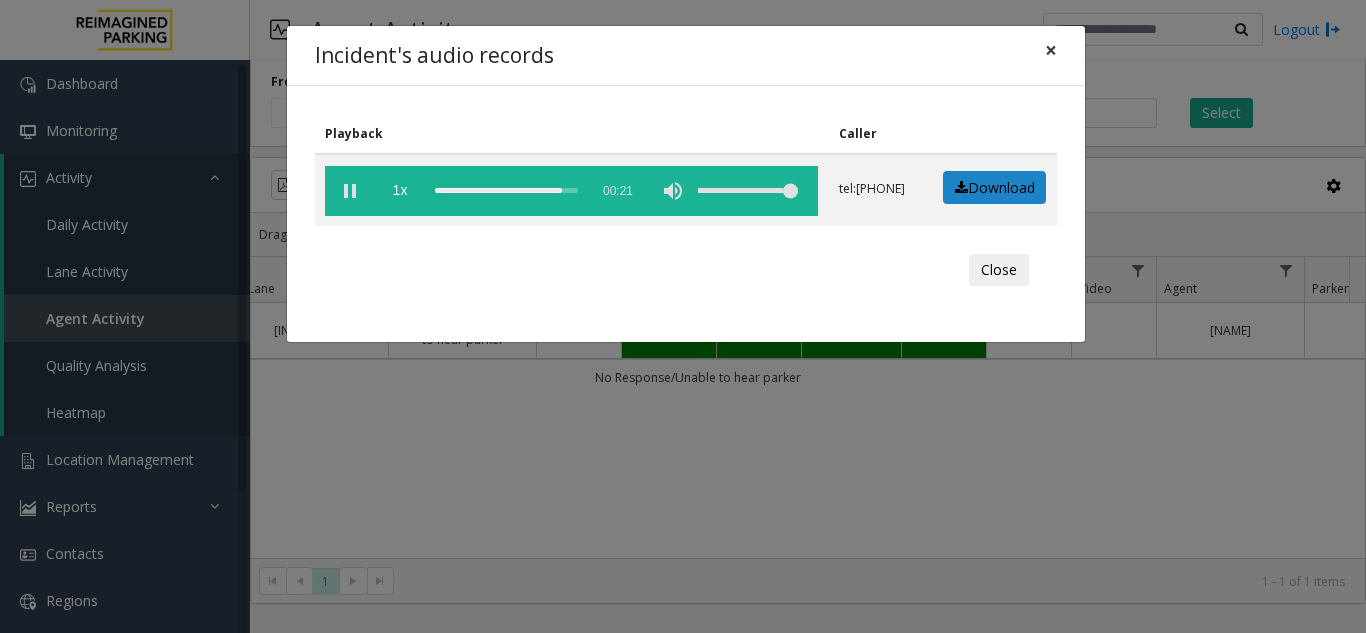 click on "×" 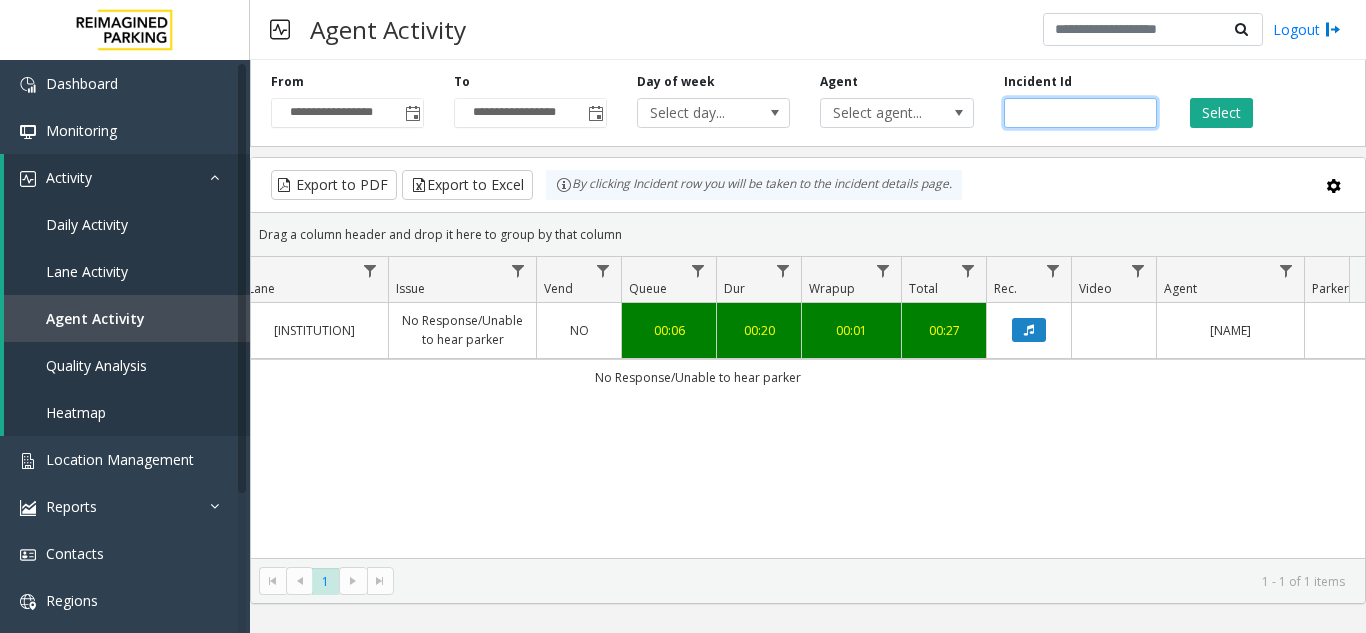 drag, startPoint x: 1061, startPoint y: 107, endPoint x: 907, endPoint y: 95, distance: 154.46683 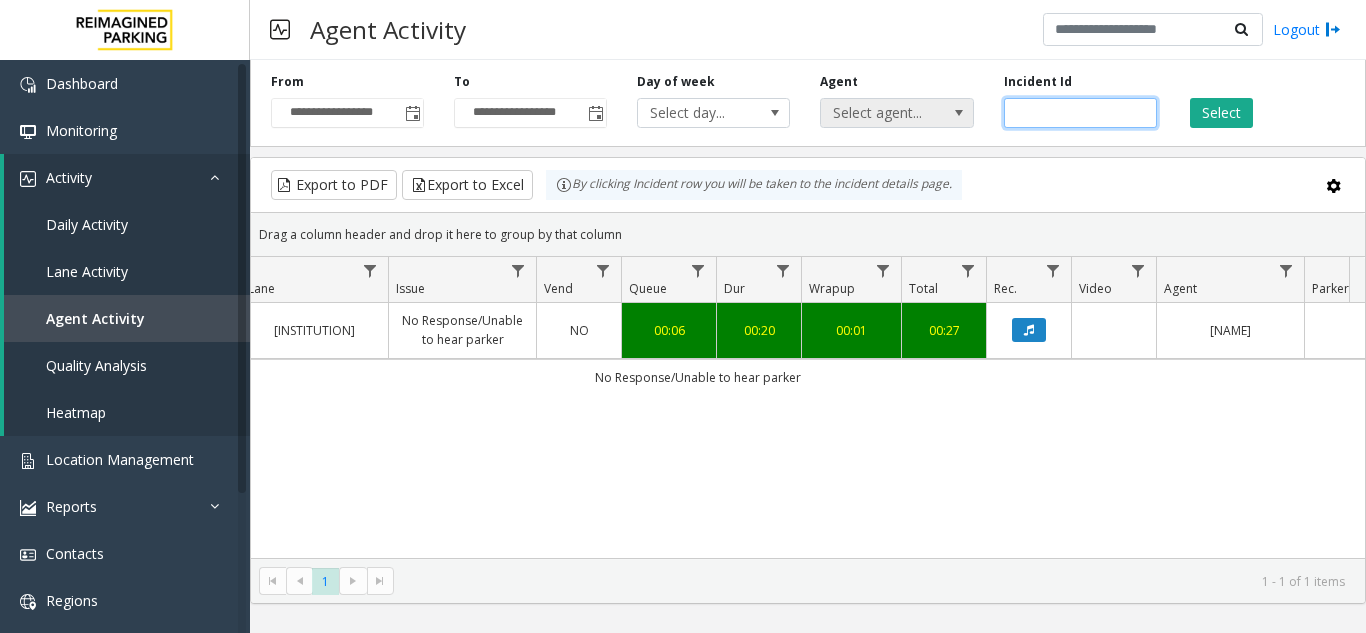 paste 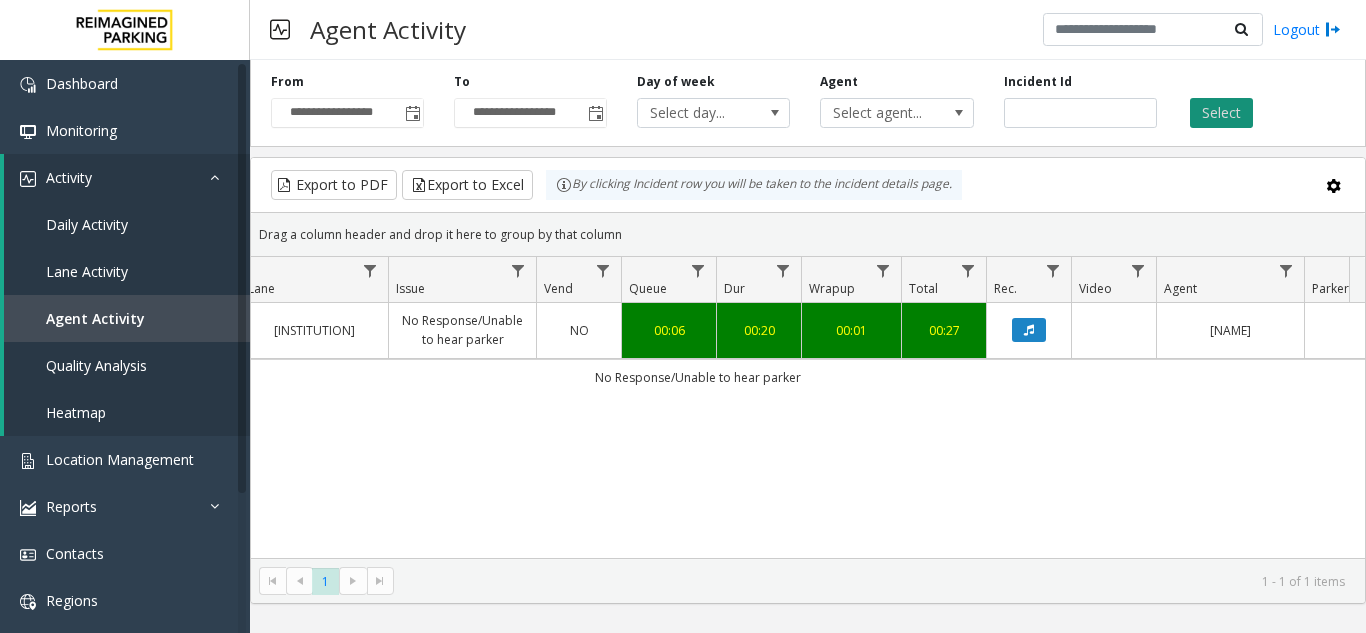 click on "Select" 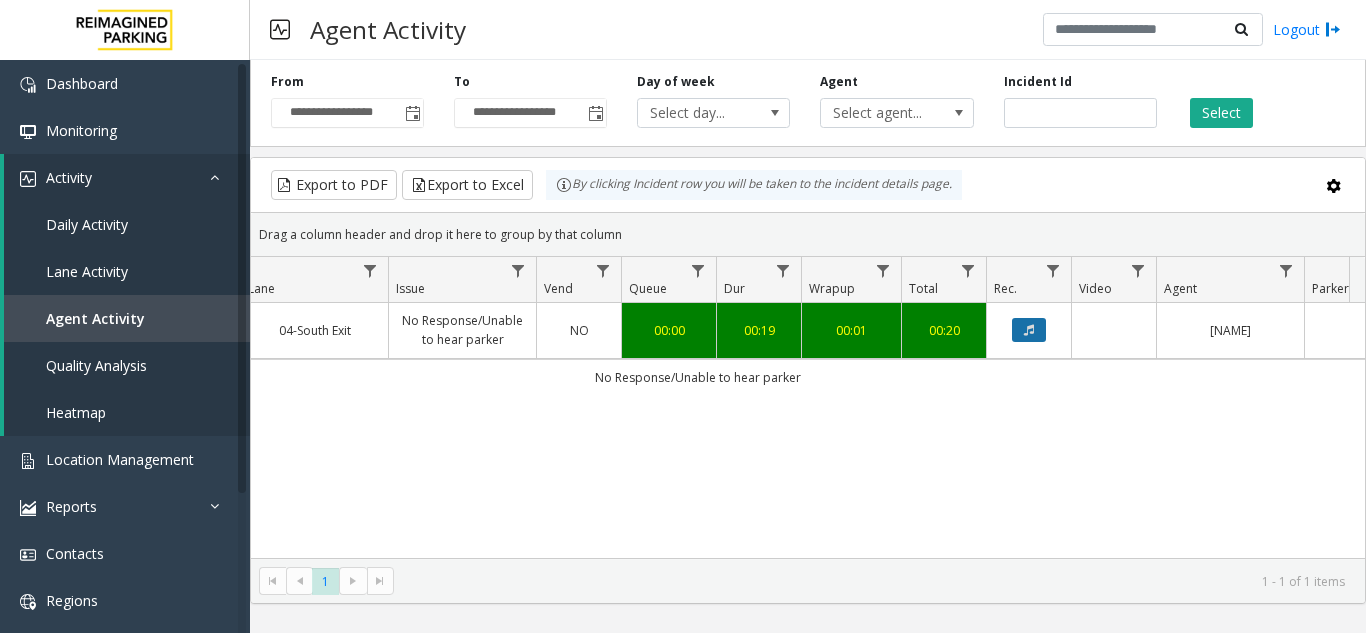click 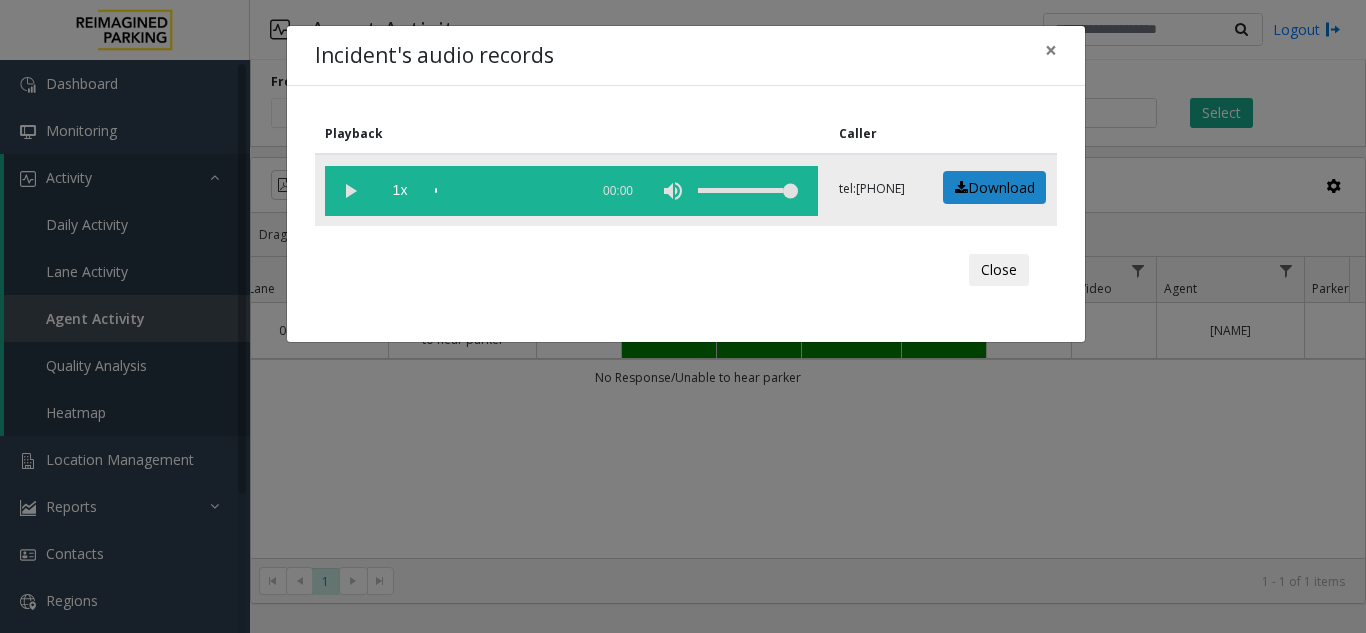 click 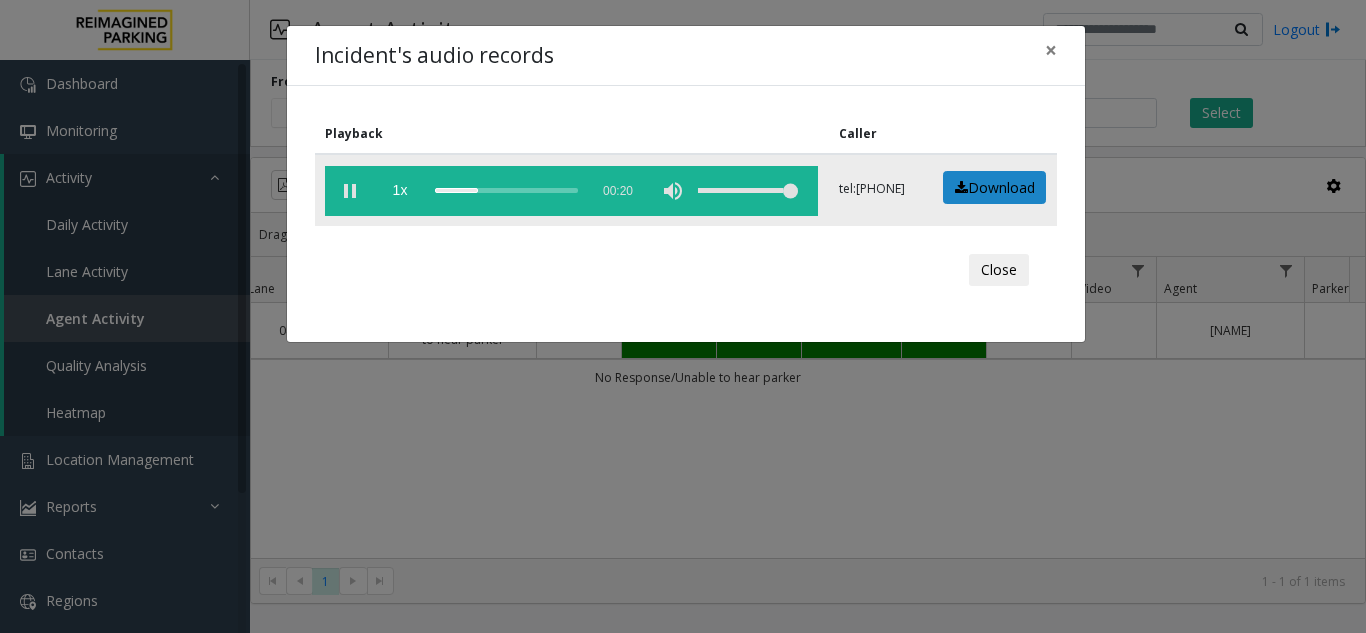 click 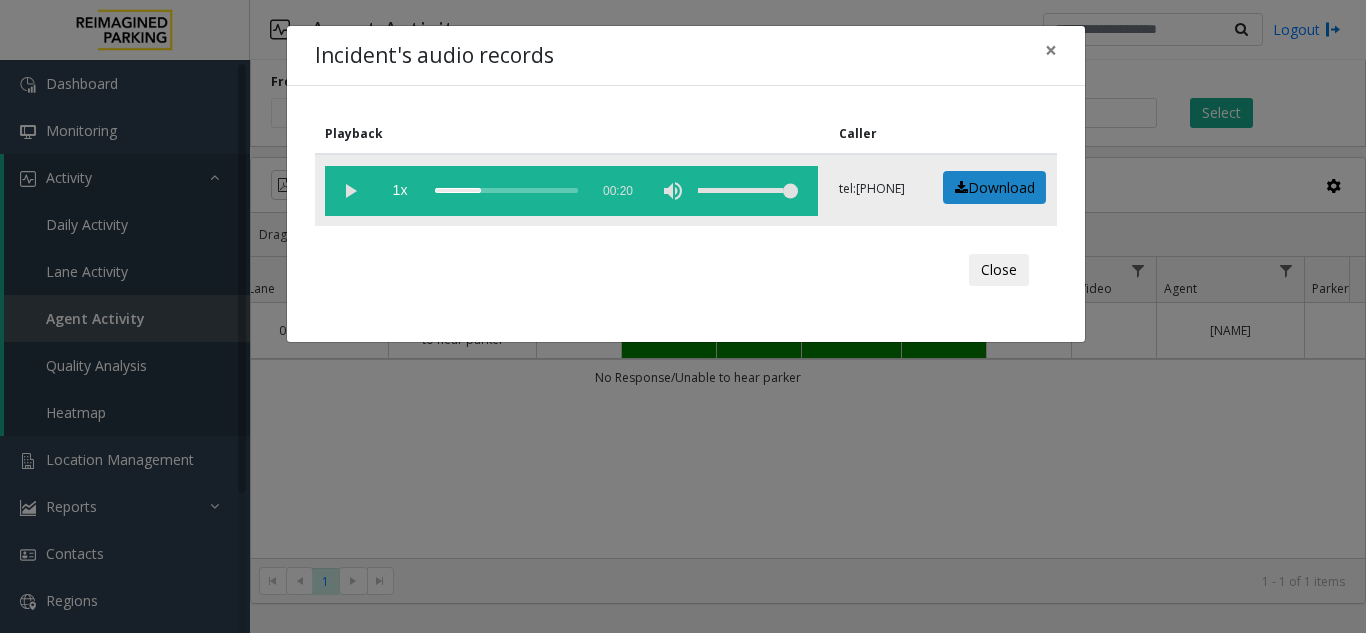 click 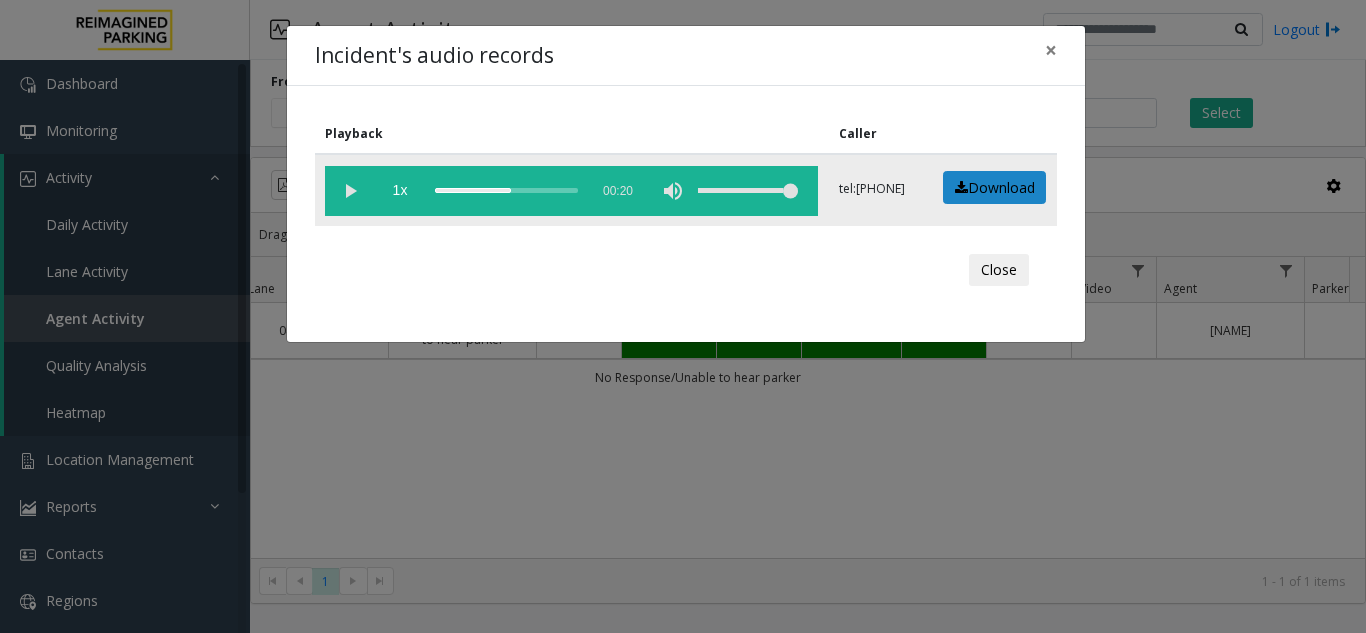 click 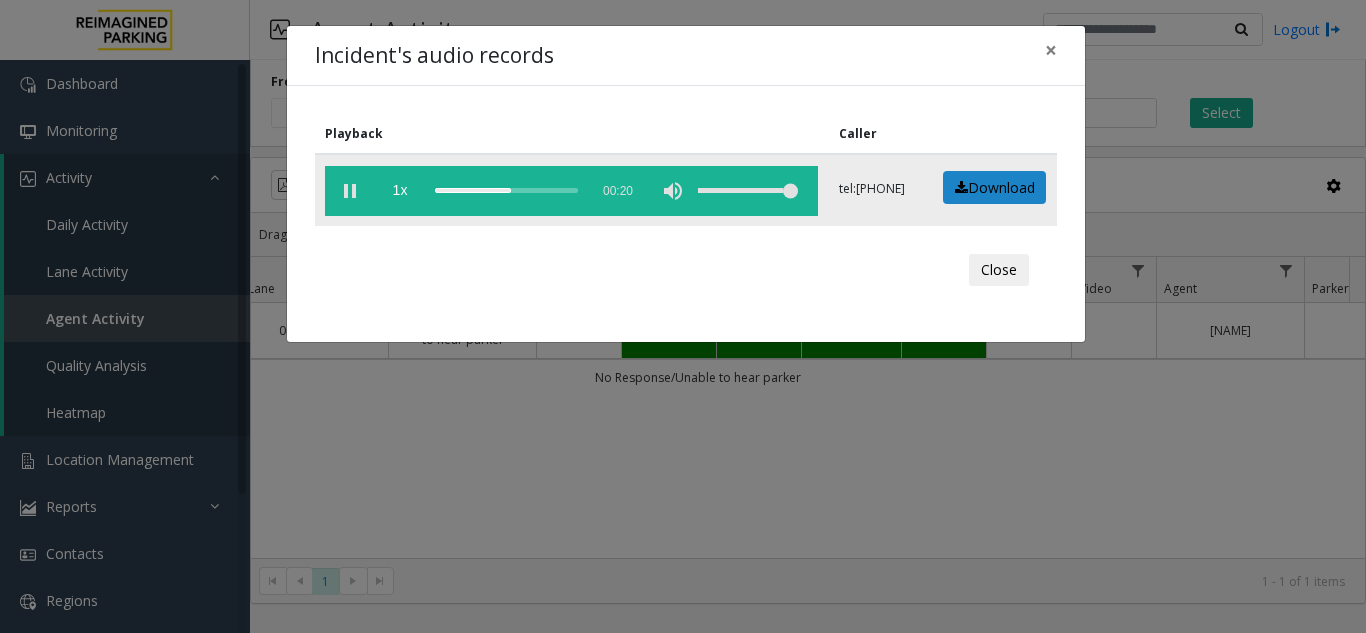 click 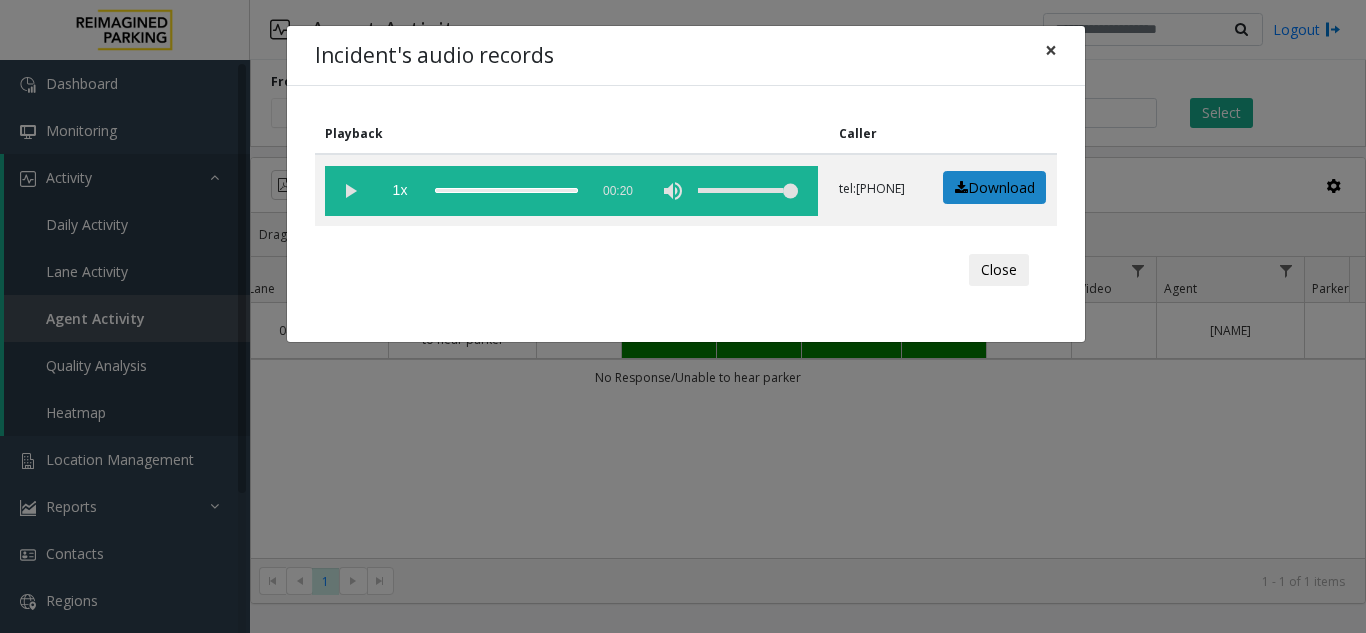 click on "×" 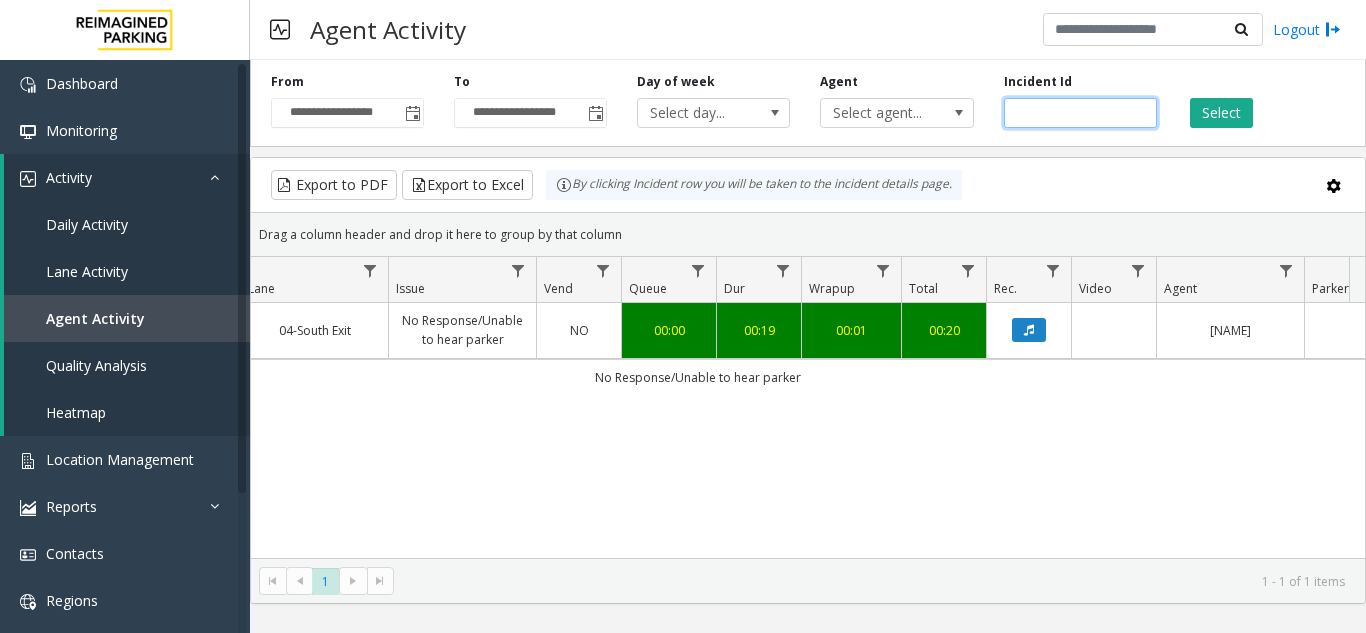 drag, startPoint x: 1076, startPoint y: 112, endPoint x: 802, endPoint y: 136, distance: 275.04907 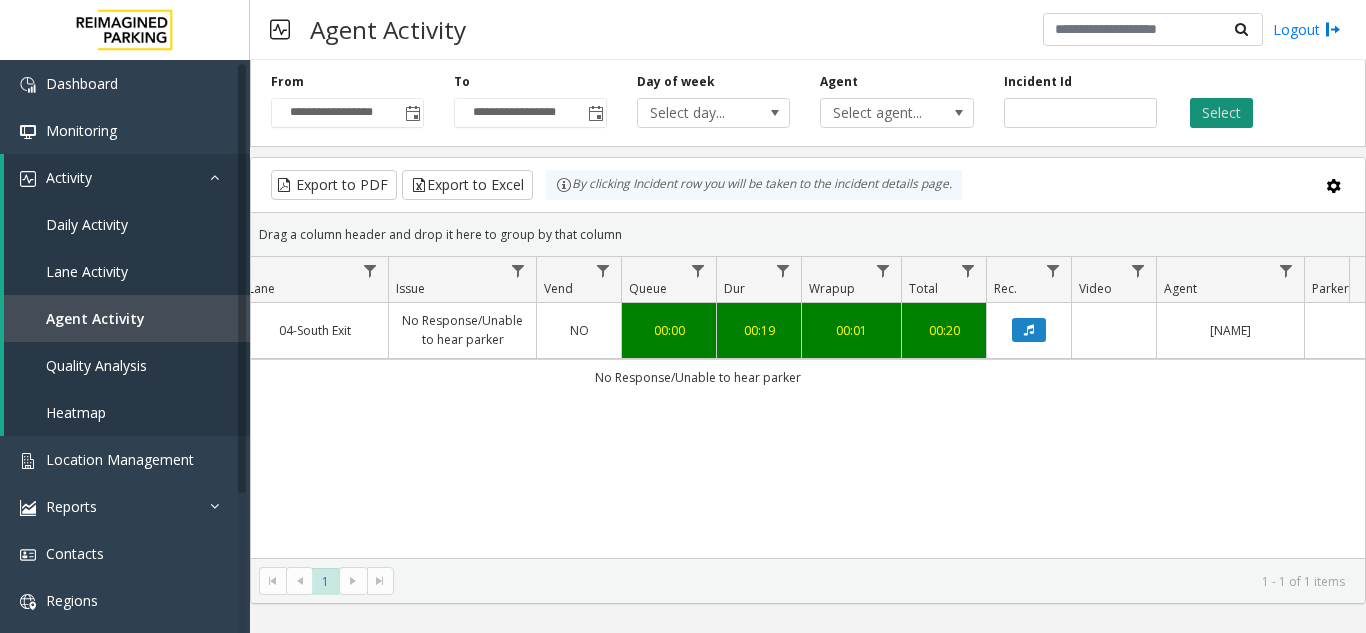 drag, startPoint x: 1209, startPoint y: 104, endPoint x: 1198, endPoint y: 106, distance: 11.18034 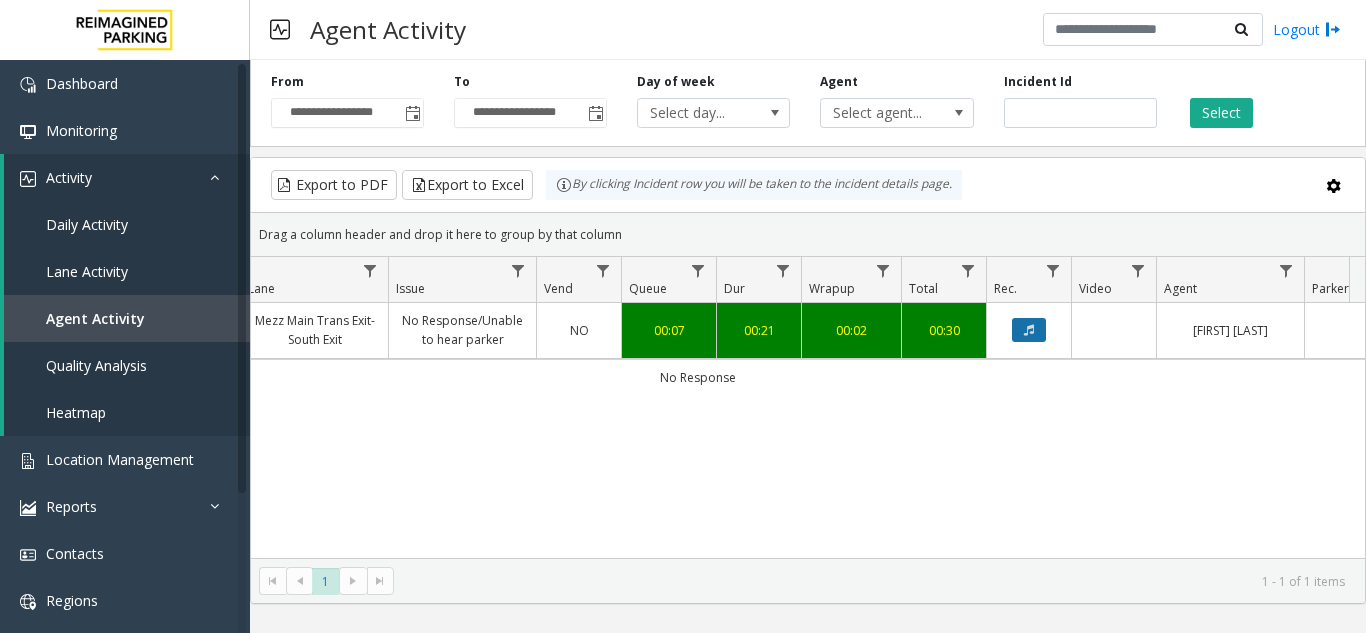 click 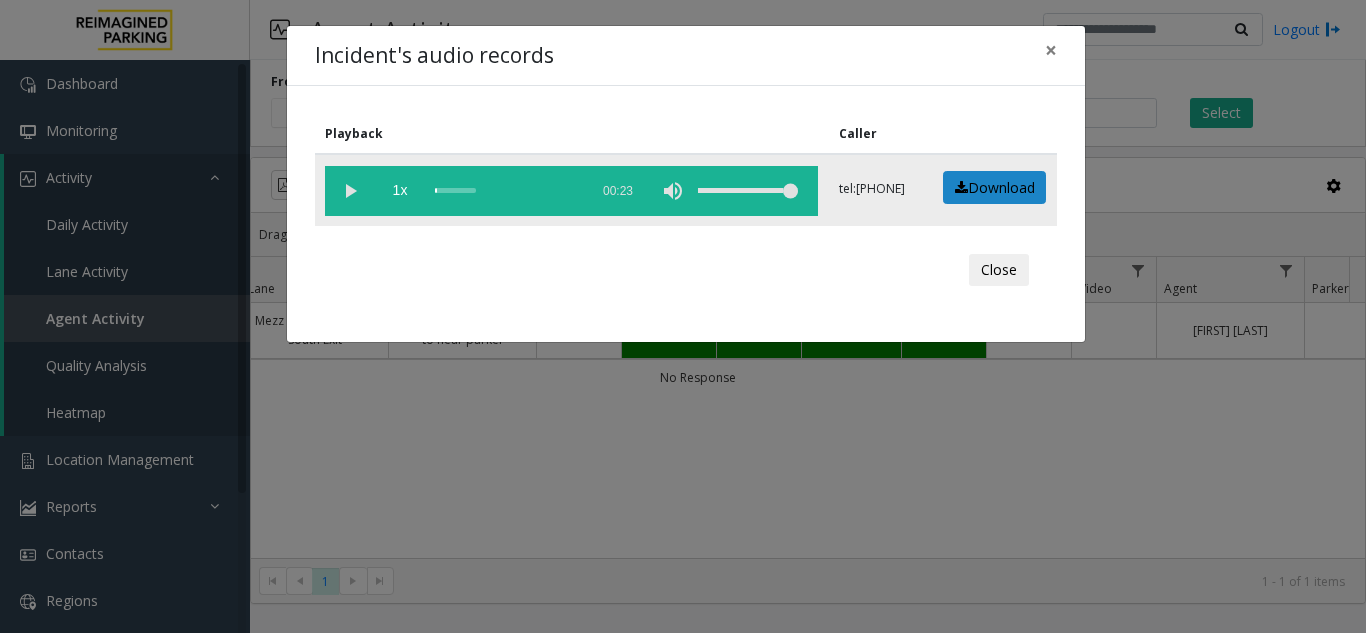 click 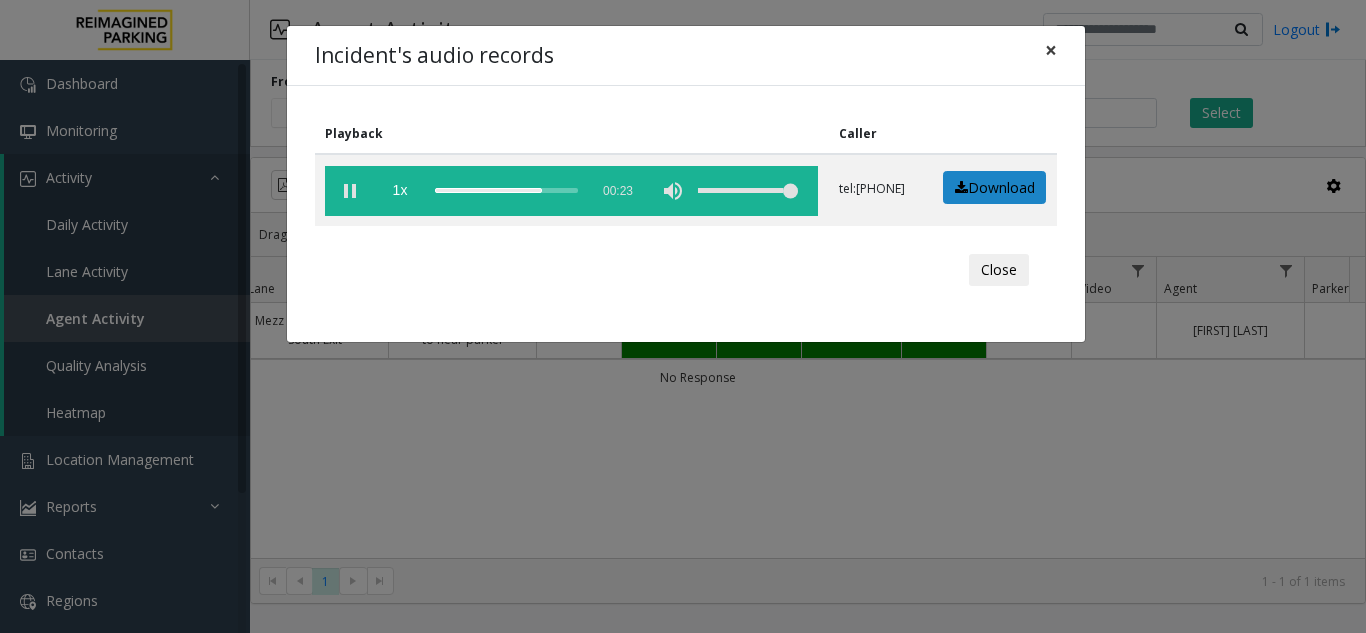 click on "×" 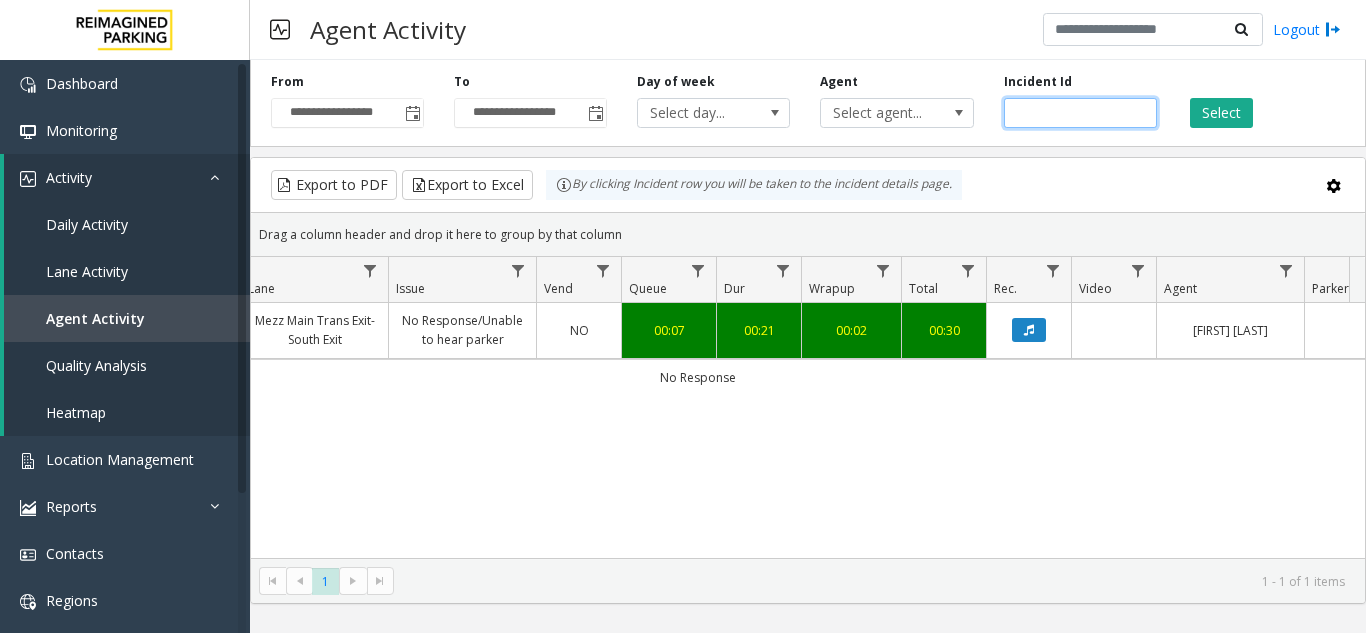 drag, startPoint x: 1080, startPoint y: 104, endPoint x: 913, endPoint y: 161, distance: 176.45963 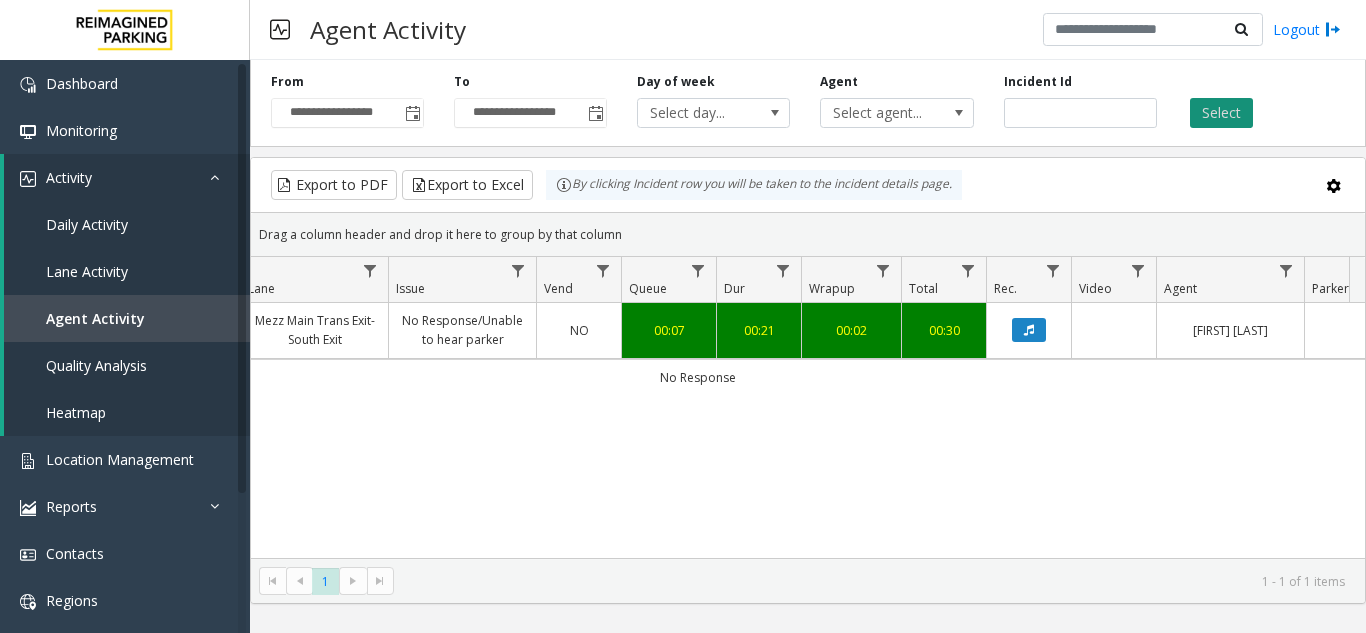 click on "Select" 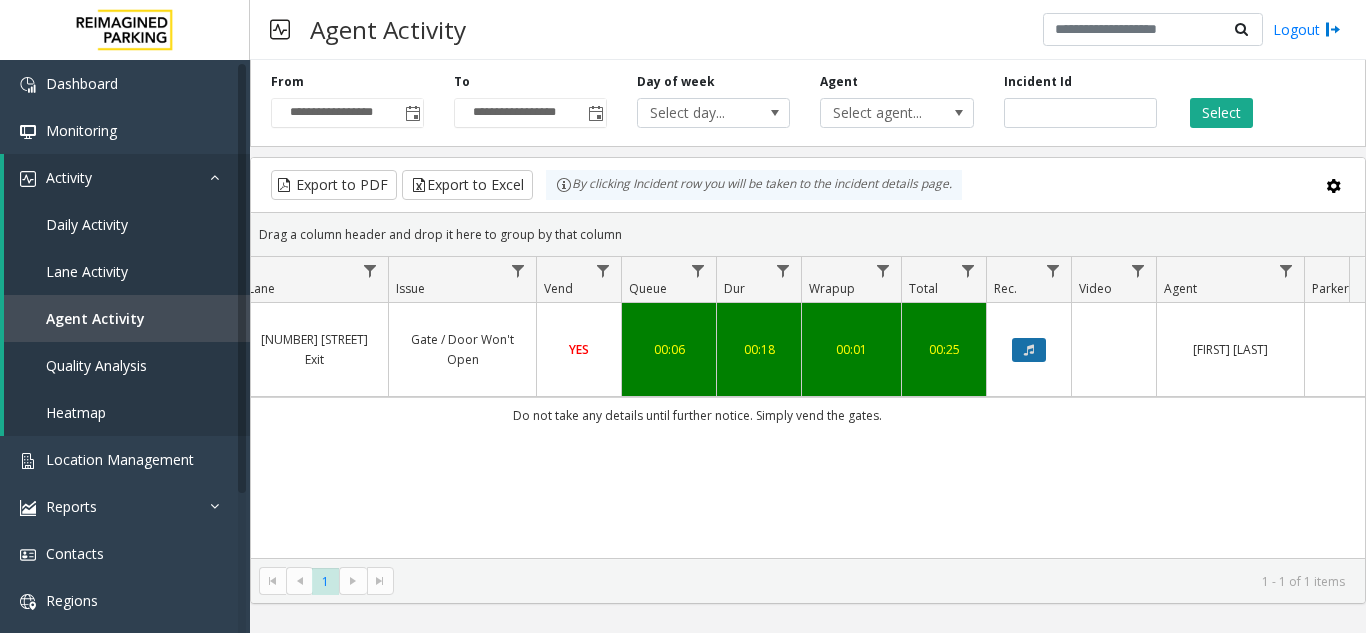 click 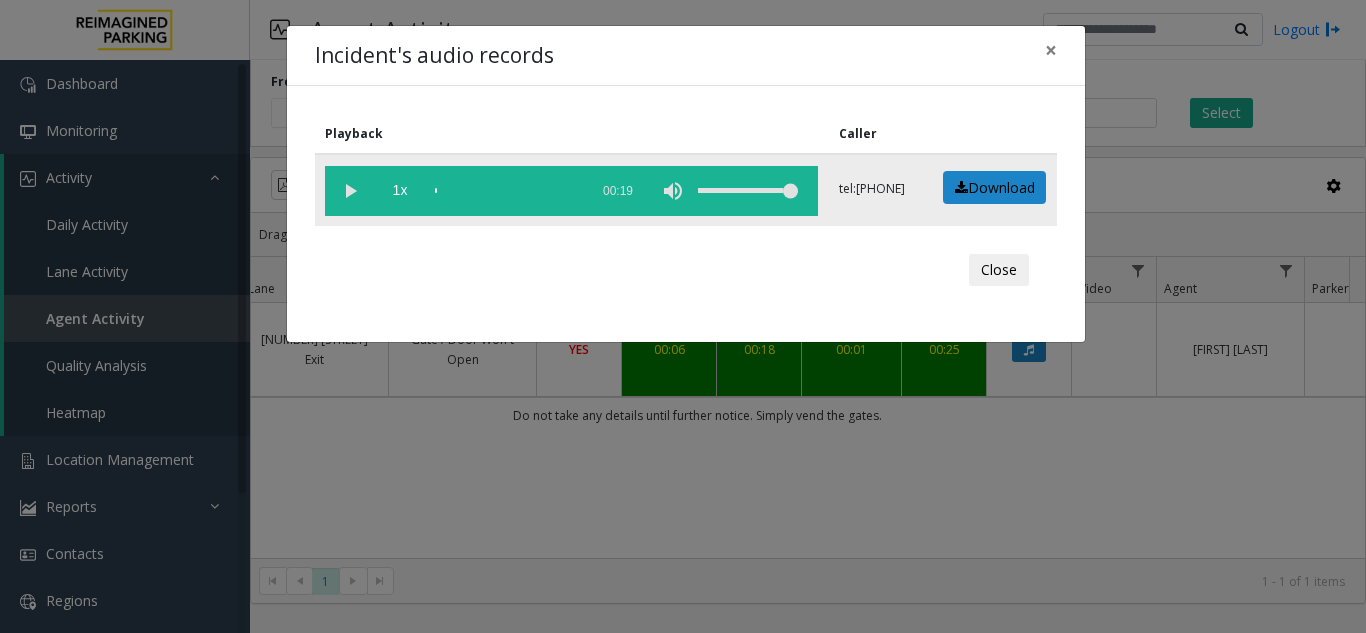click 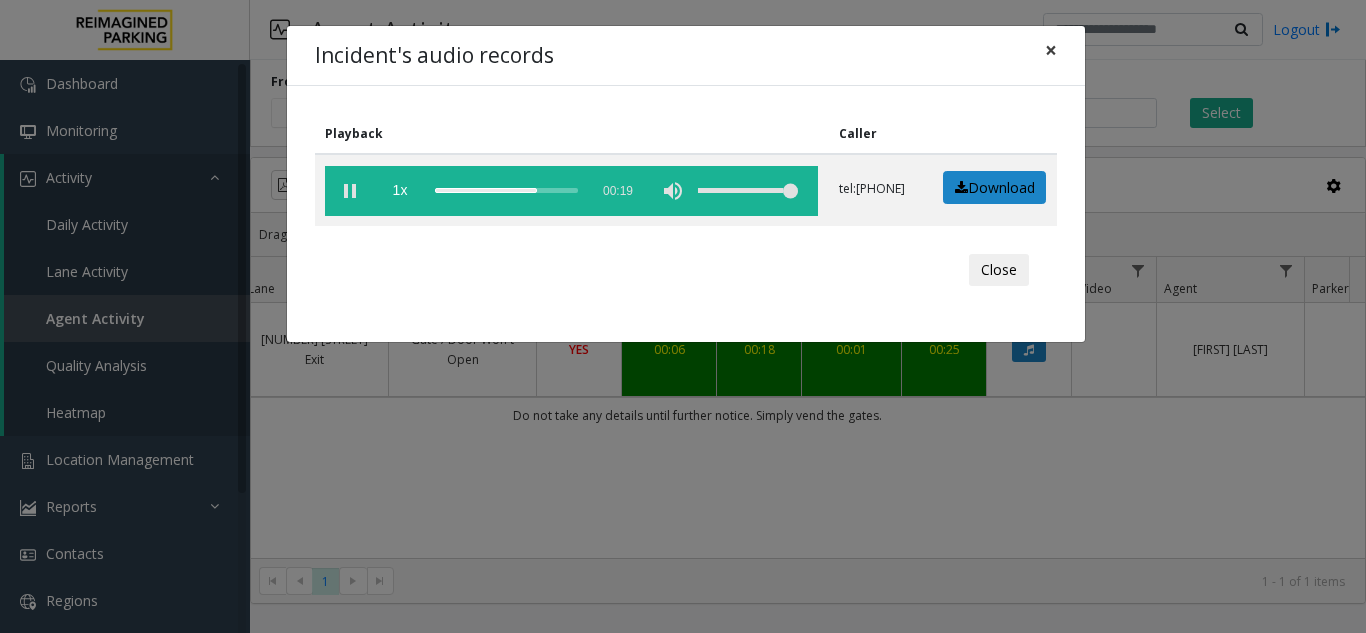 click on "×" 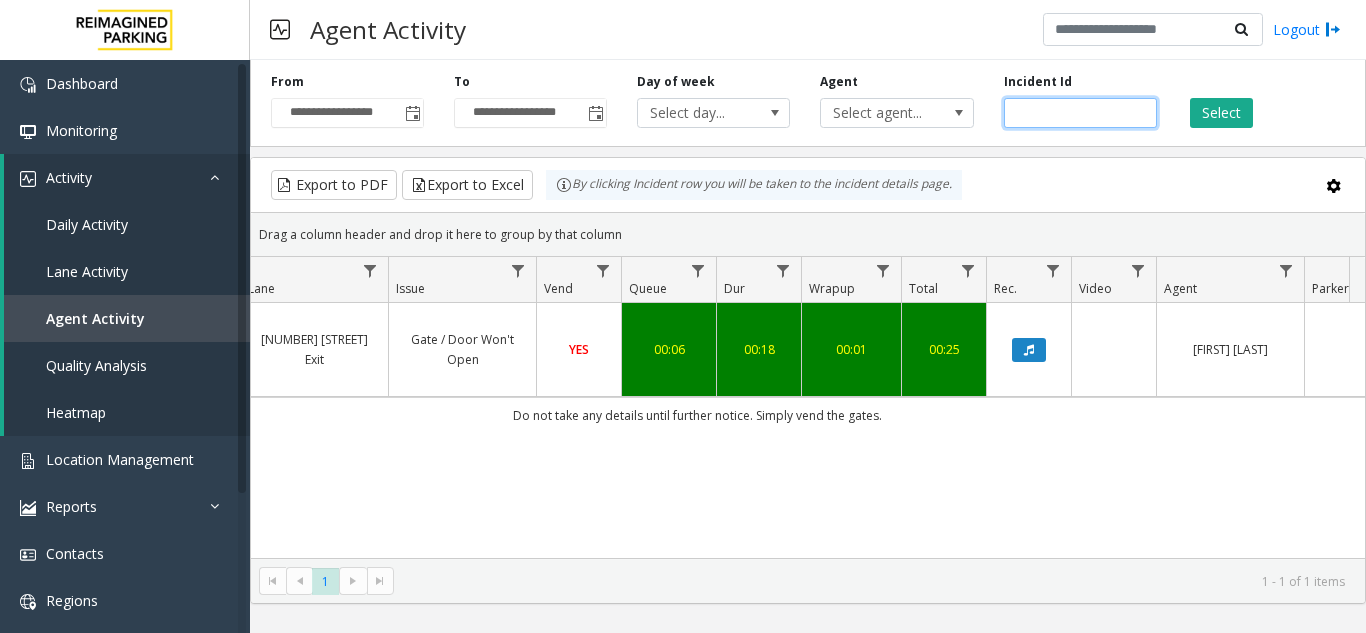 drag, startPoint x: 1097, startPoint y: 109, endPoint x: 841, endPoint y: 141, distance: 257.99225 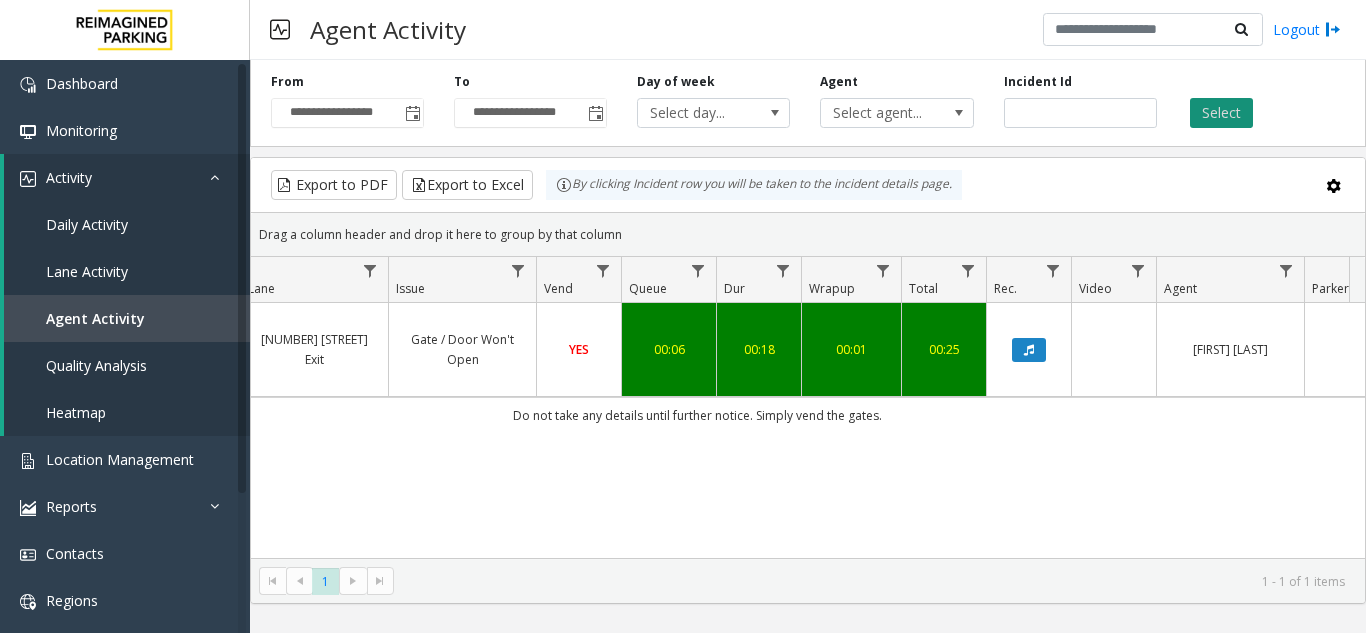 click on "Select" 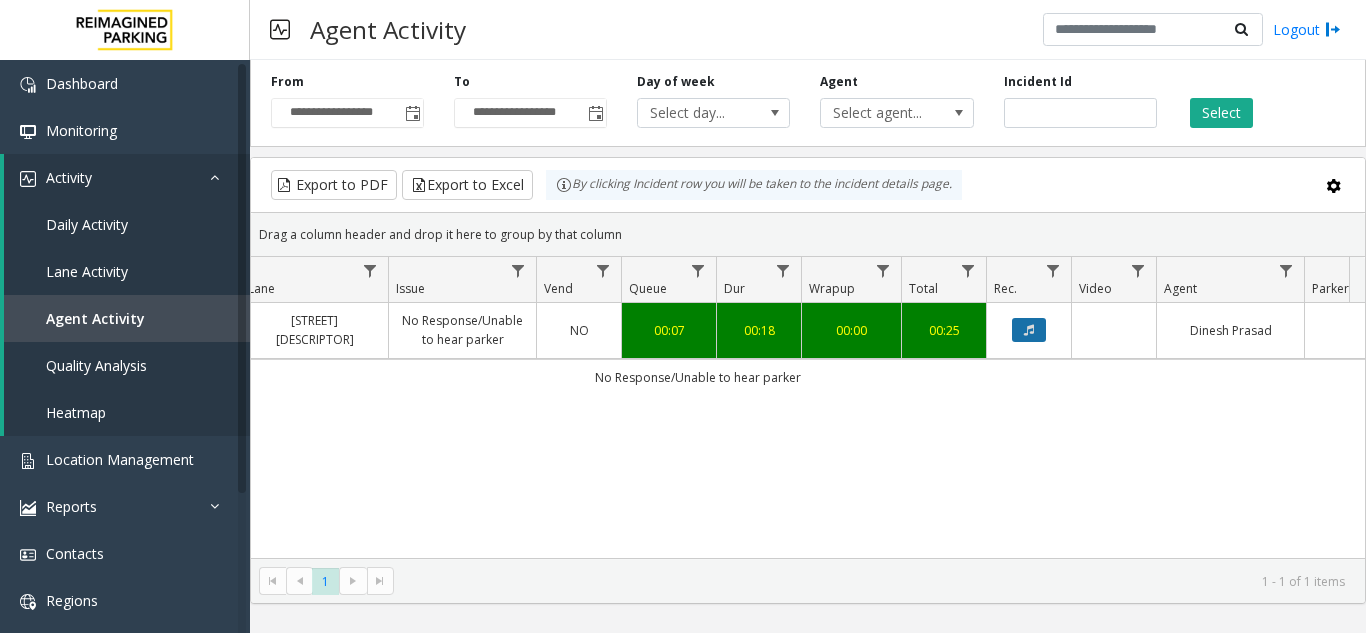 click 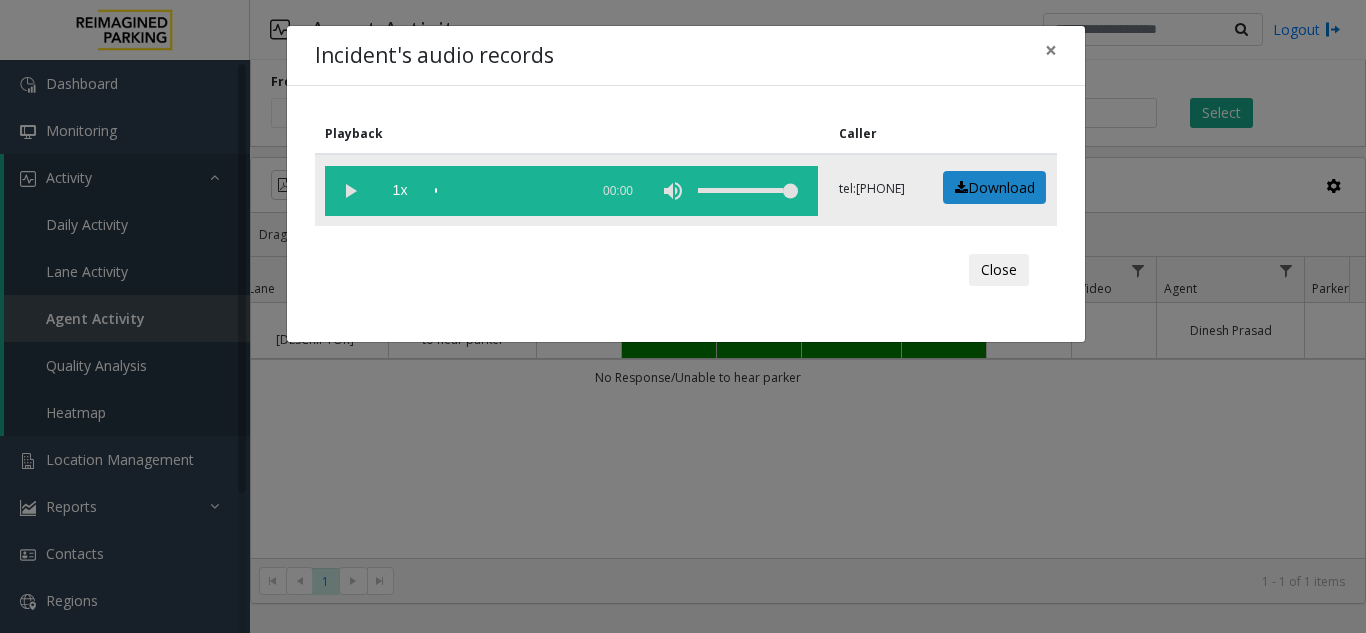 click 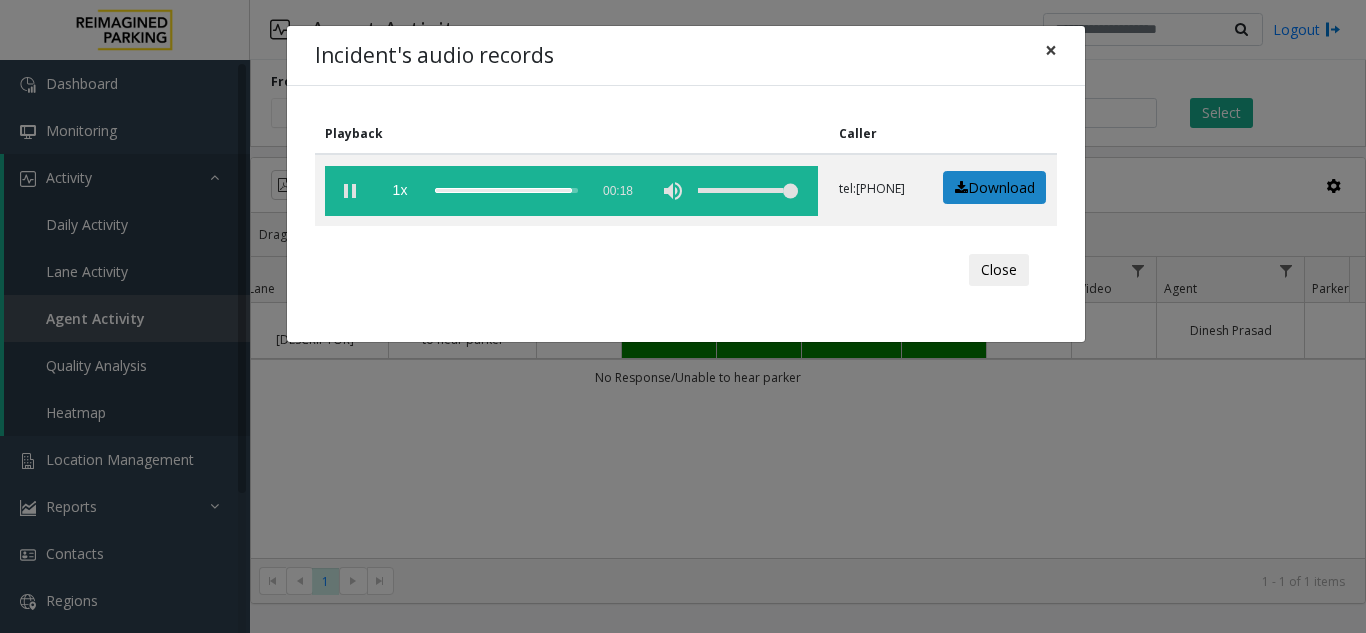 click on "×" 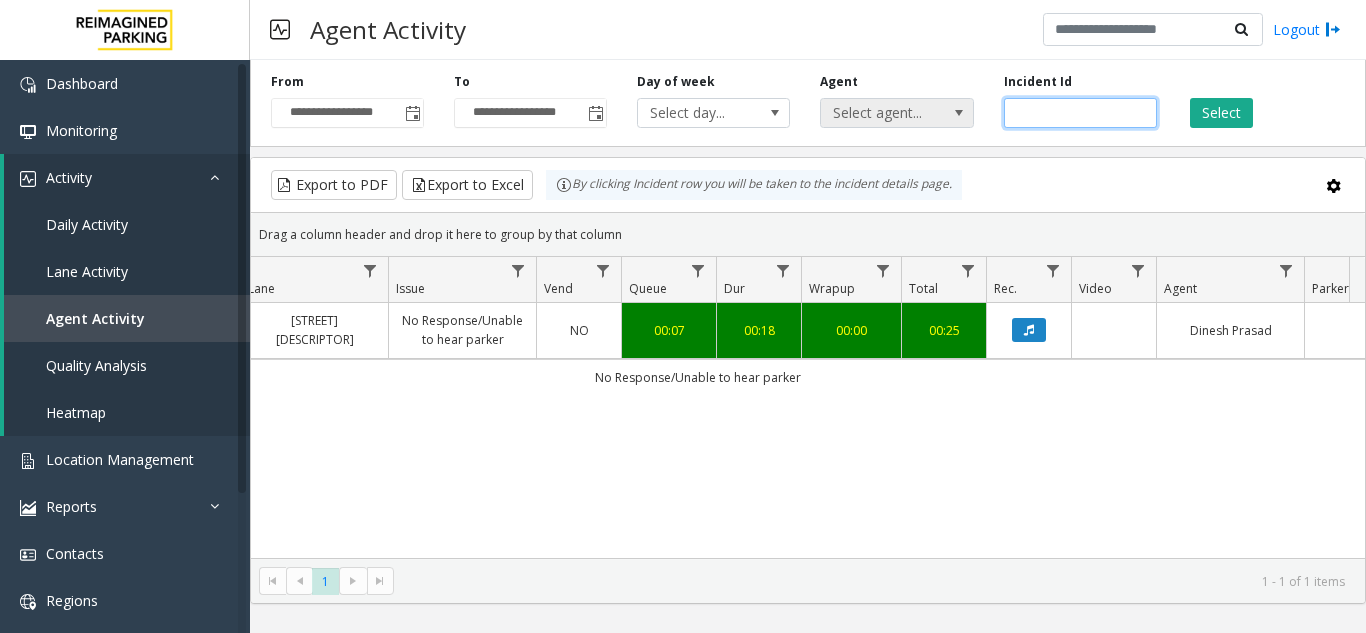drag, startPoint x: 1086, startPoint y: 117, endPoint x: 900, endPoint y: 119, distance: 186.01076 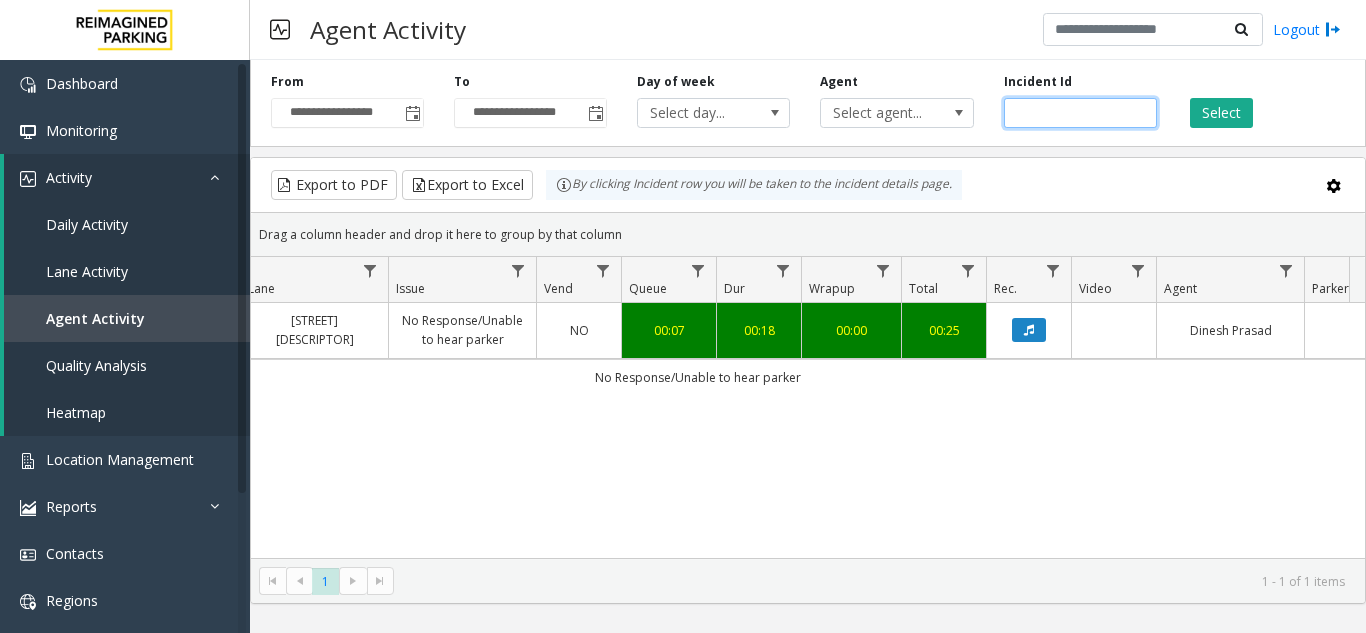 paste 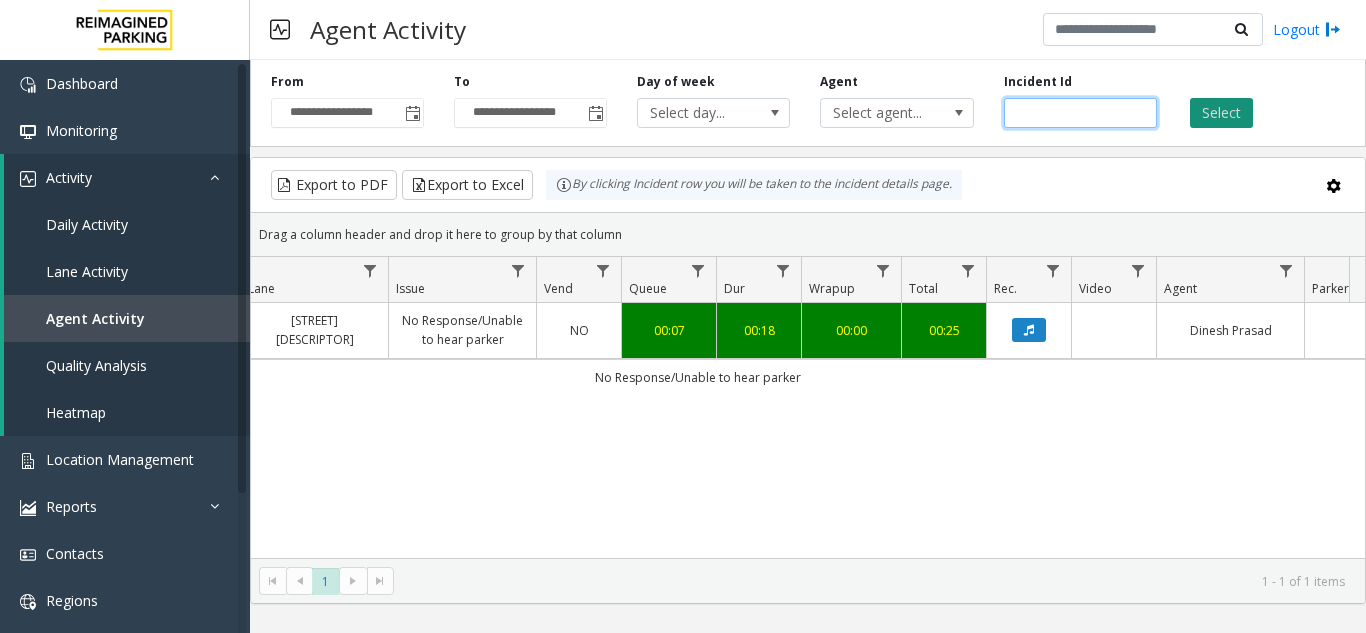 type on "*******" 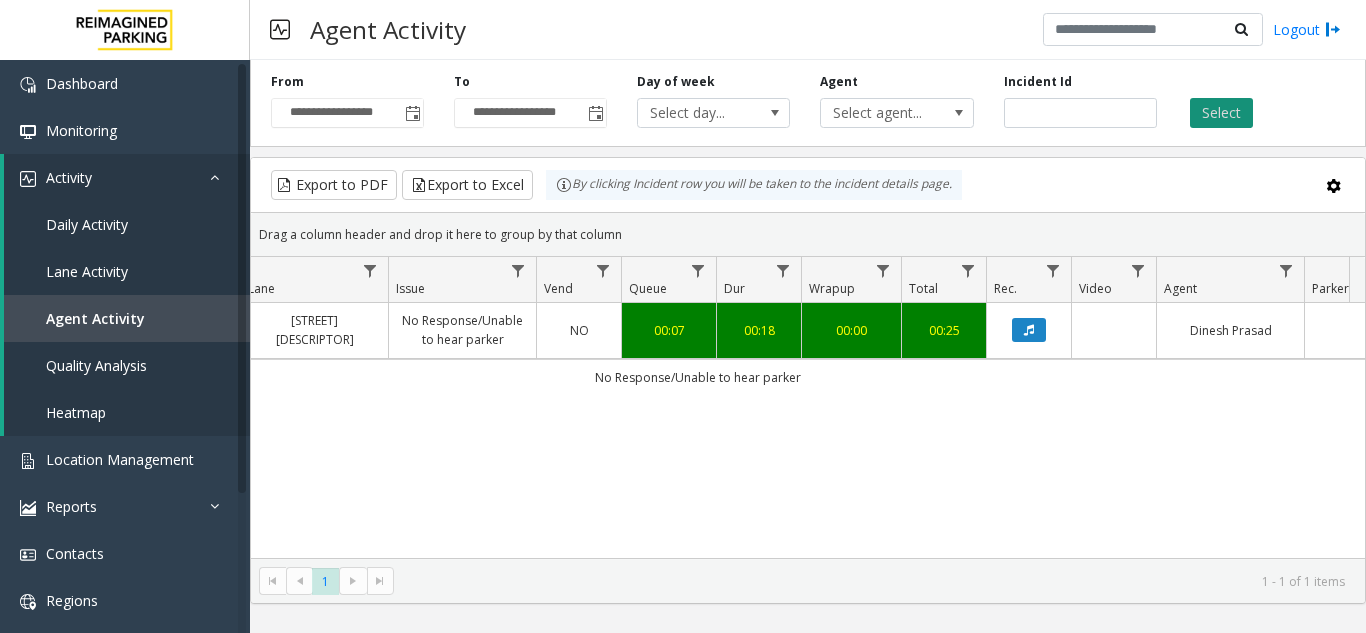 click on "Select" 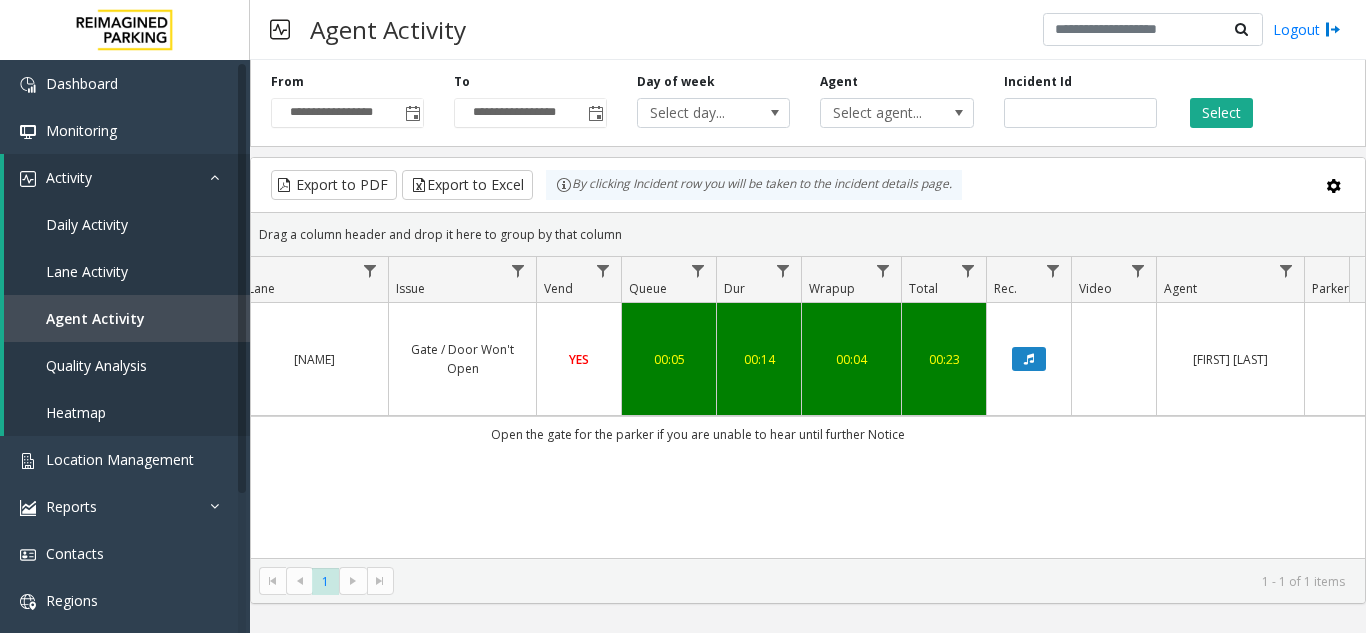 click 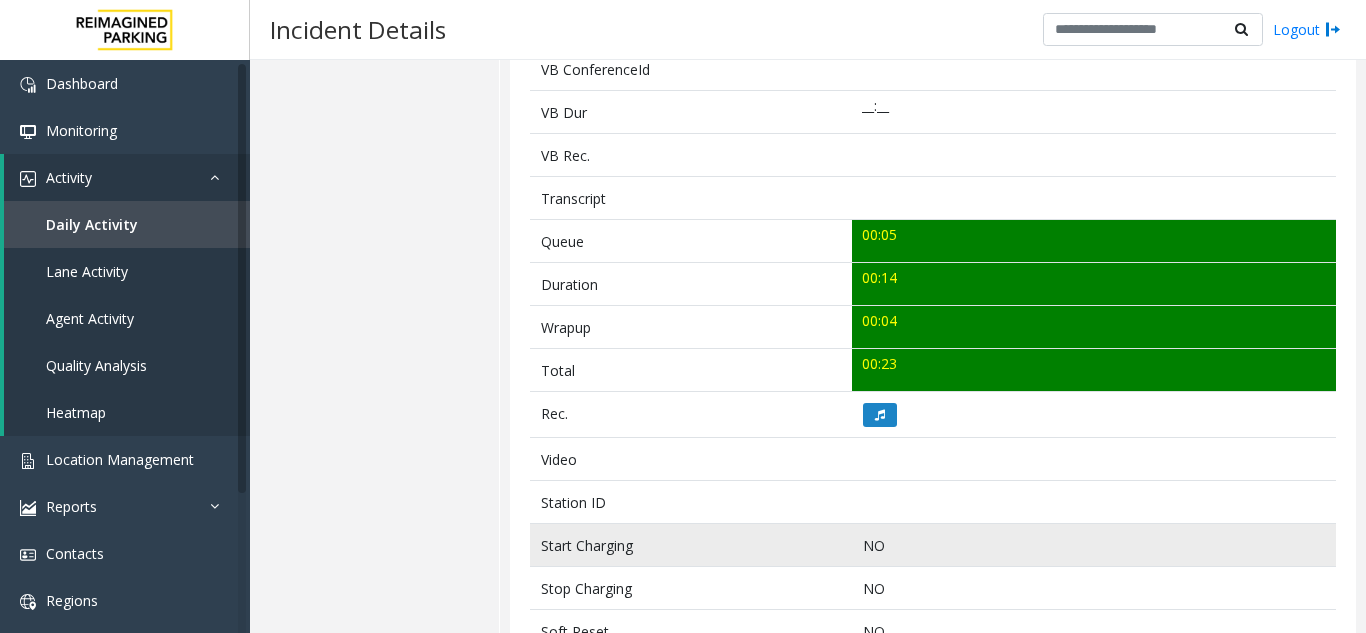 scroll, scrollTop: 700, scrollLeft: 0, axis: vertical 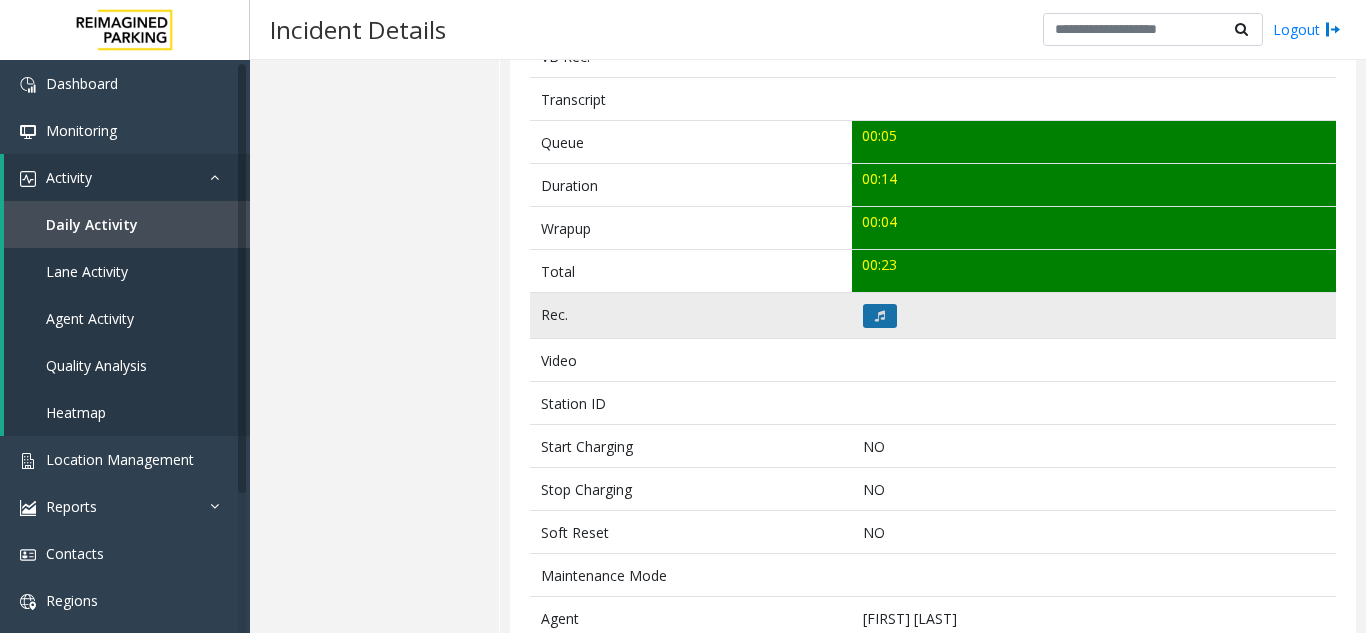 click 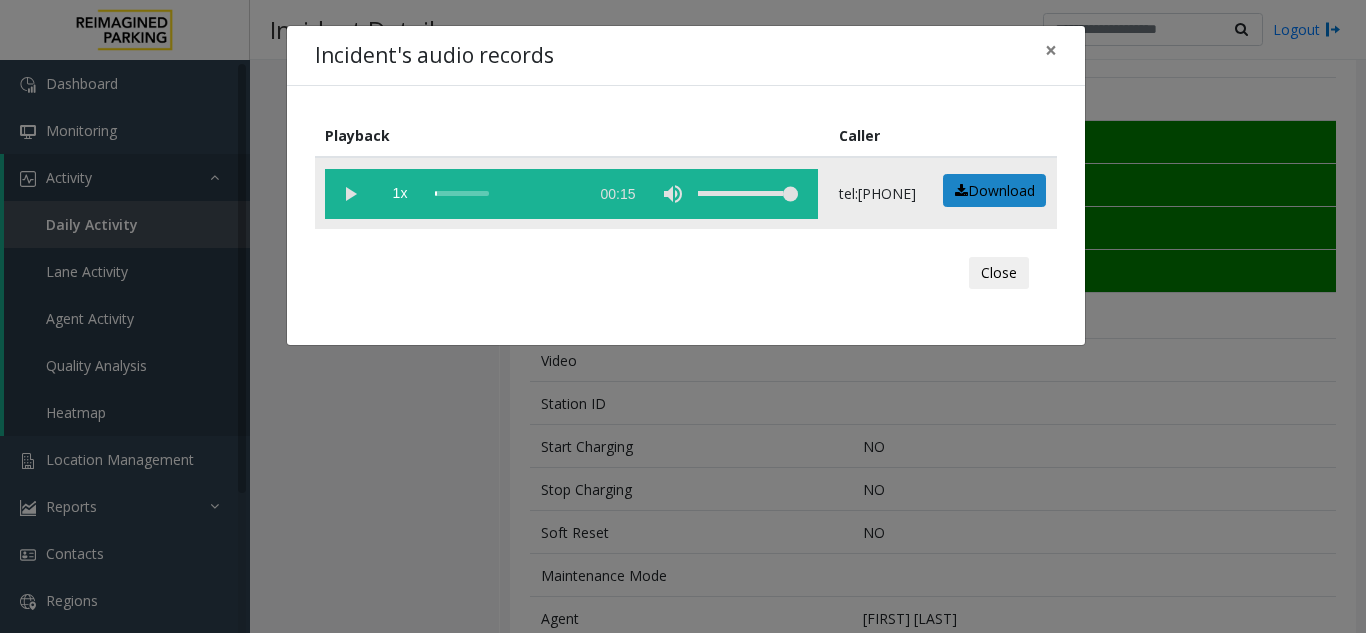 click 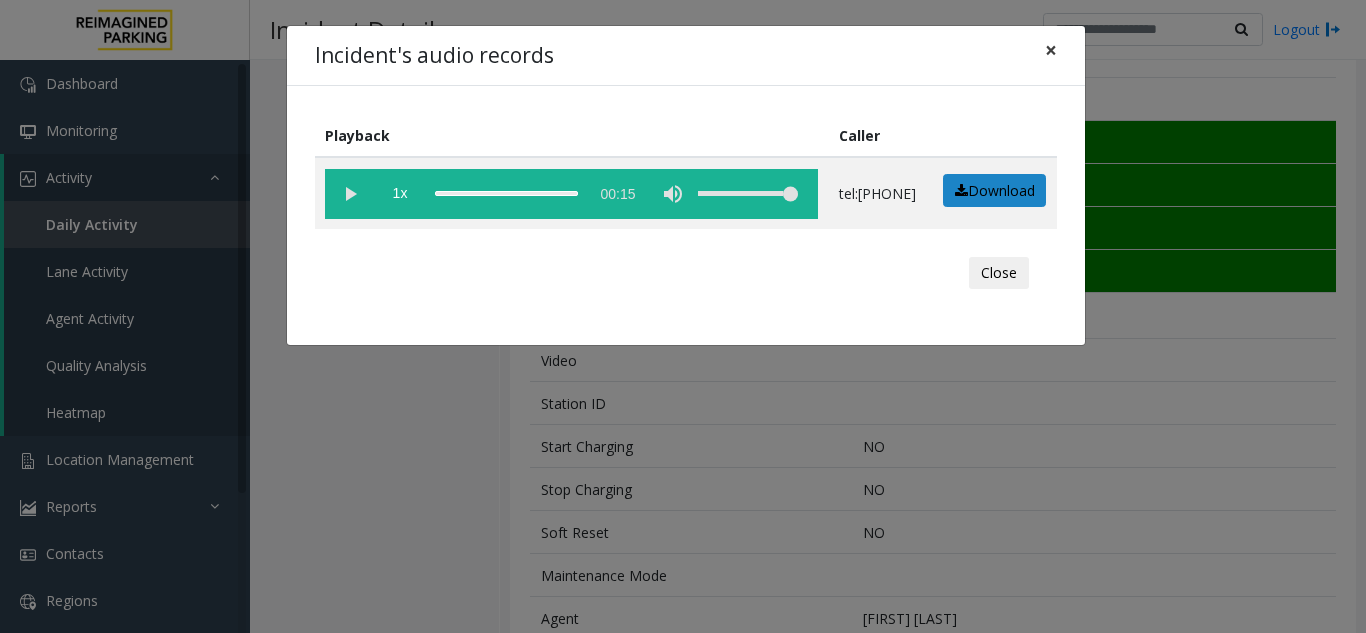 click on "×" 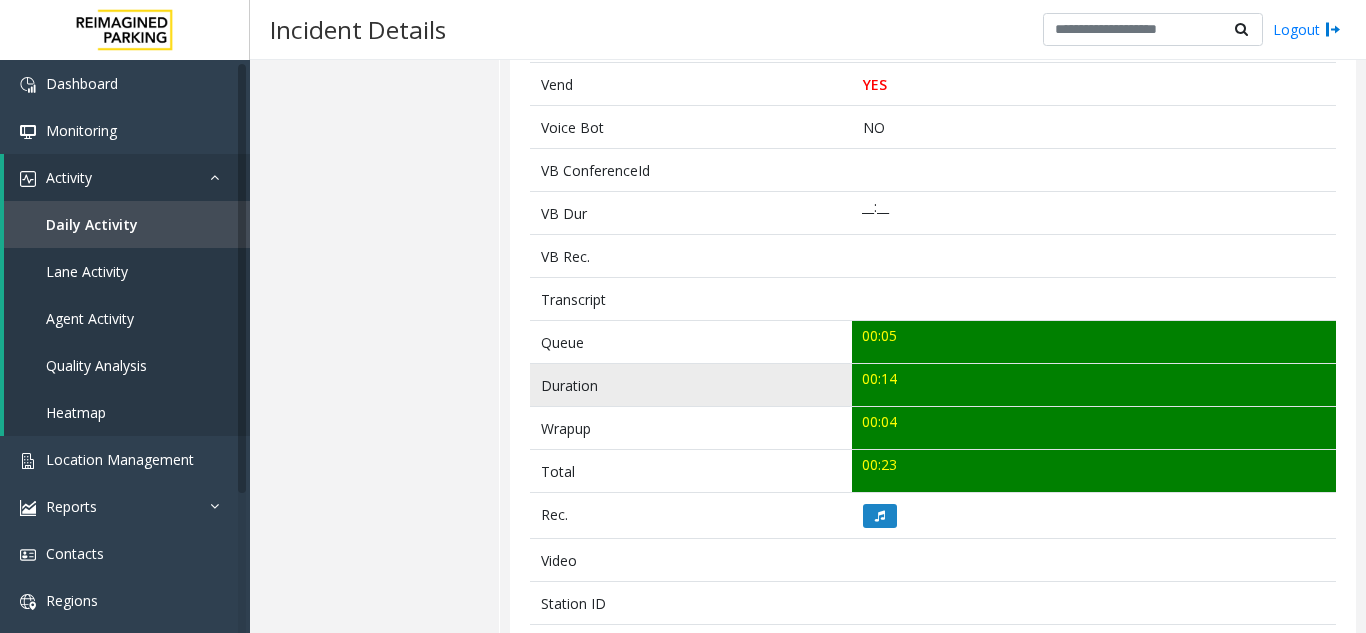 scroll, scrollTop: 700, scrollLeft: 0, axis: vertical 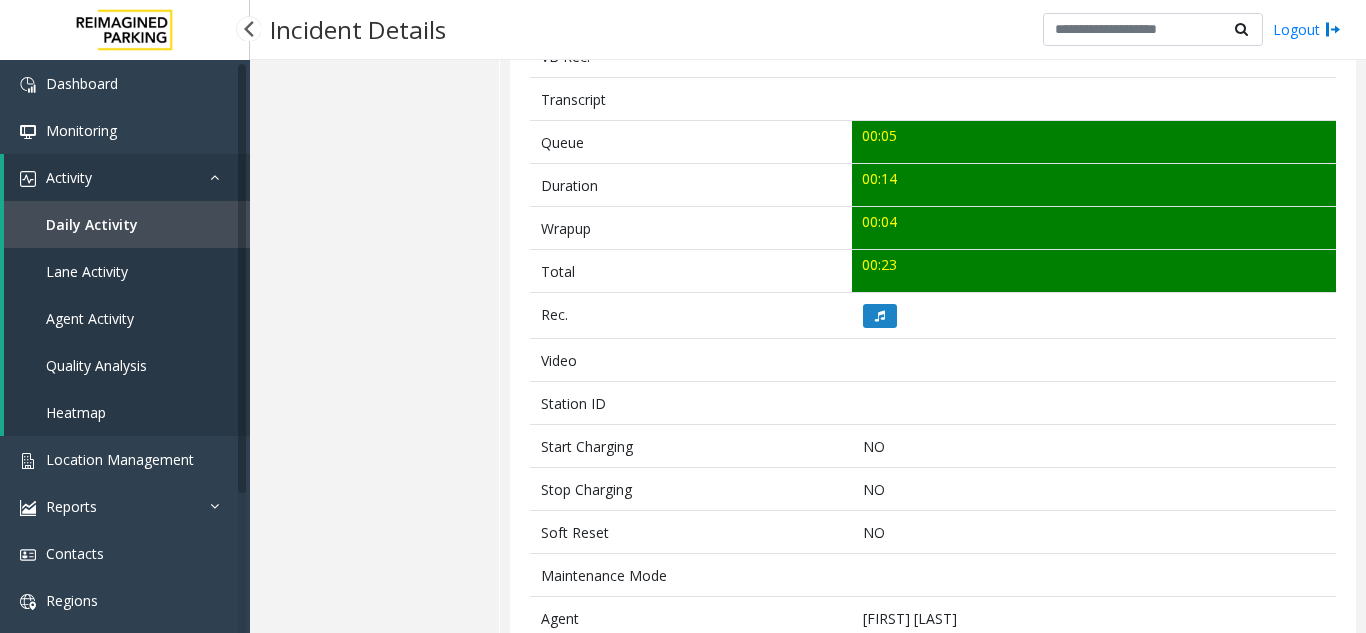click on "Agent Activity" at bounding box center [90, 318] 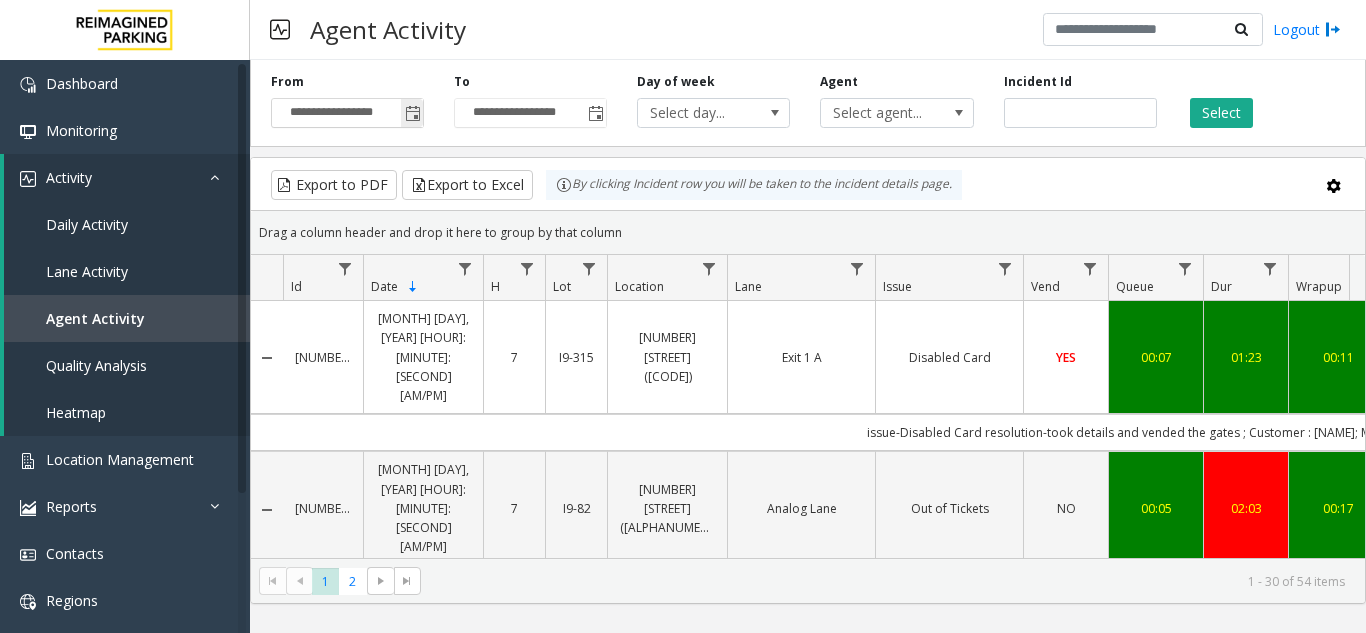 click 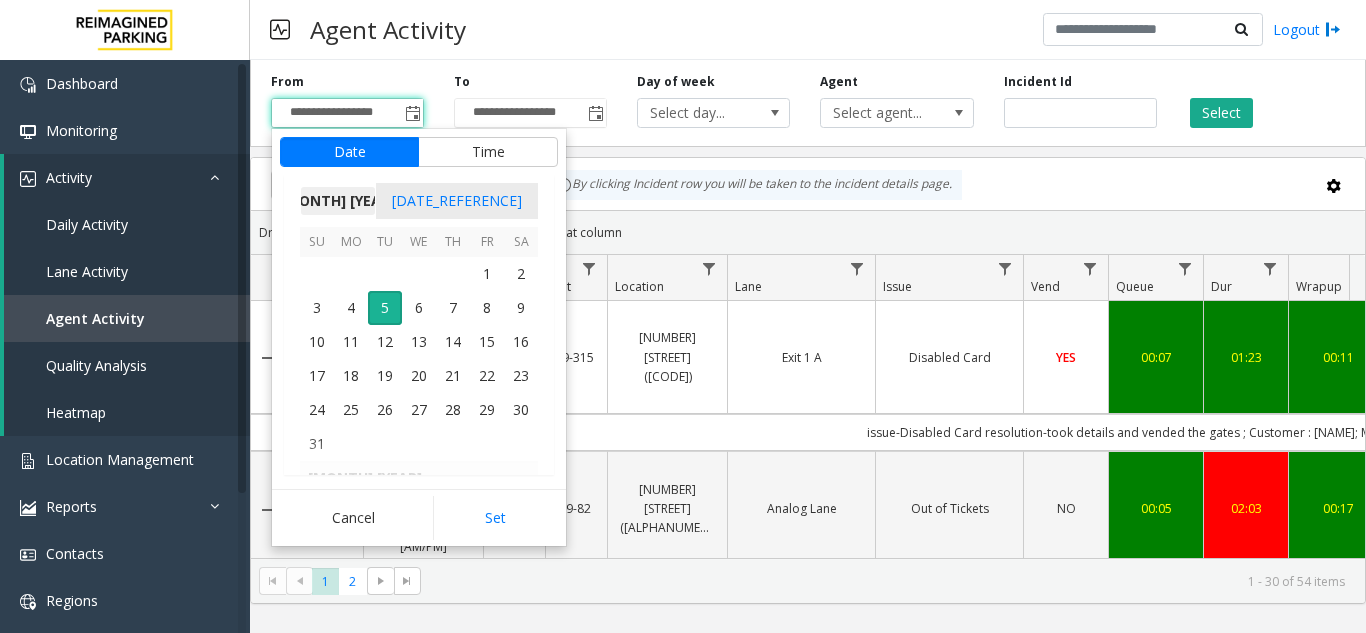click on "[MONTH] [YEAR]" at bounding box center [338, 201] 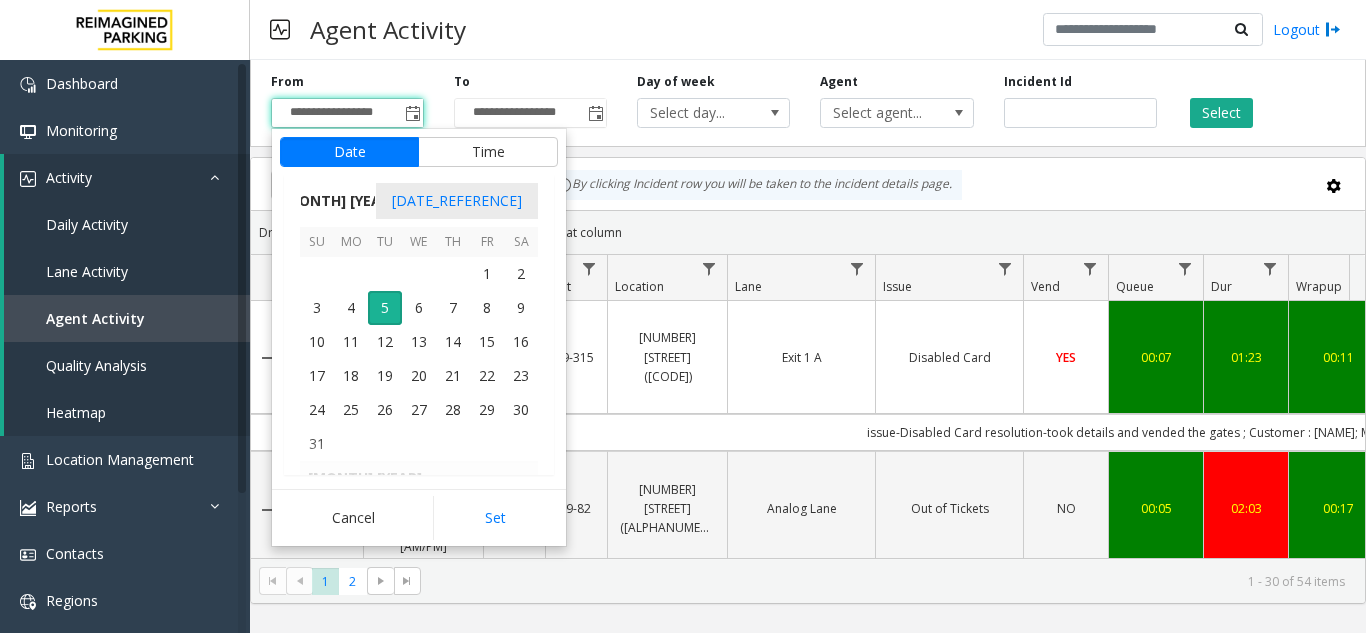 scroll, scrollTop: 21348, scrollLeft: 0, axis: vertical 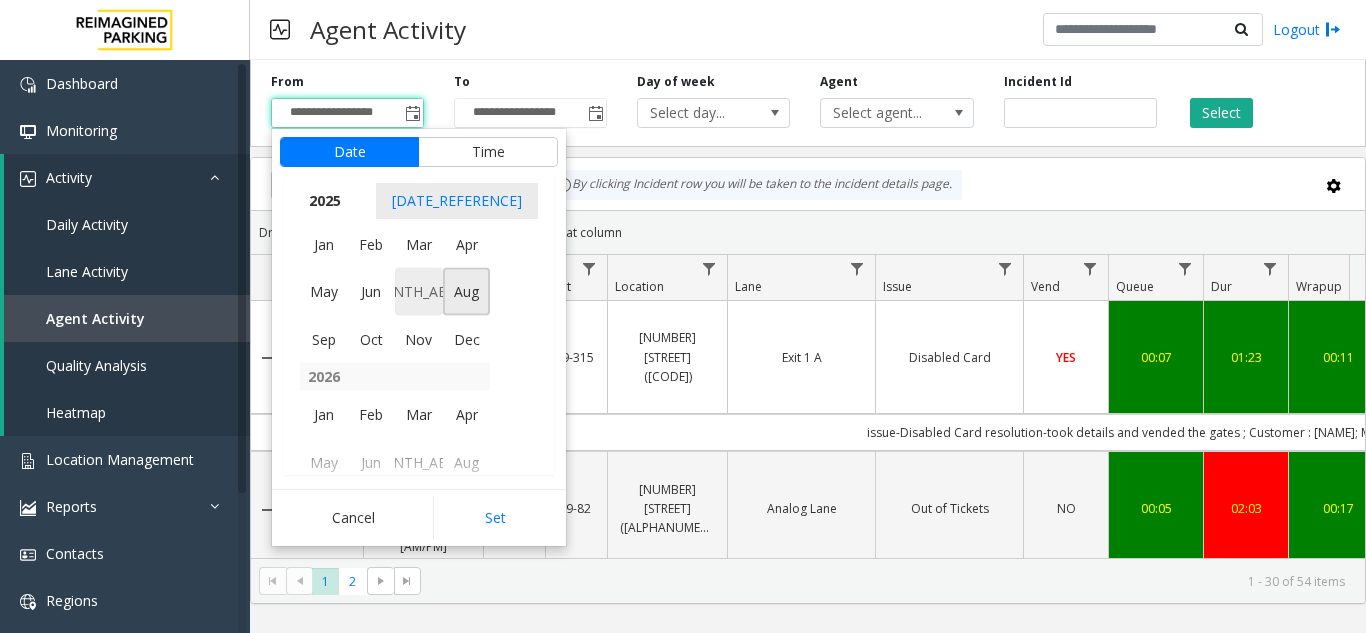 click on "[MONTH_ABBR]" at bounding box center [419, 292] 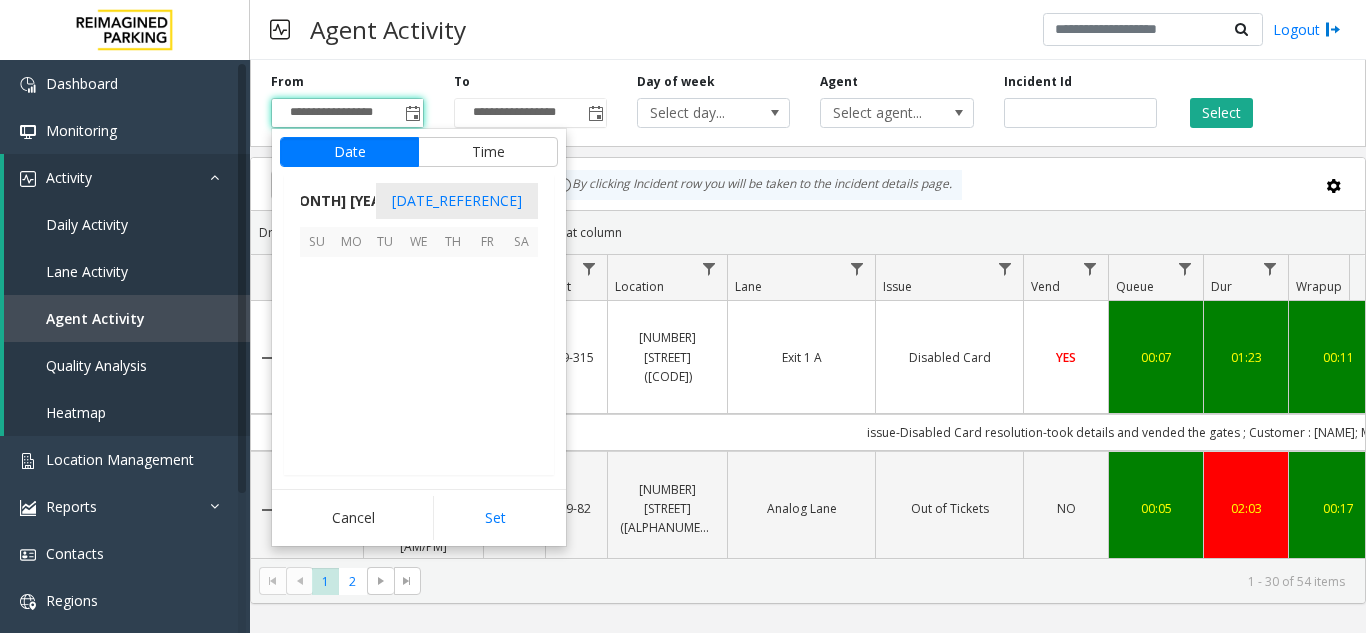 scroll, scrollTop: 358428, scrollLeft: 0, axis: vertical 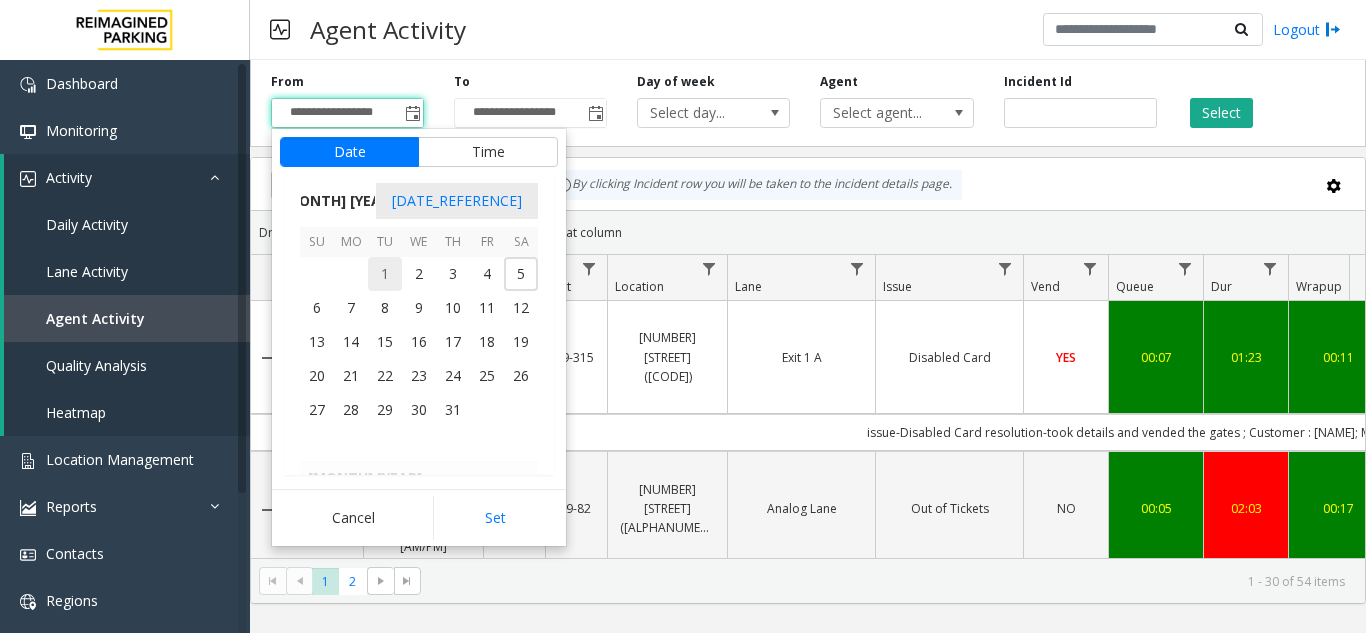 click on "1" at bounding box center (385, 274) 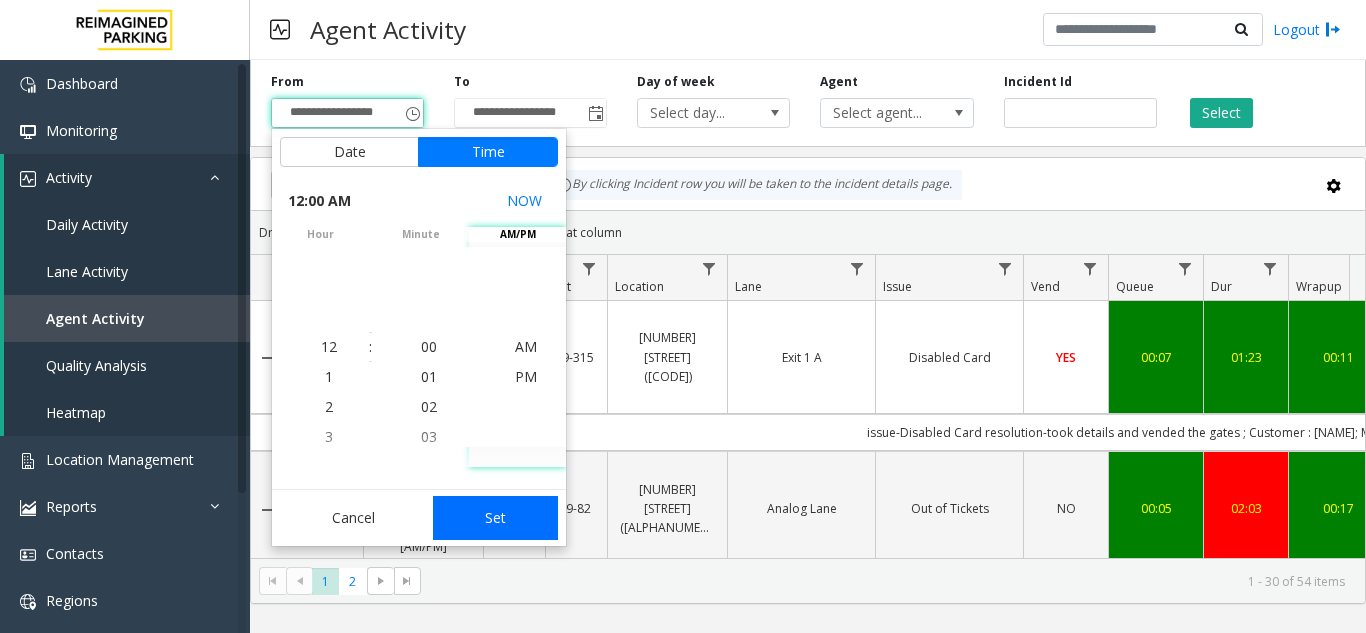 drag, startPoint x: 509, startPoint y: 502, endPoint x: 579, endPoint y: 437, distance: 95.524864 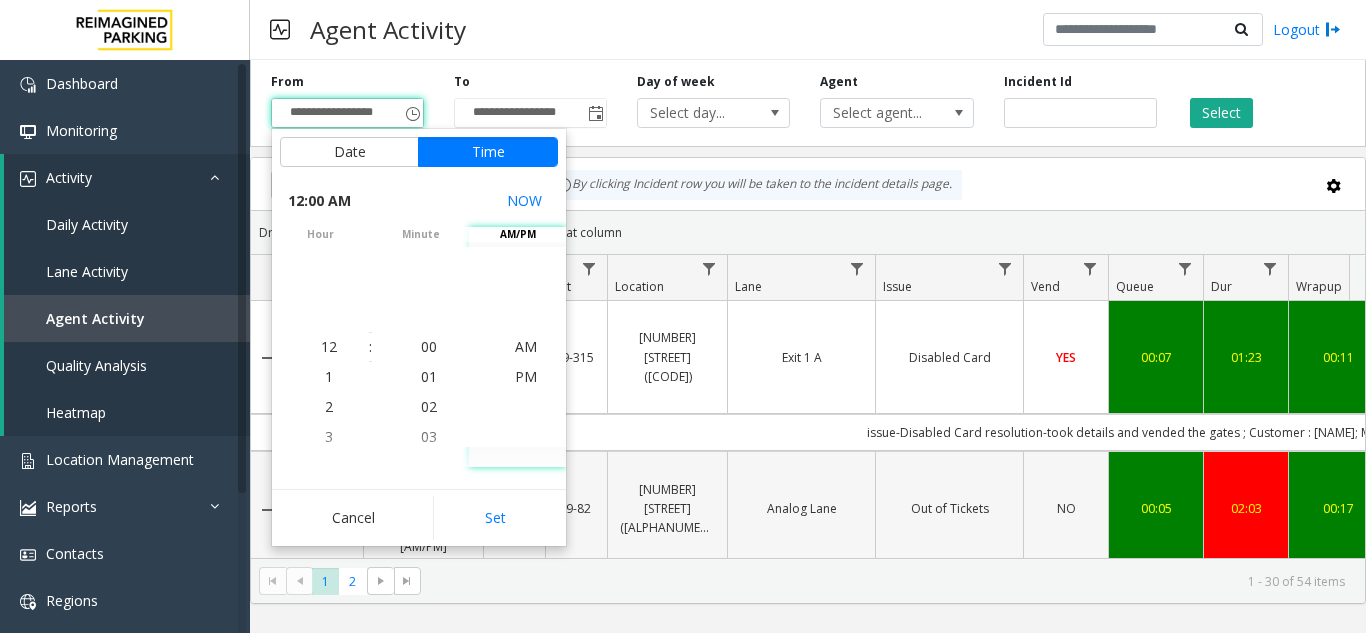 type on "**********" 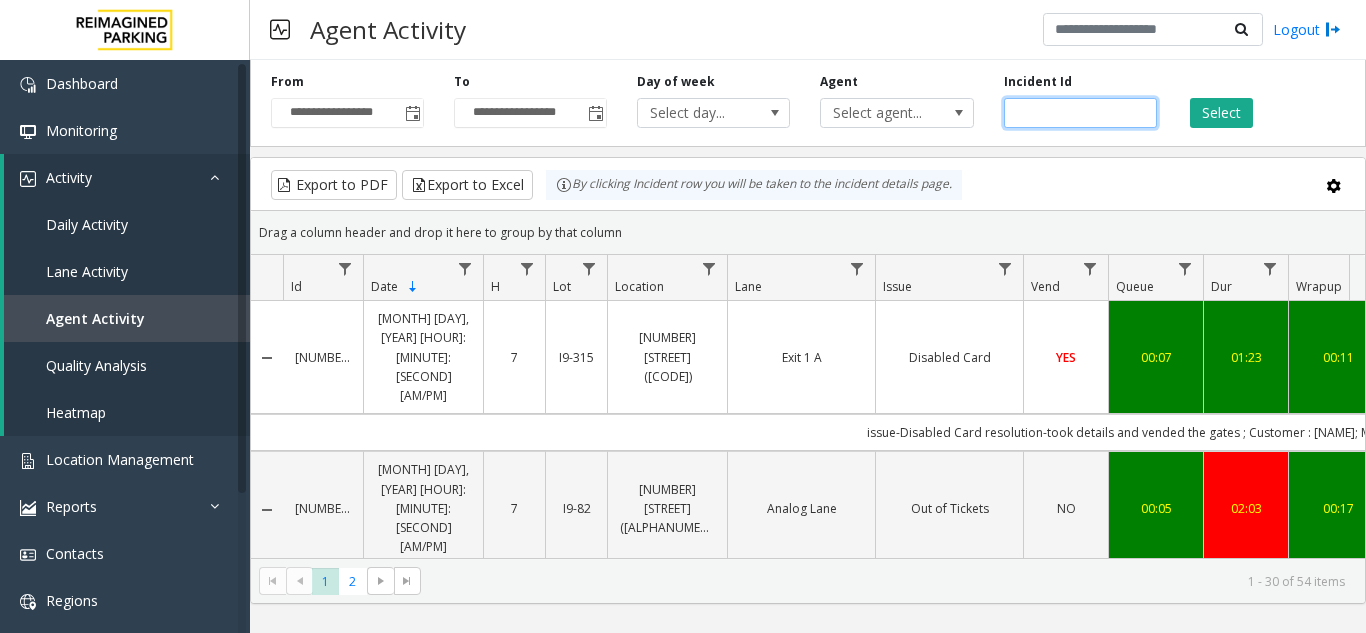 click 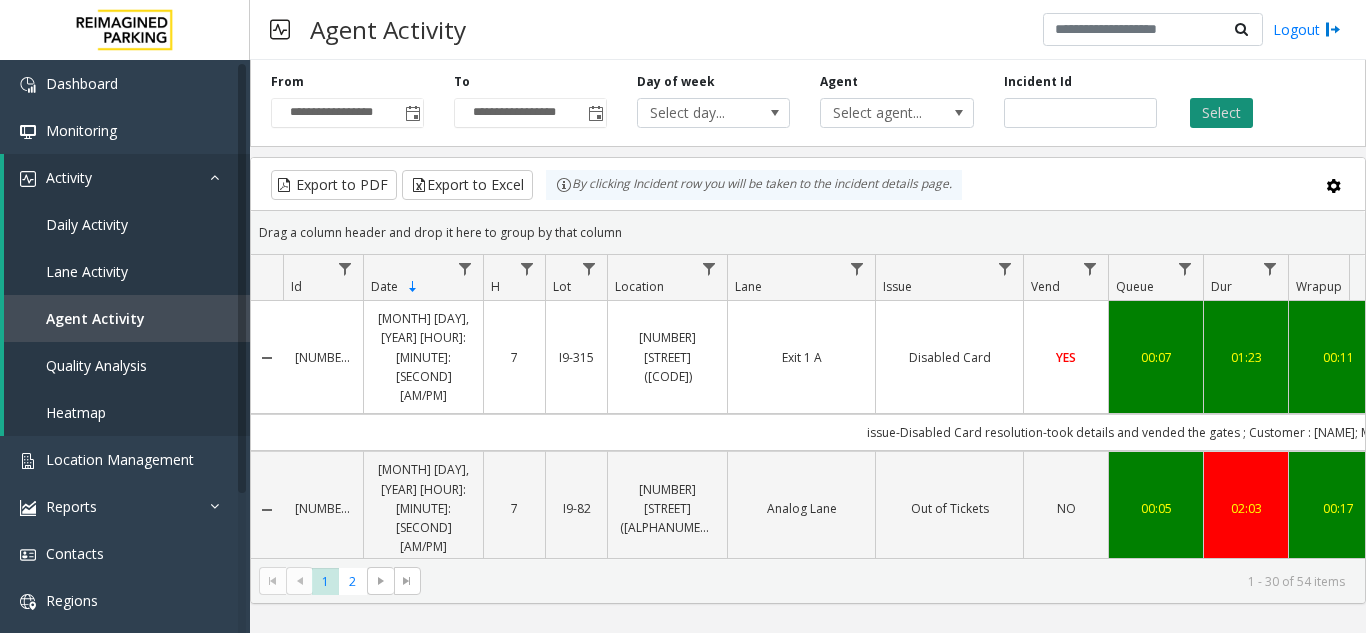 click on "Select" 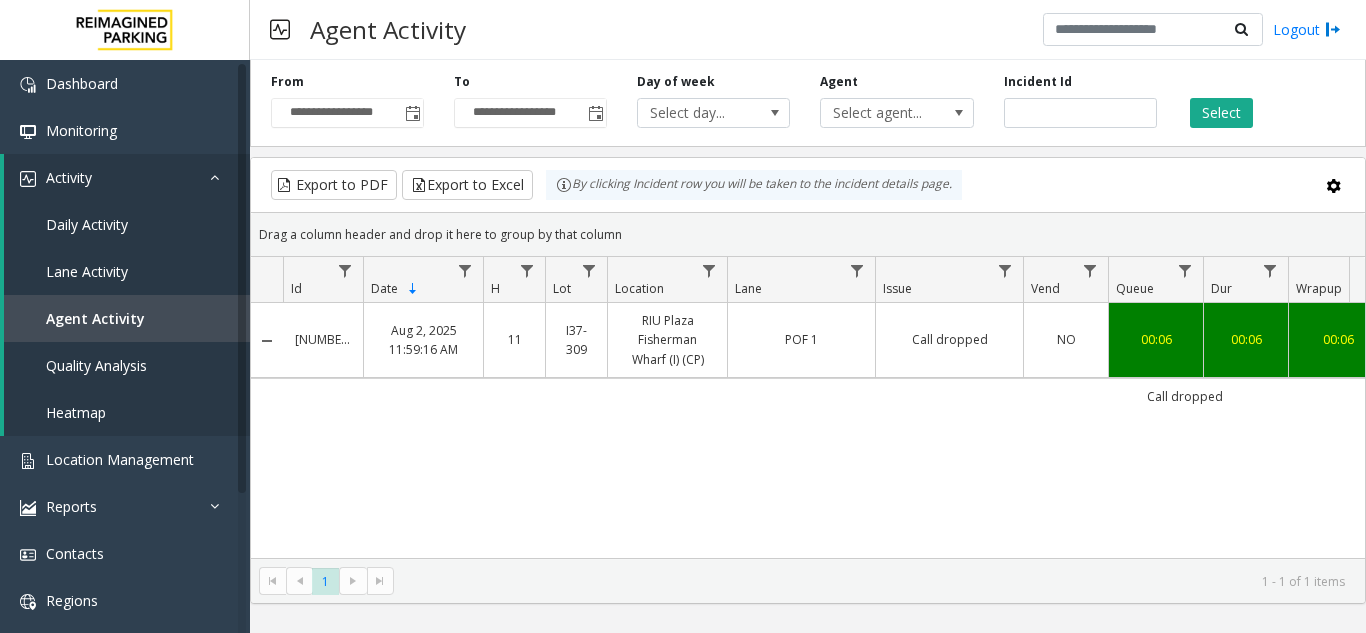 scroll, scrollTop: 0, scrollLeft: 199, axis: horizontal 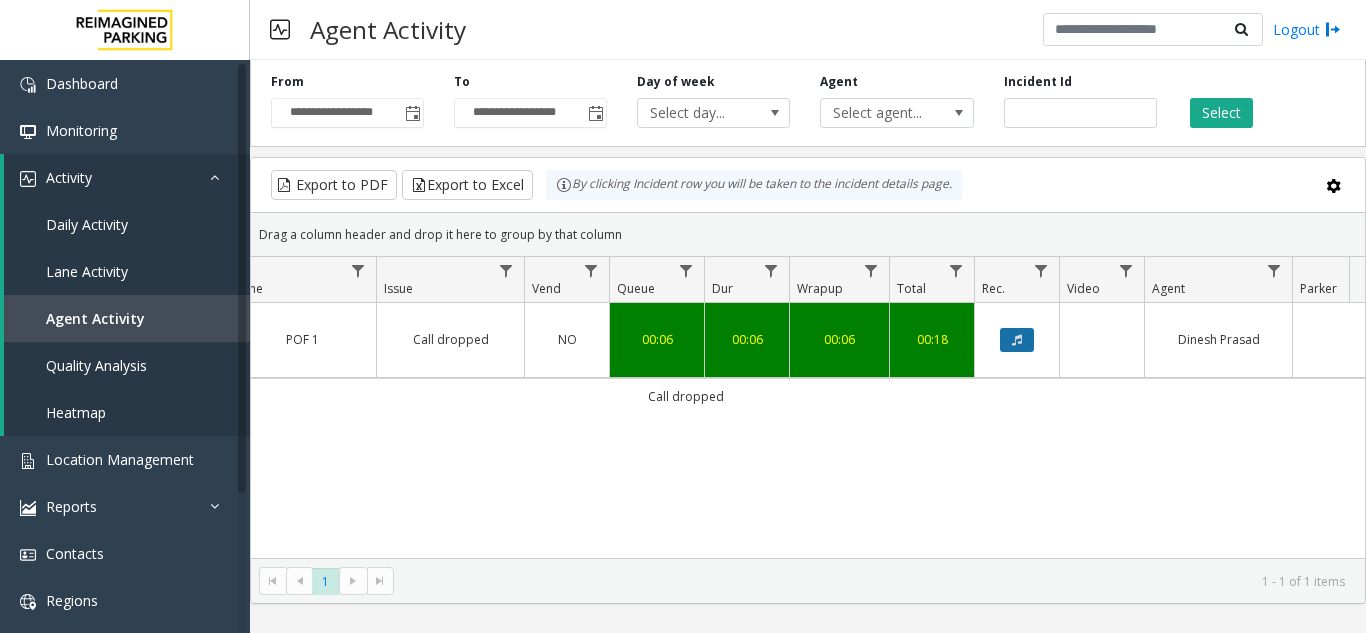 click 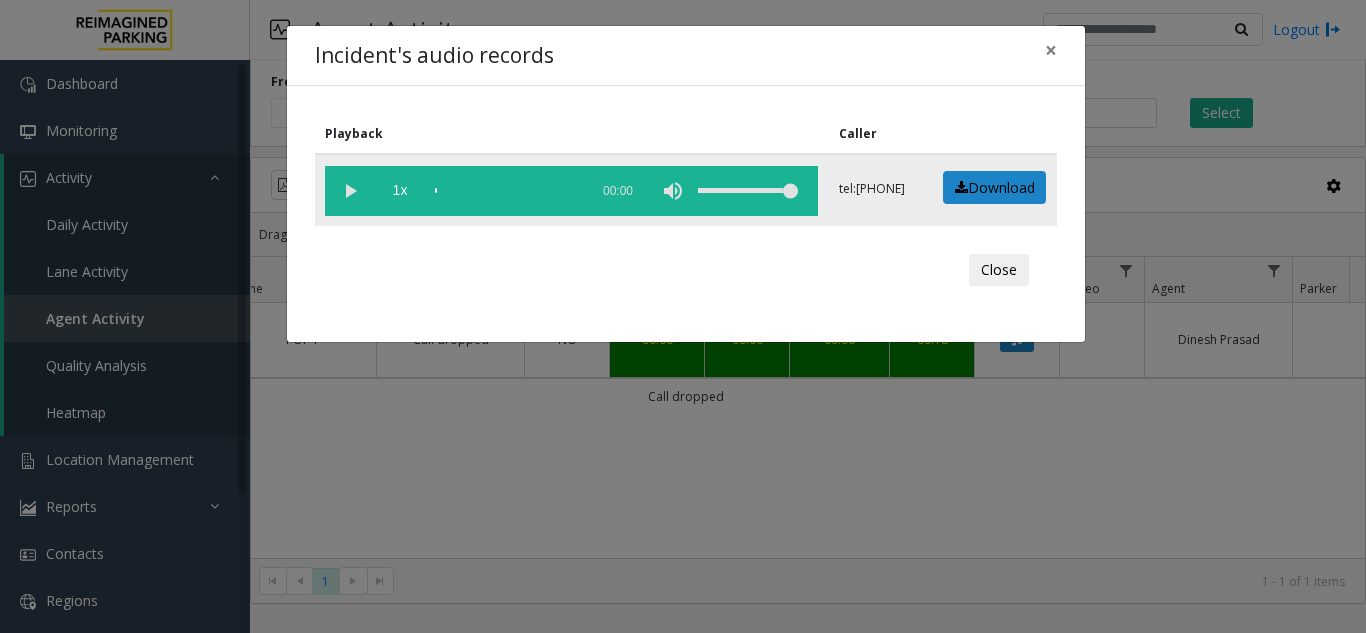 click 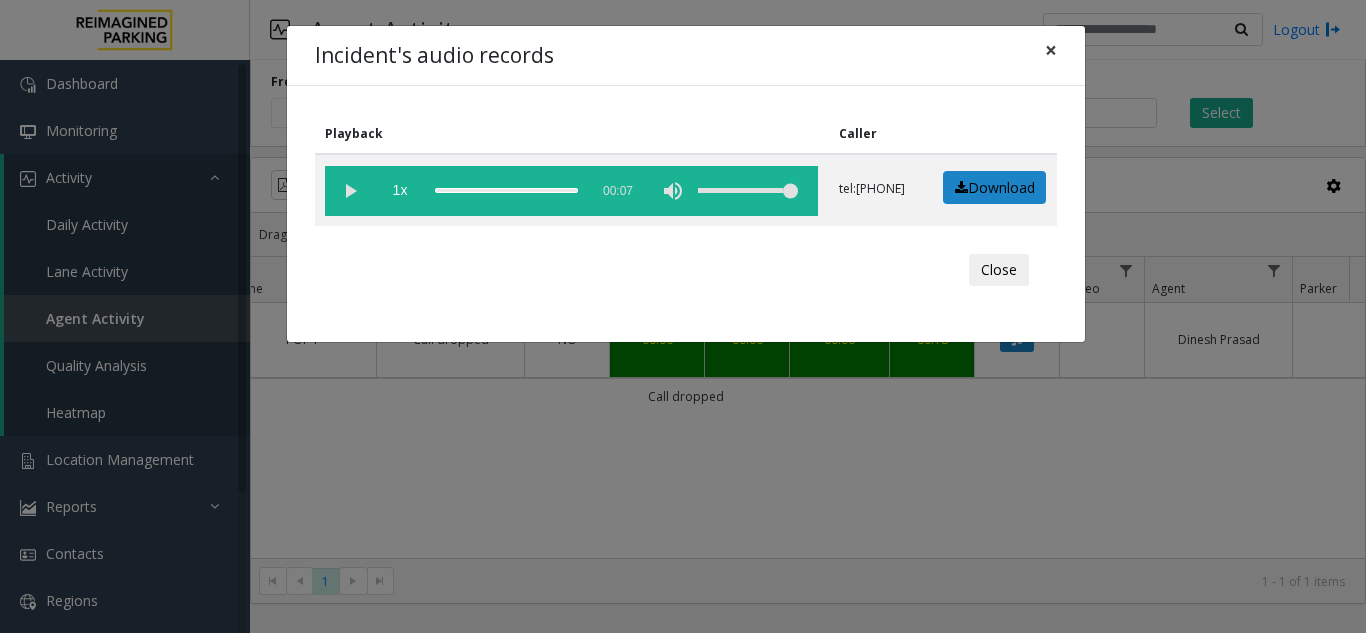 click on "×" 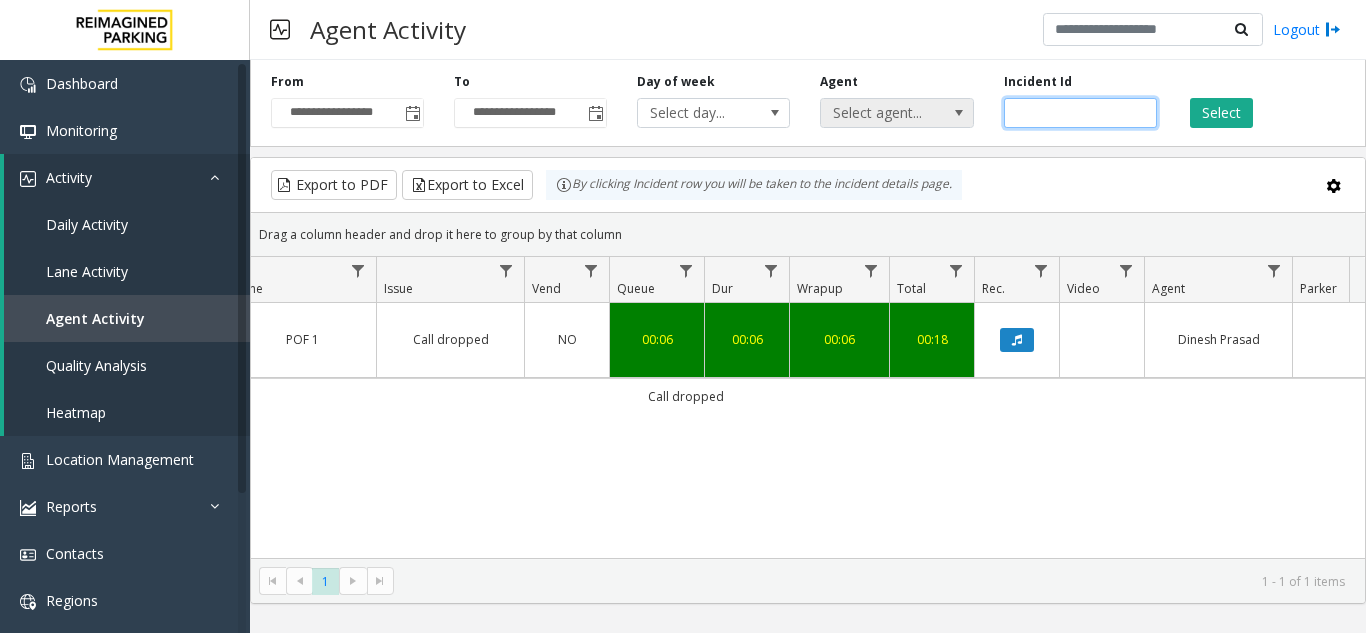 drag, startPoint x: 1066, startPoint y: 106, endPoint x: 880, endPoint y: 123, distance: 186.77527 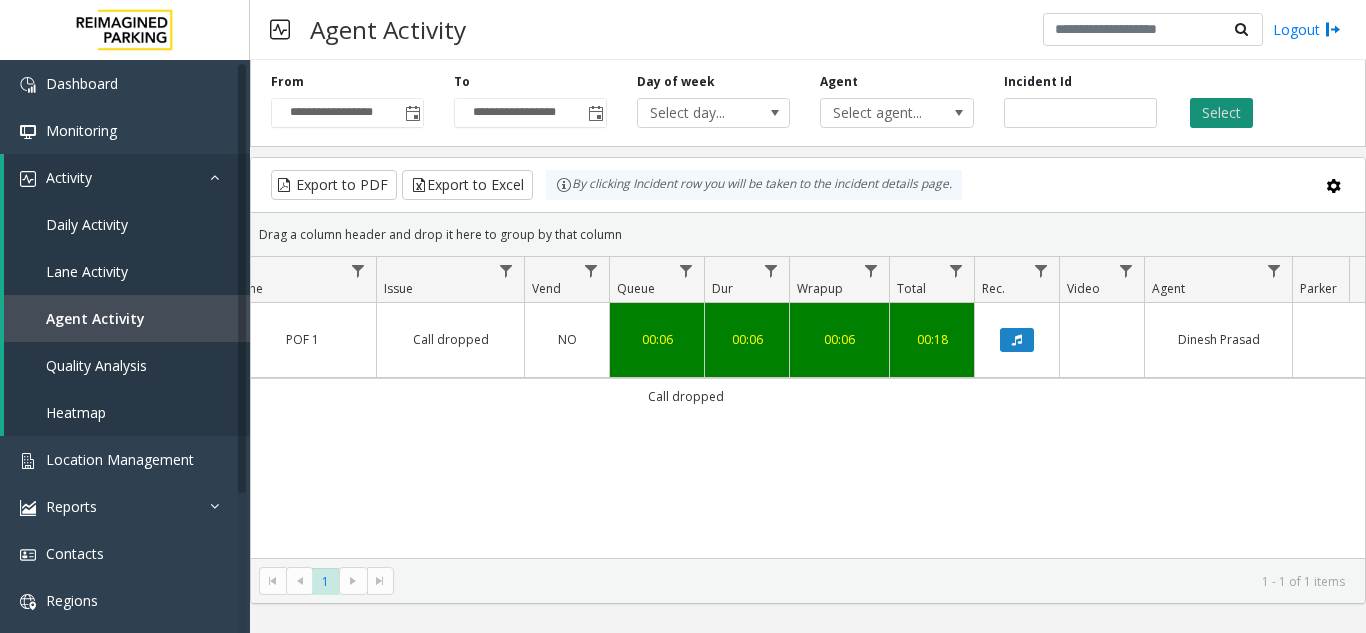 click on "Select" 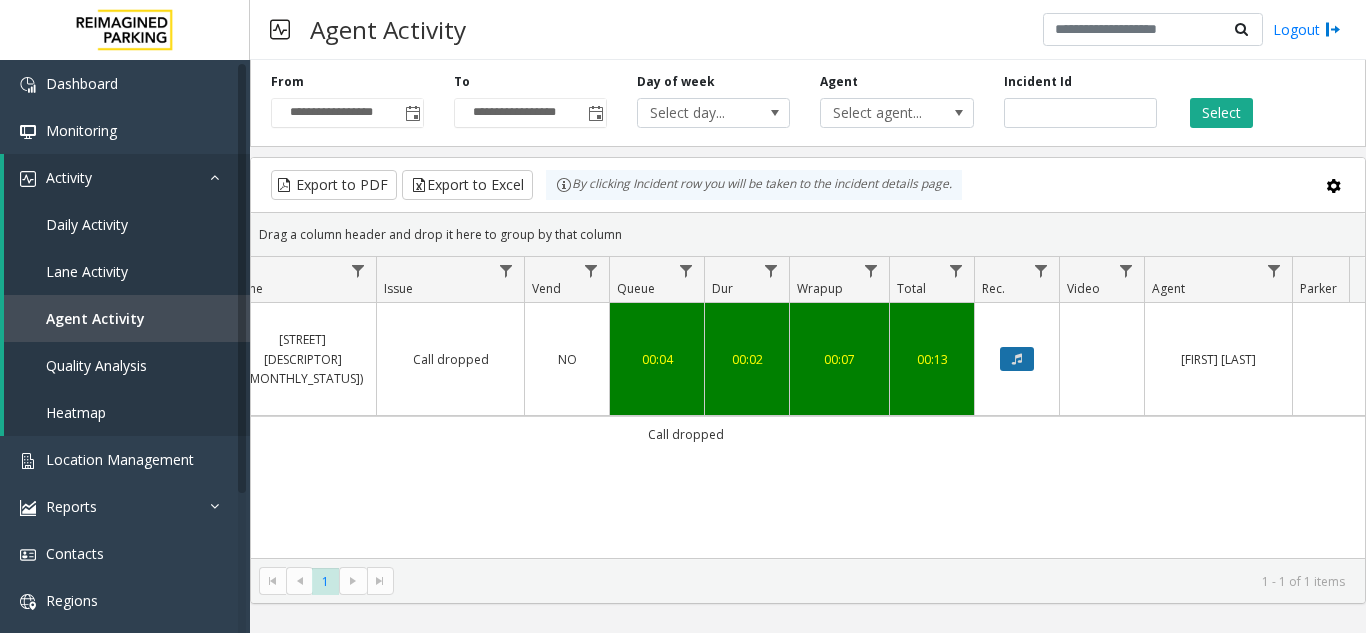click 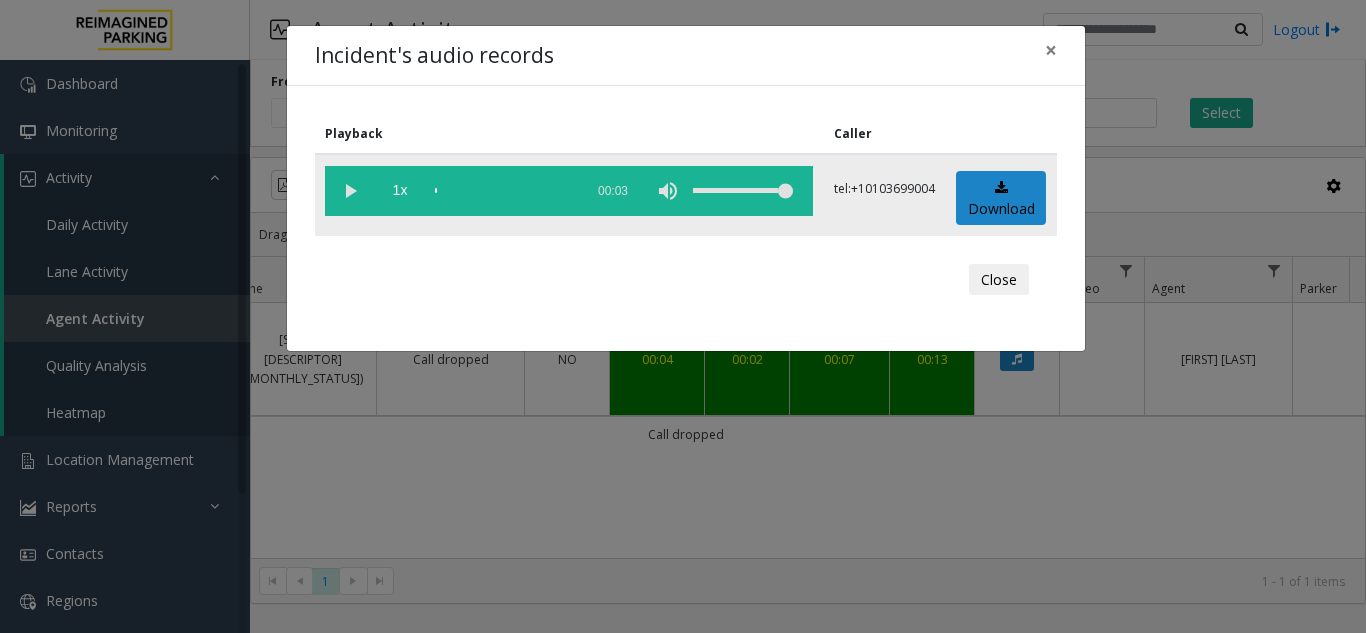 click 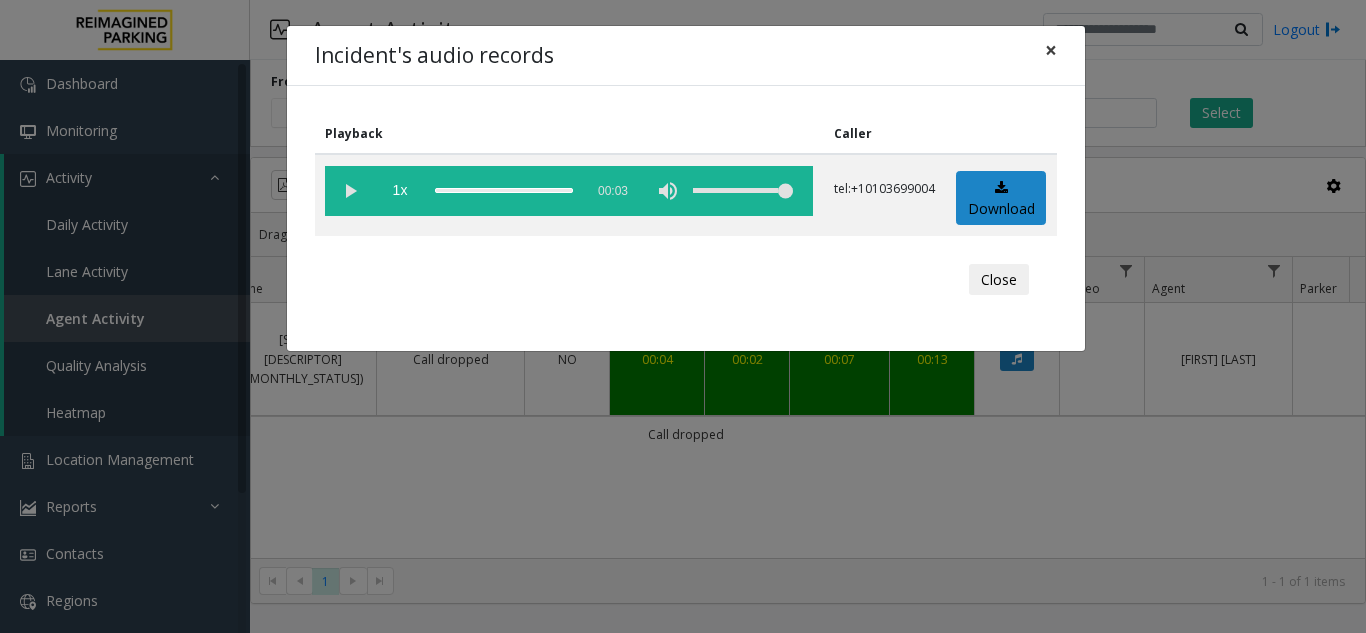 click on "×" 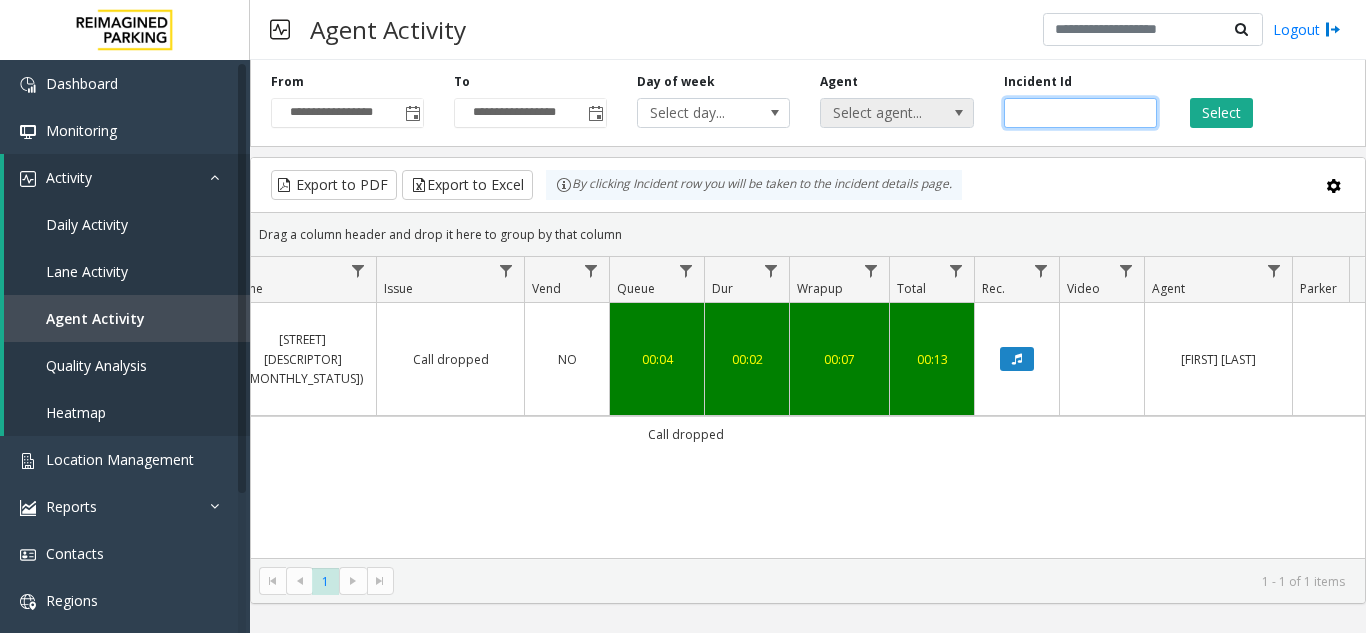 drag, startPoint x: 1092, startPoint y: 119, endPoint x: 831, endPoint y: 114, distance: 261.04788 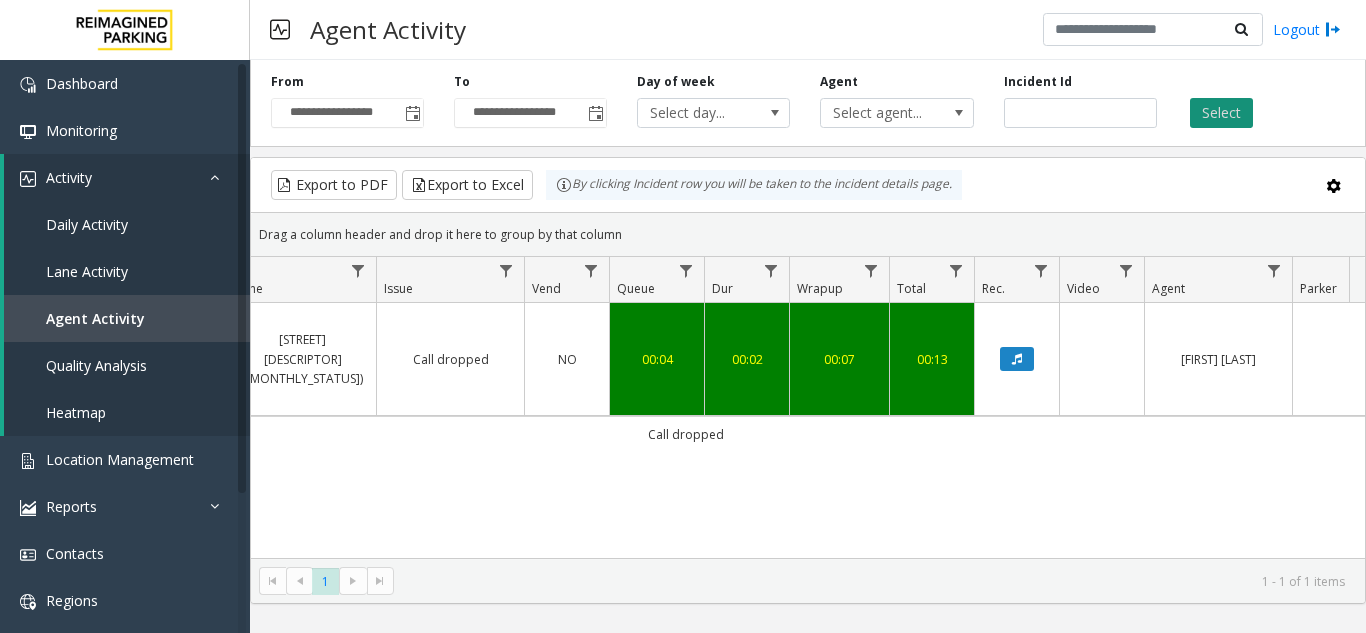 click on "Select" 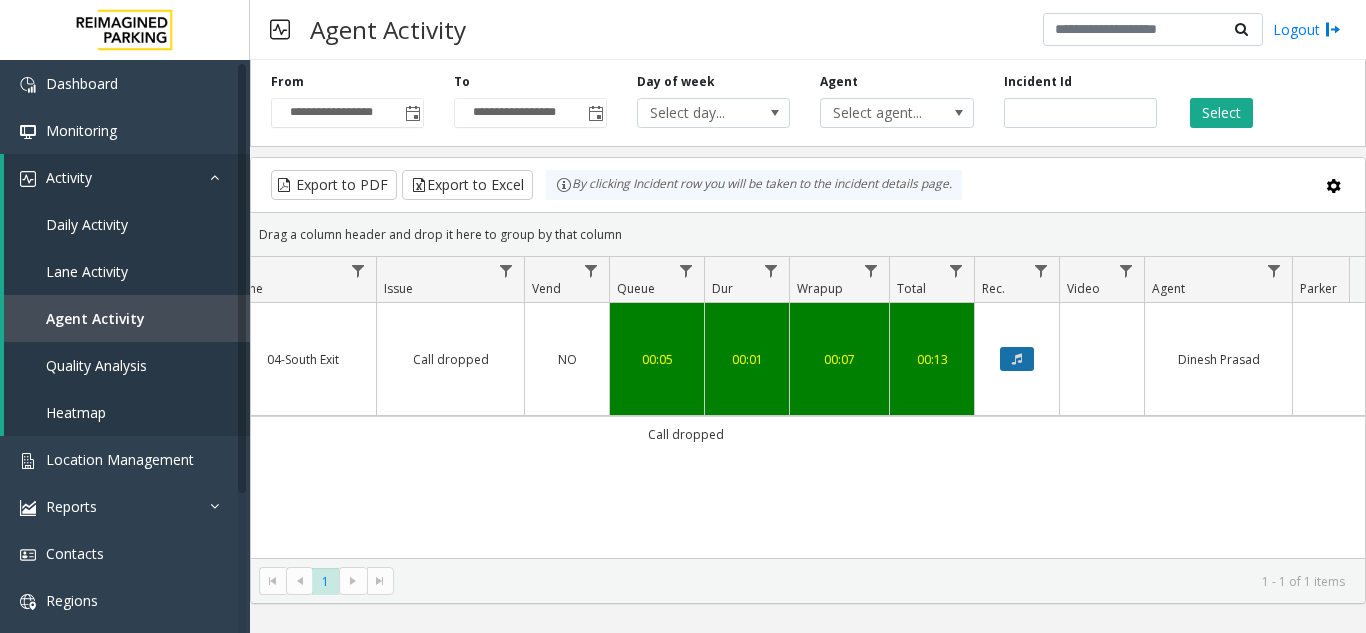click 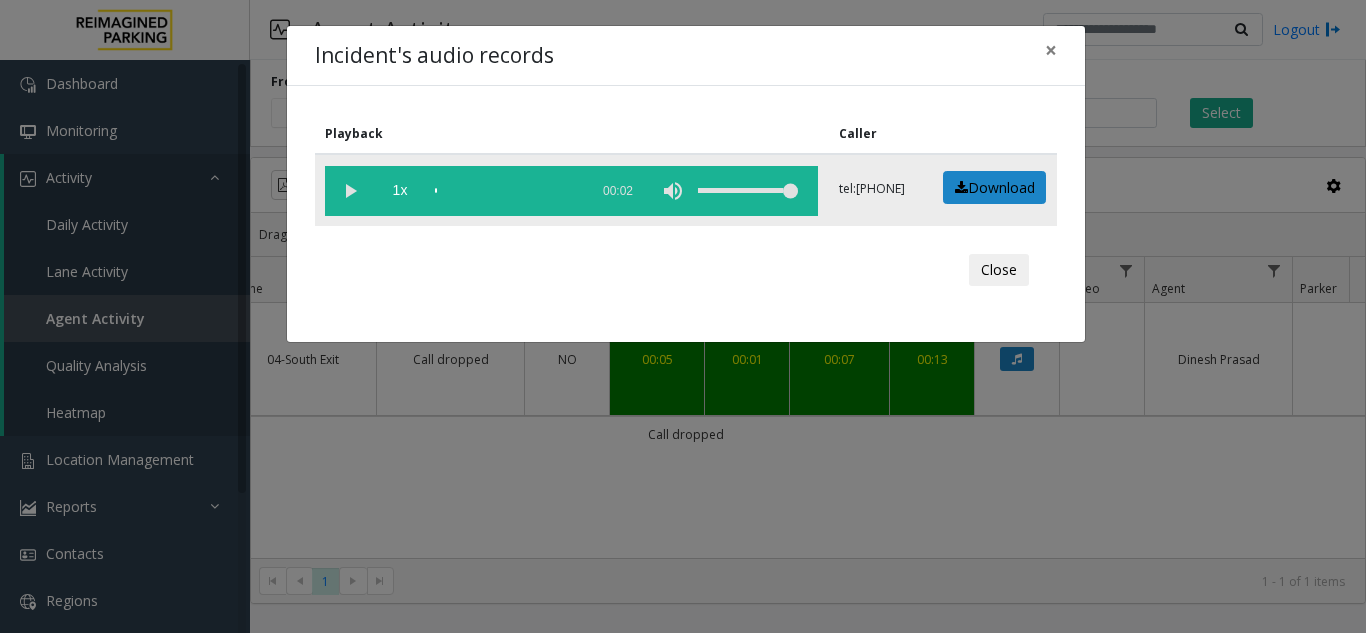 click 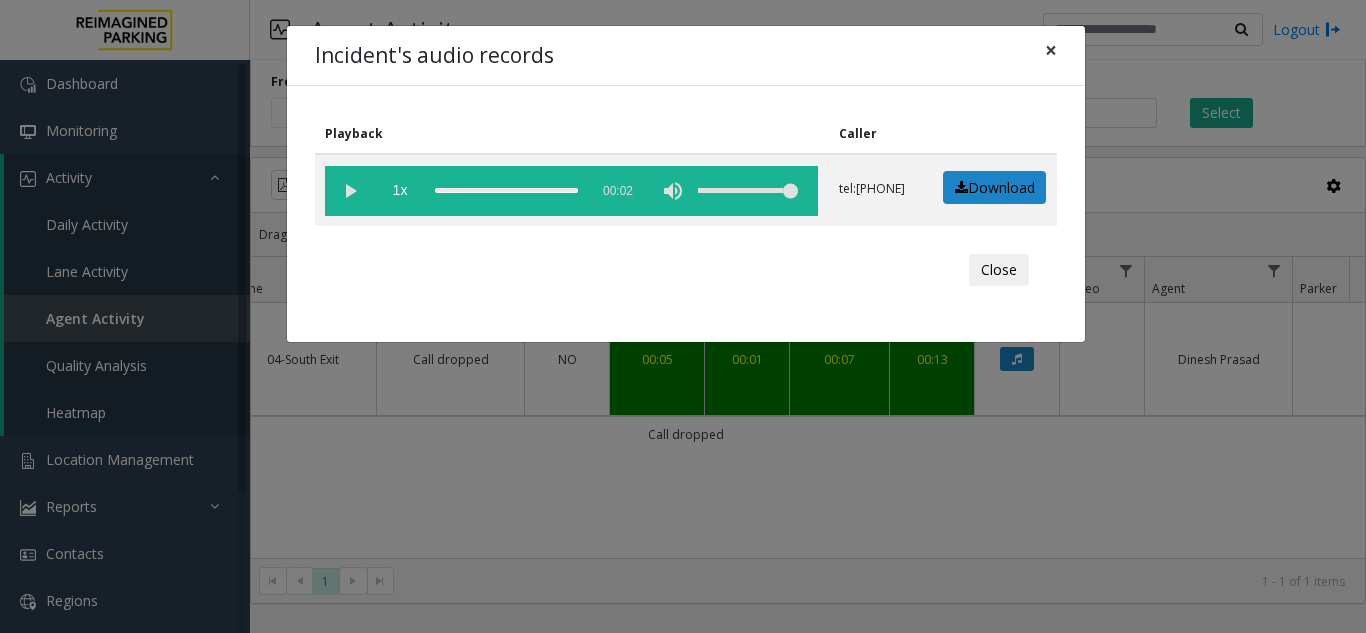 click on "×" 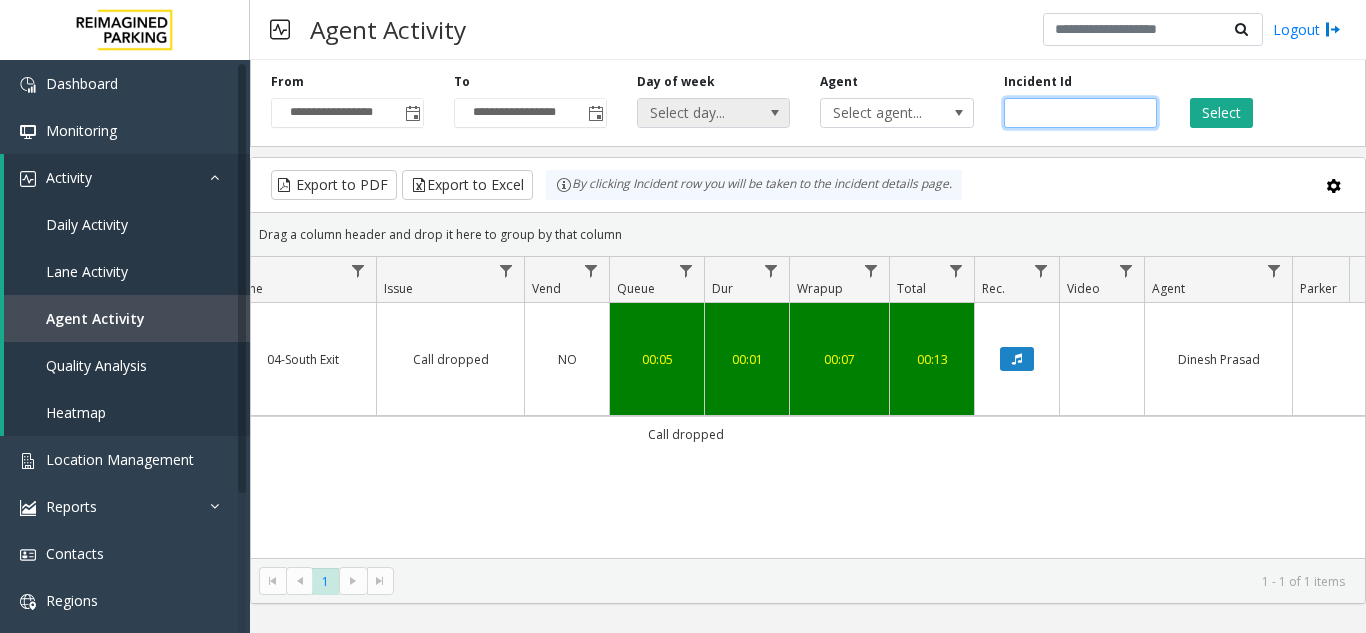 drag, startPoint x: 1078, startPoint y: 114, endPoint x: 770, endPoint y: 109, distance: 308.0406 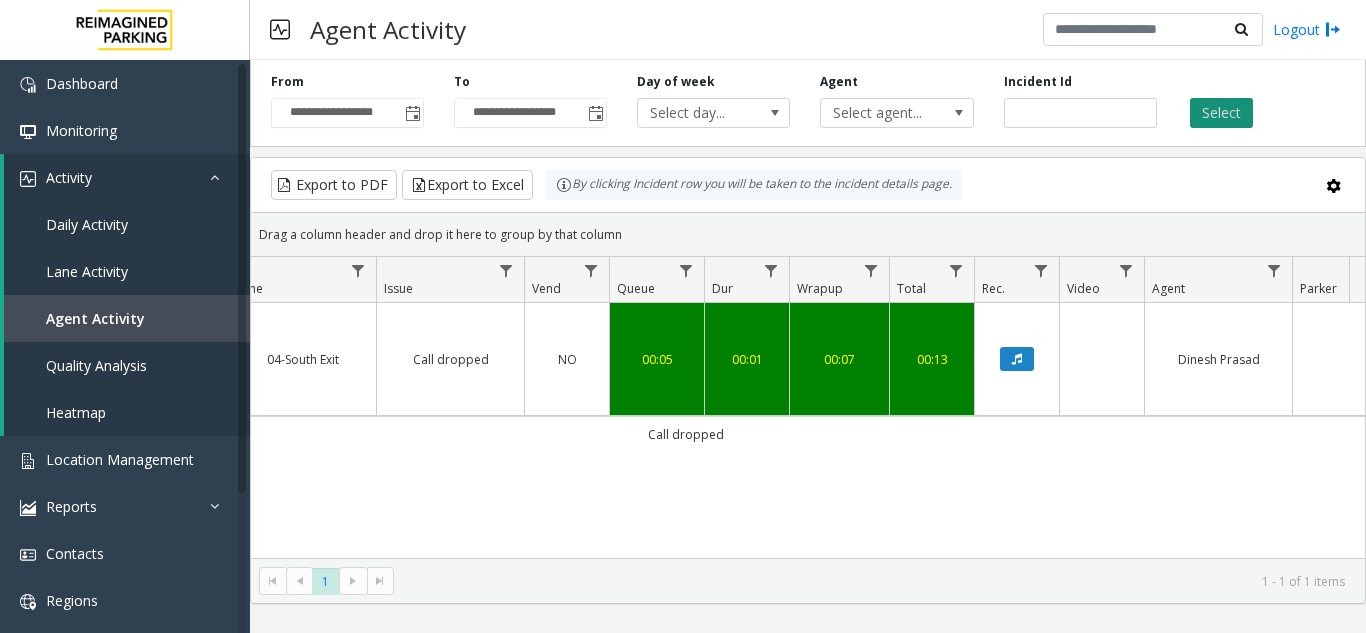 click on "Select" 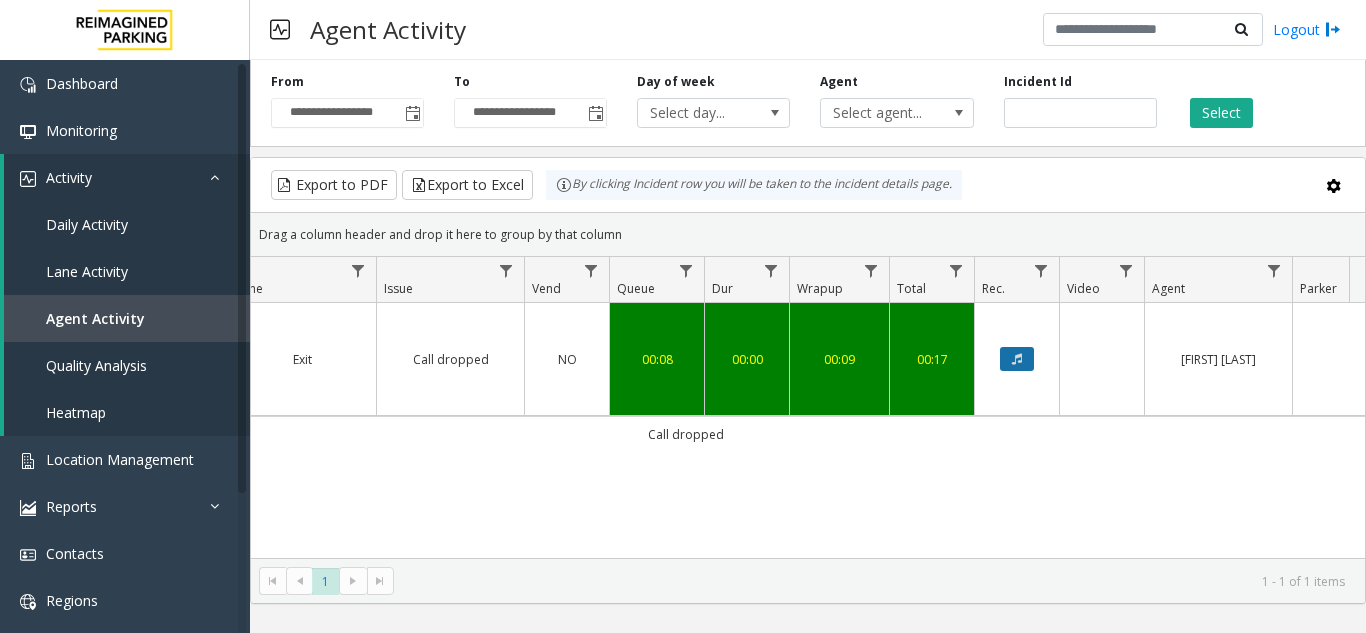 click 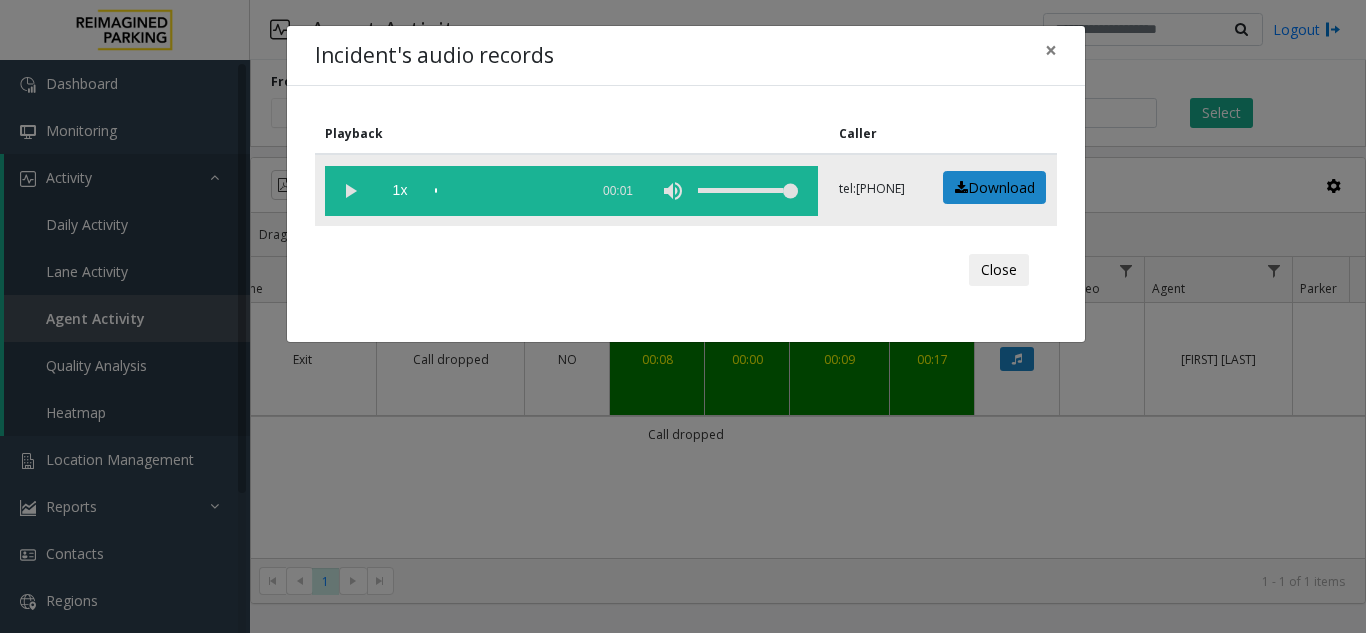 click 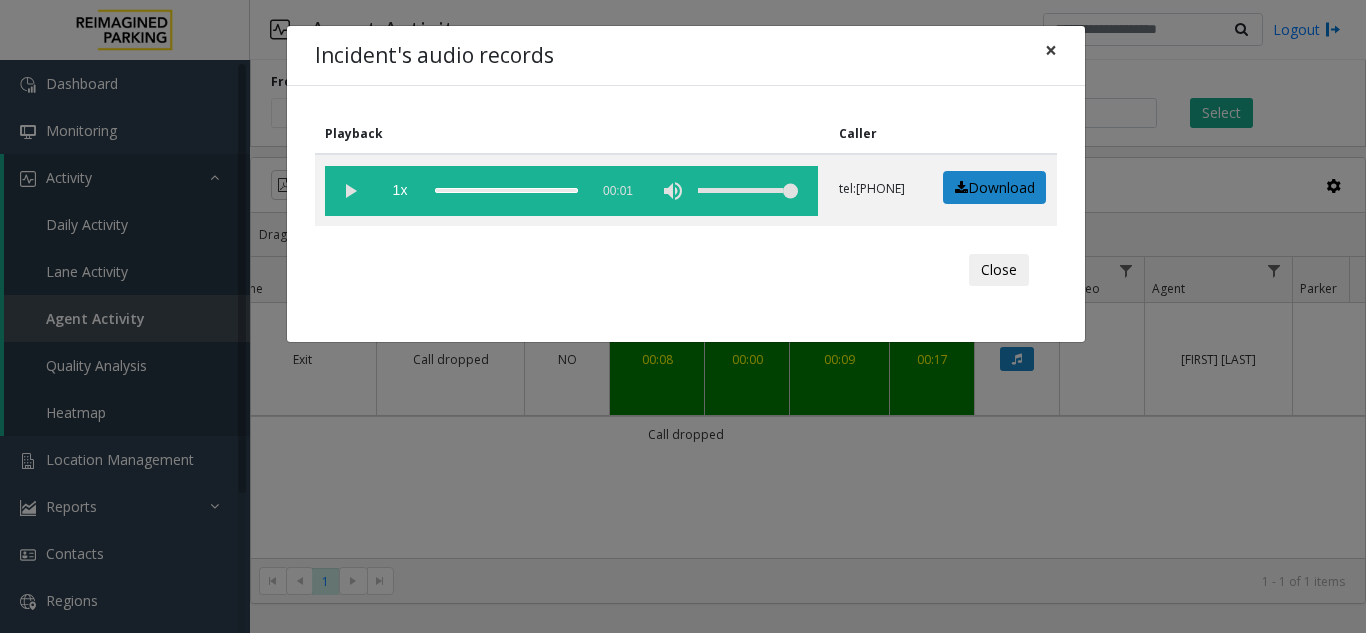 click on "×" 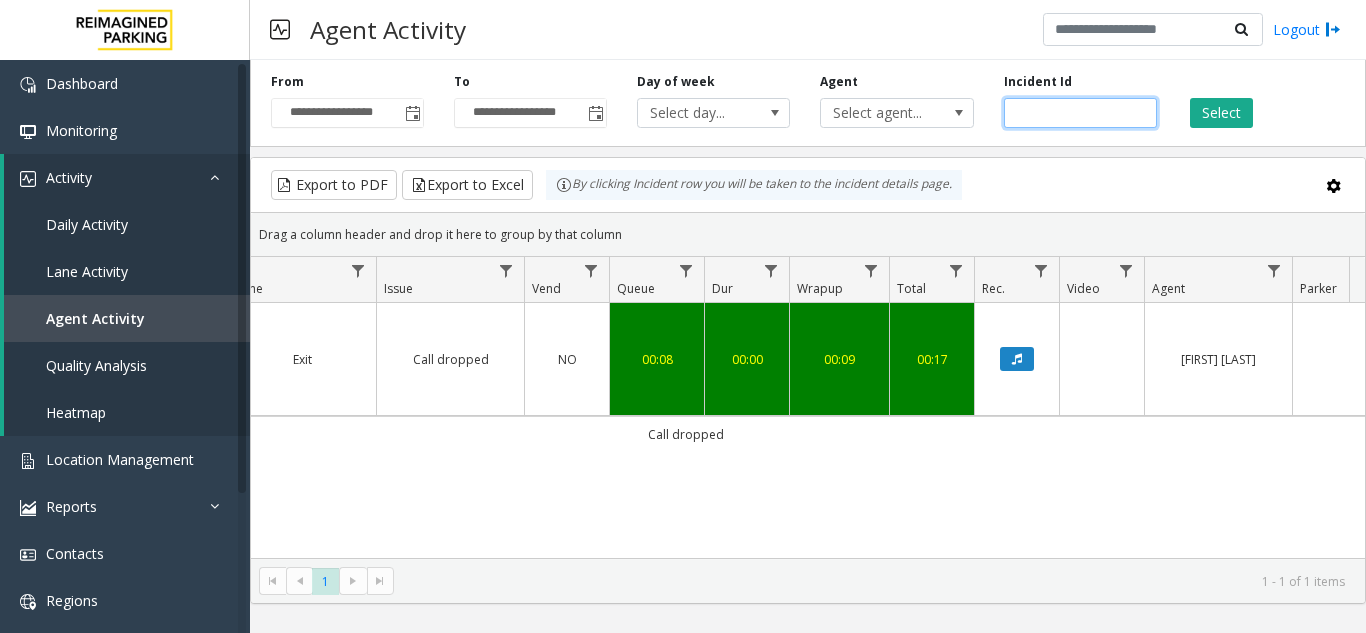 drag, startPoint x: 1086, startPoint y: 108, endPoint x: 815, endPoint y: 103, distance: 271.0461 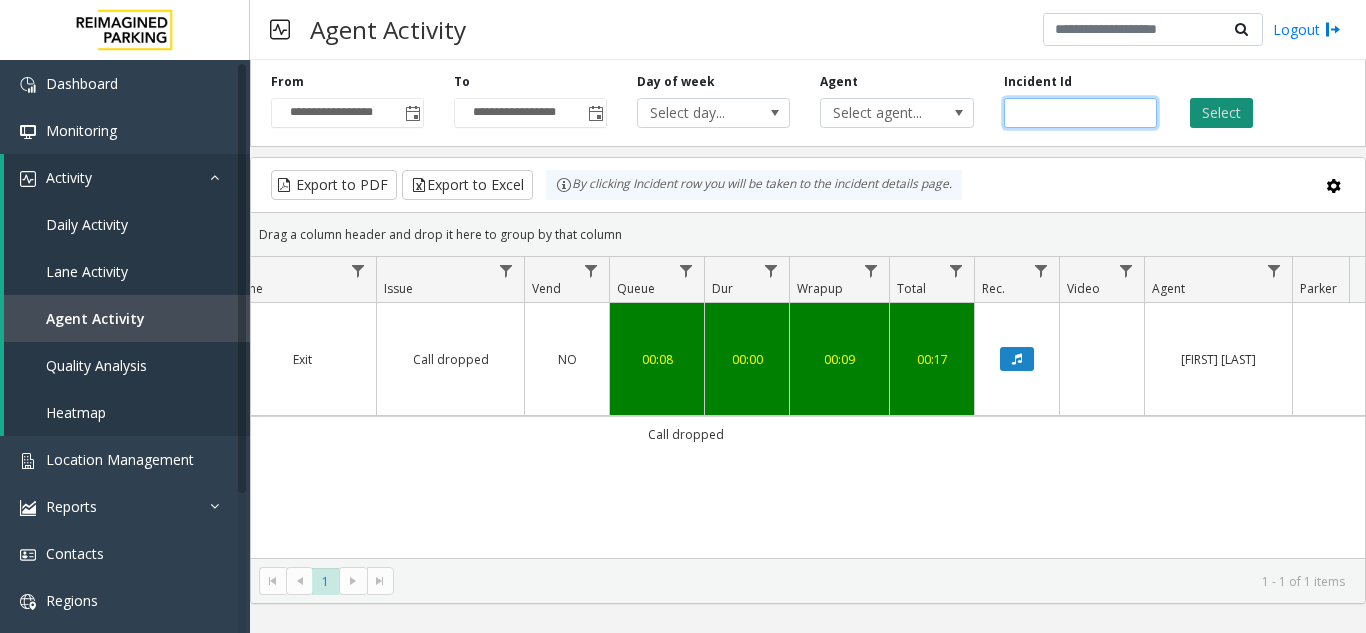 type on "*******" 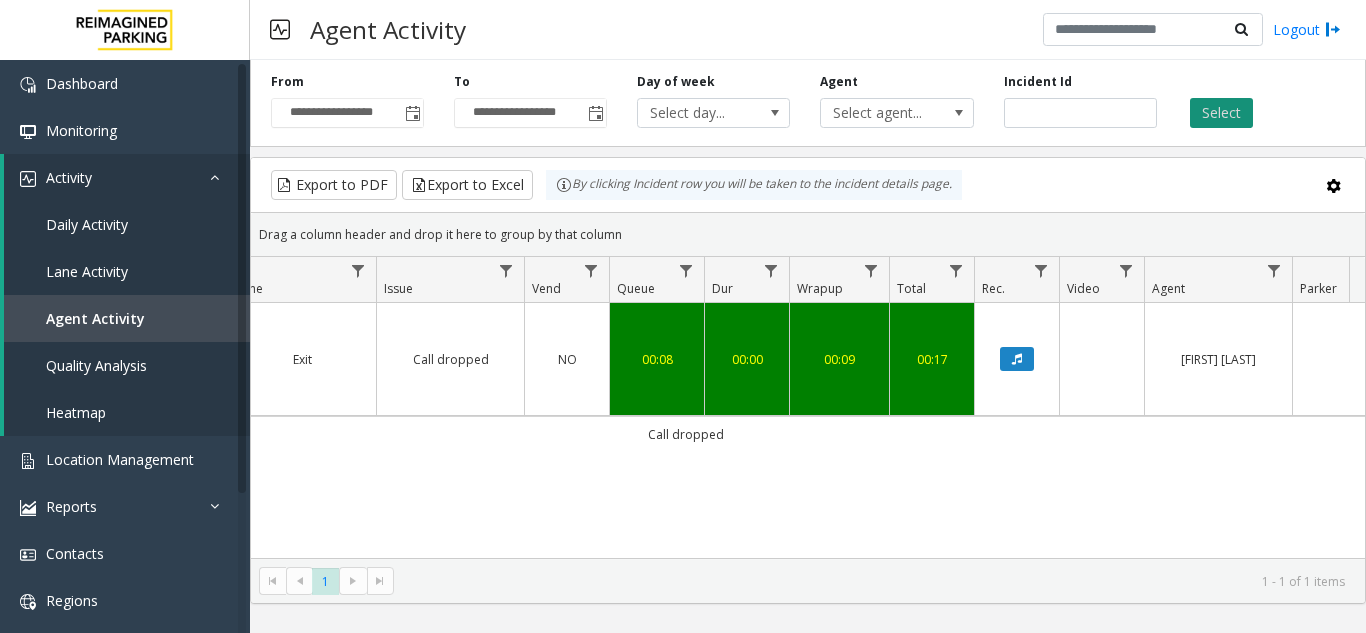 click on "Select" 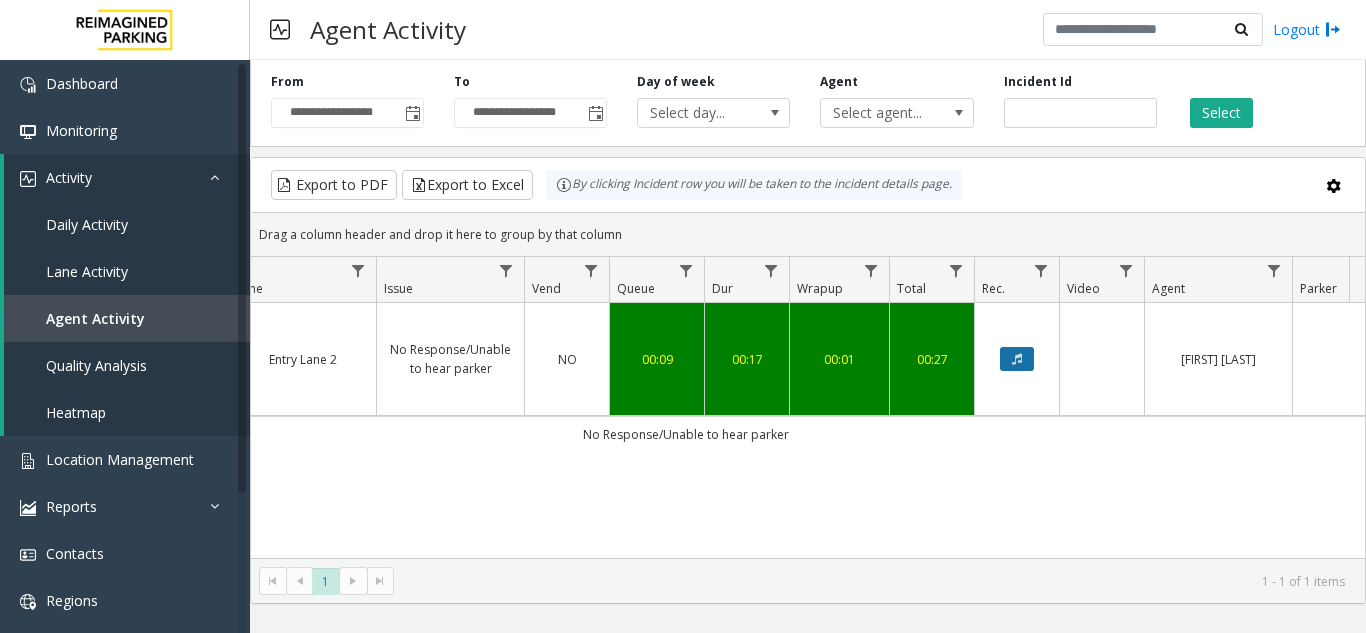 click 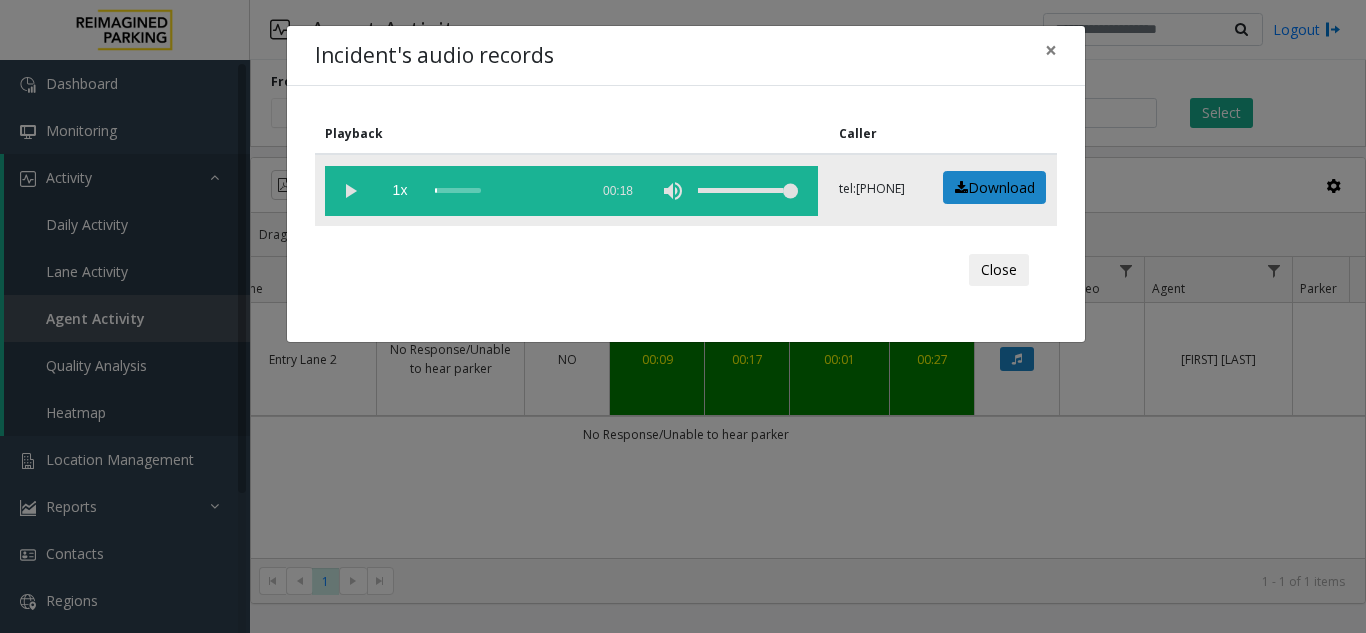 click 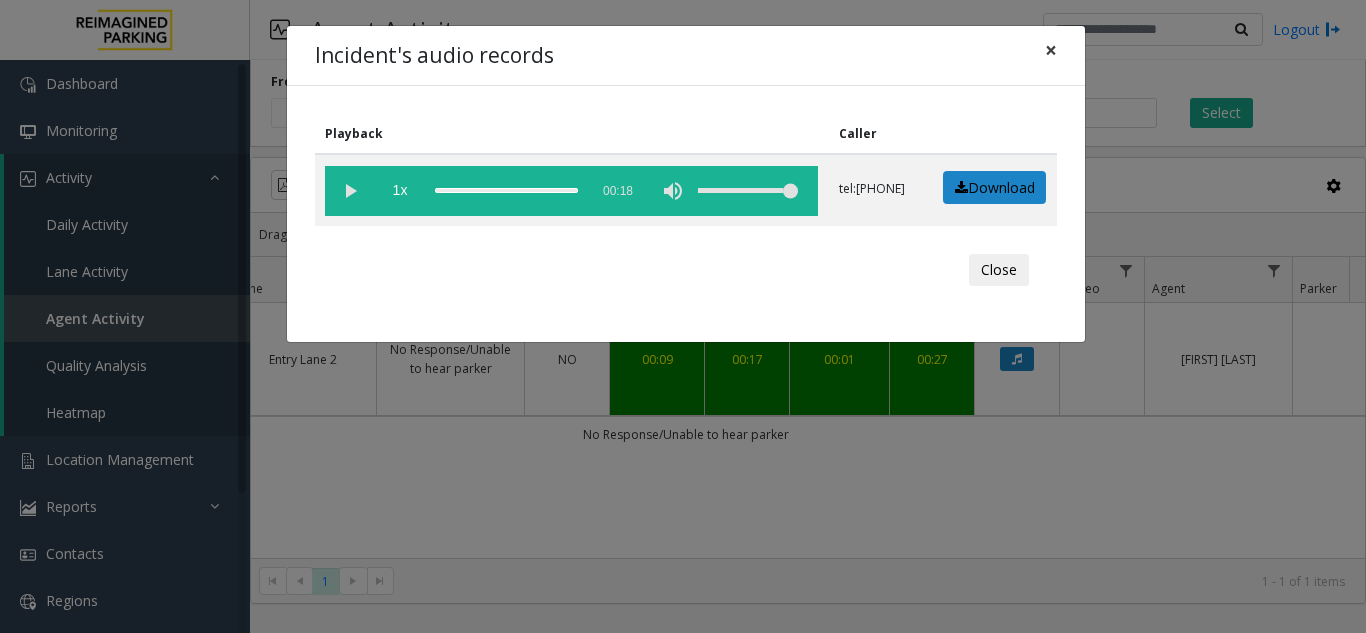 drag, startPoint x: 1041, startPoint y: 46, endPoint x: 799, endPoint y: 87, distance: 245.44856 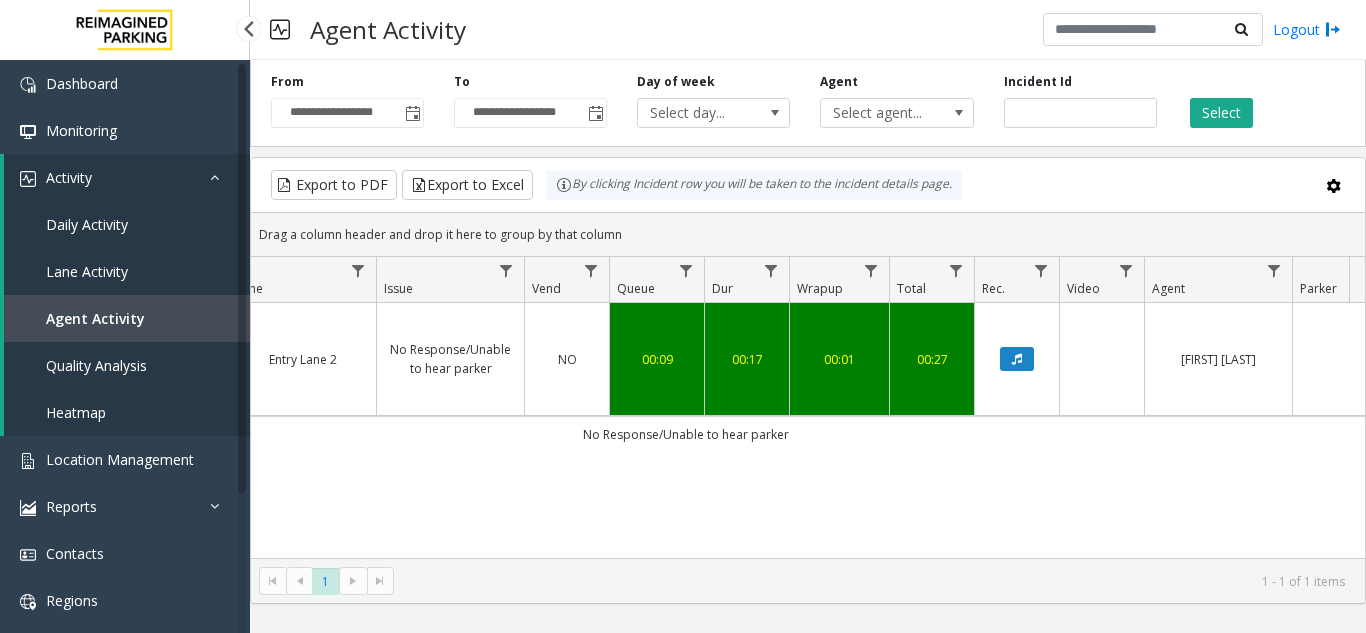 click on "Agent Activity" at bounding box center (95, 318) 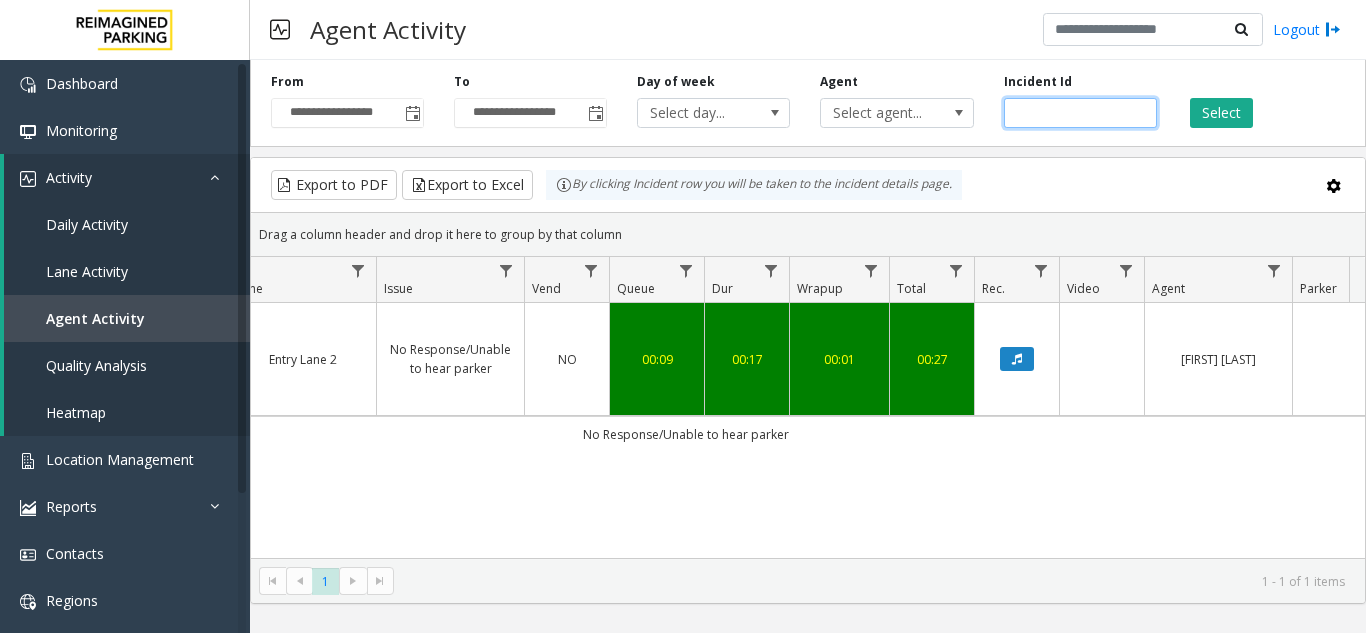 drag, startPoint x: 1085, startPoint y: 119, endPoint x: 882, endPoint y: 129, distance: 203.24615 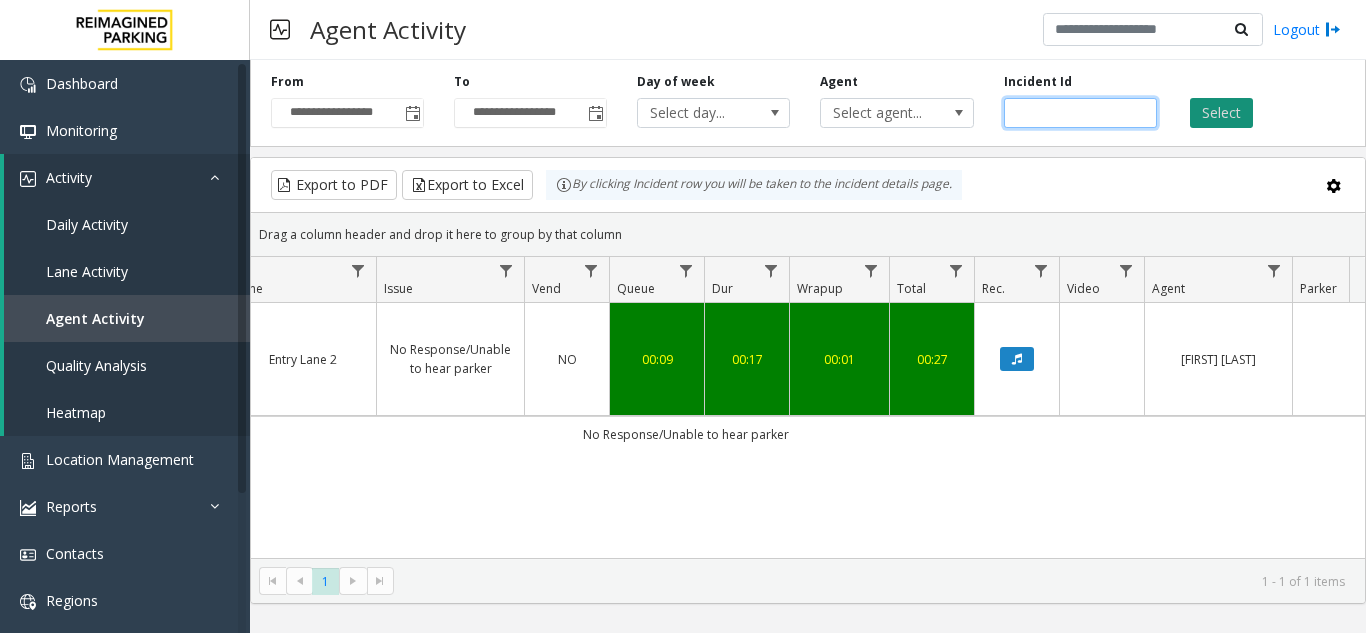 type 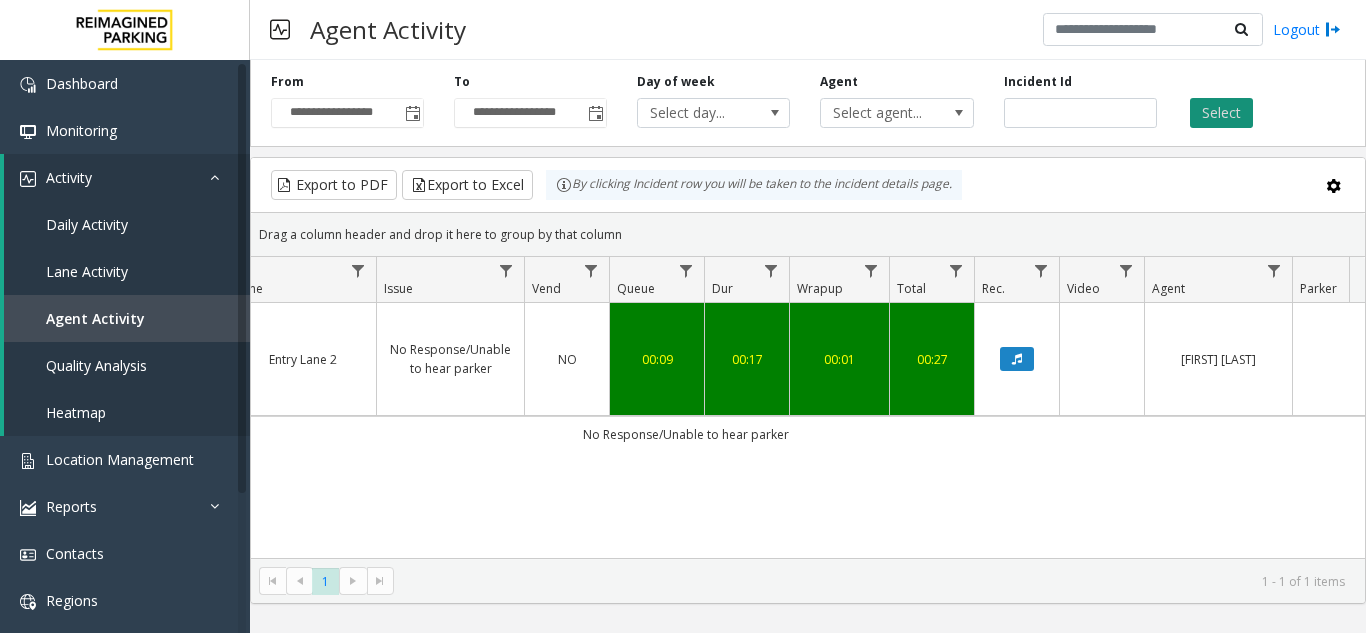 click on "Select" 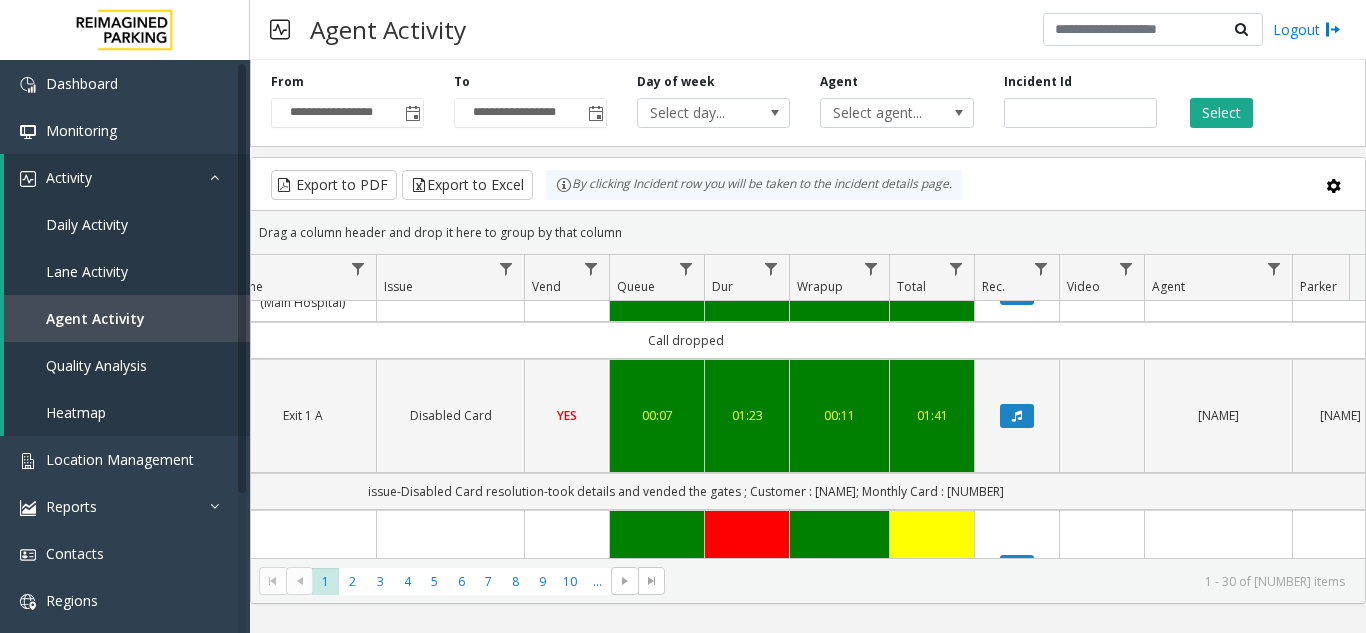 scroll, scrollTop: 0, scrollLeft: 499, axis: horizontal 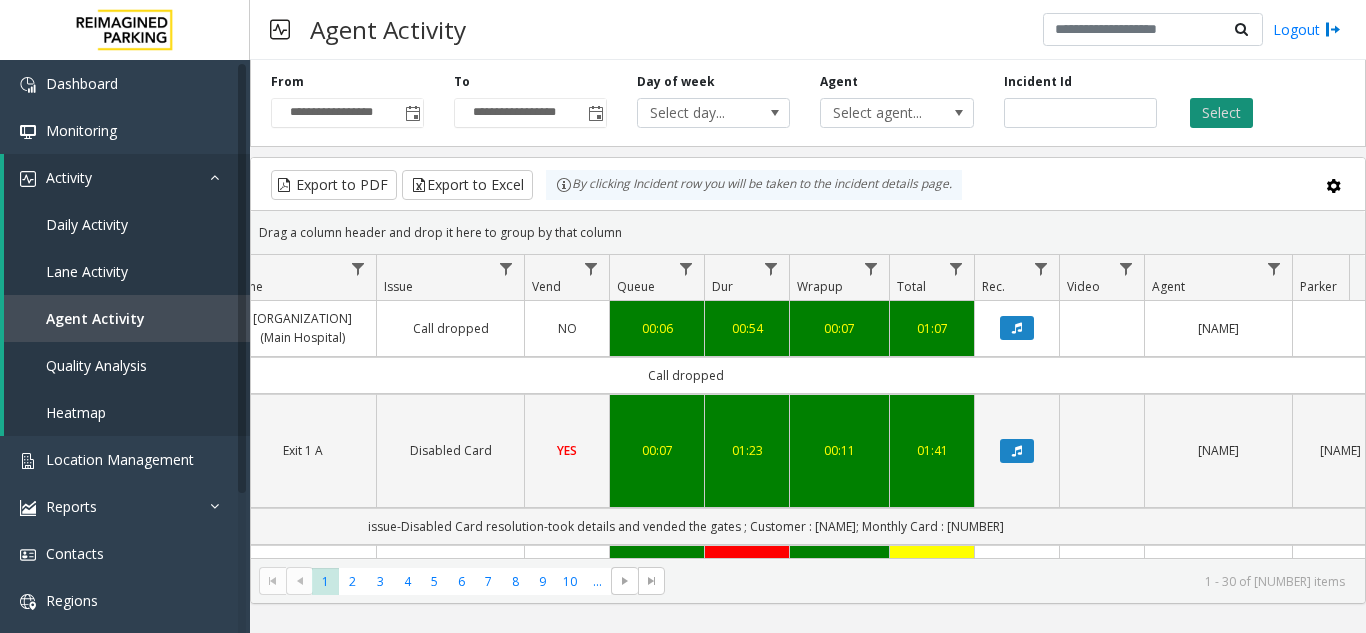 click on "Select" 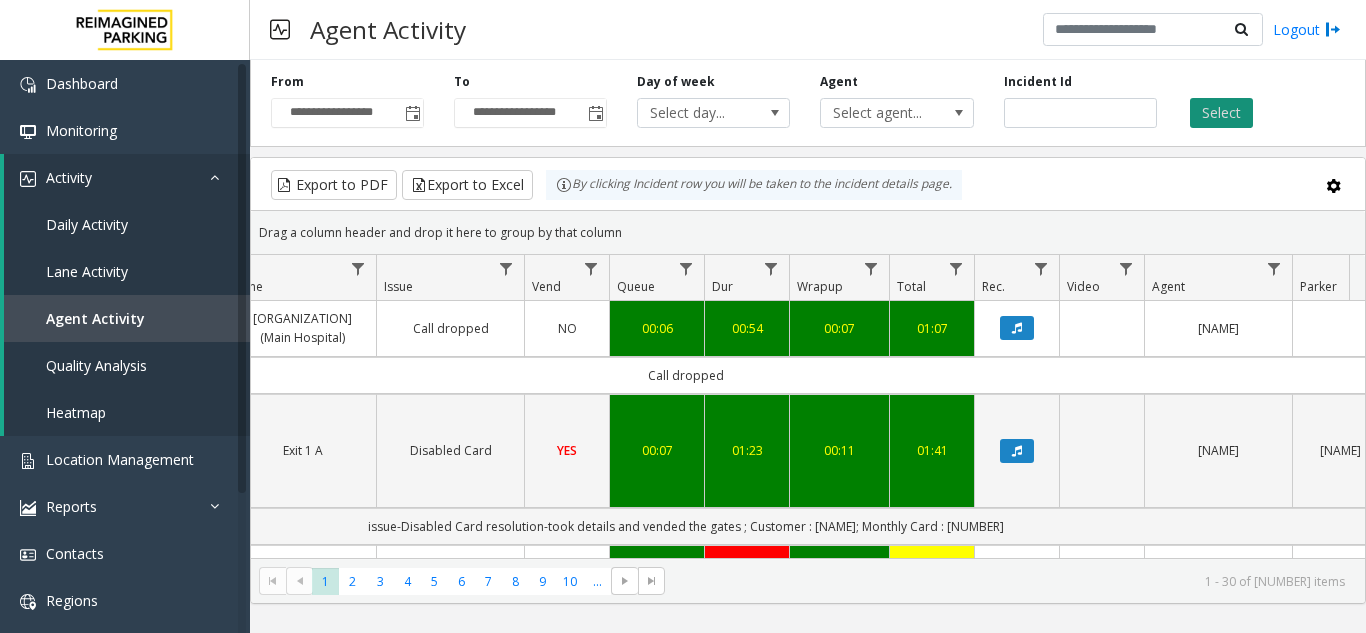 click on "Select" 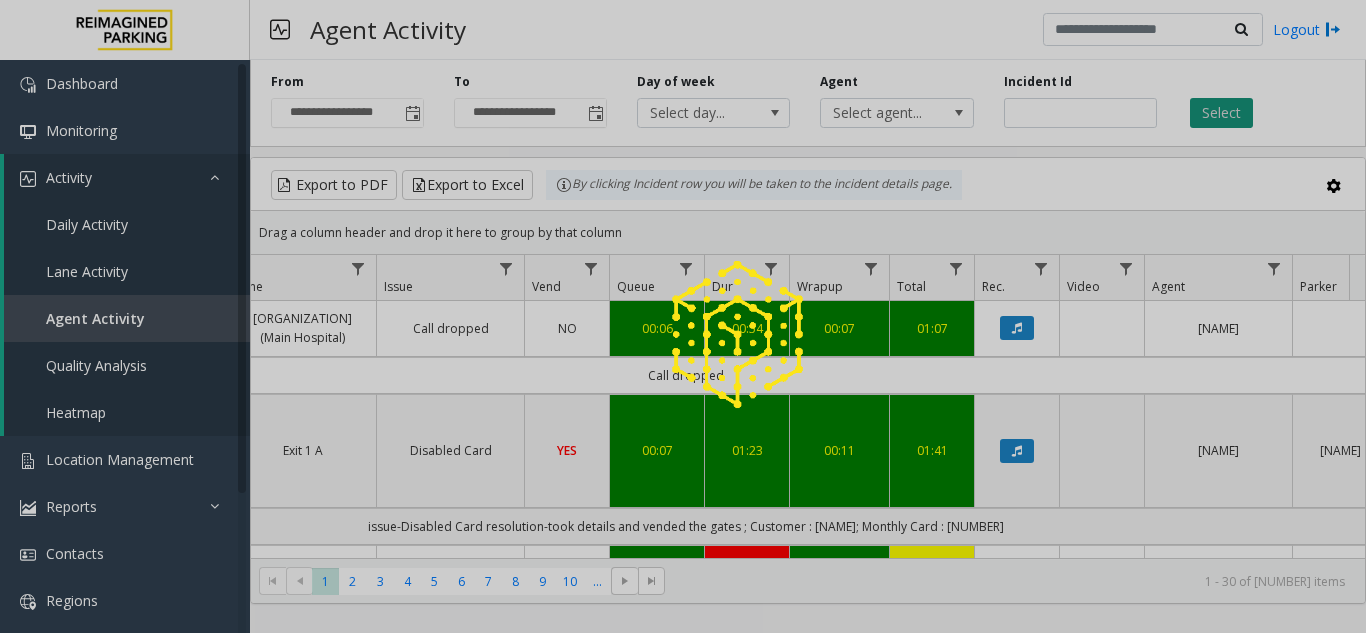 click 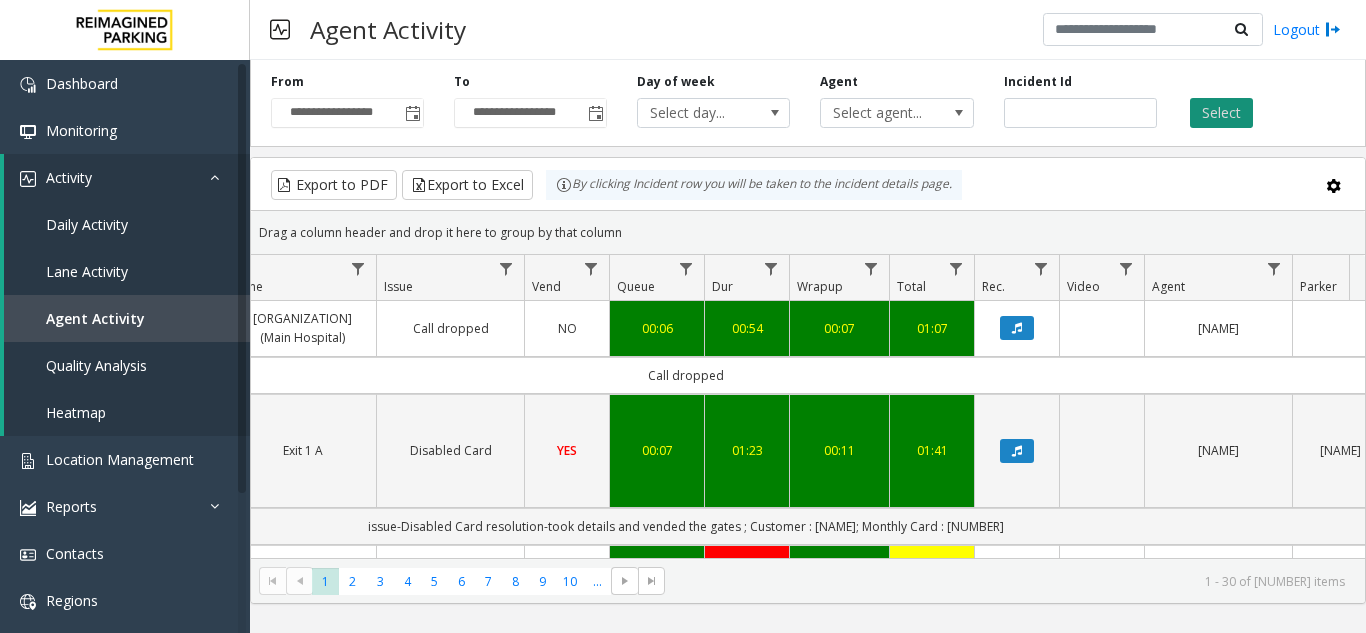 click on "Select" 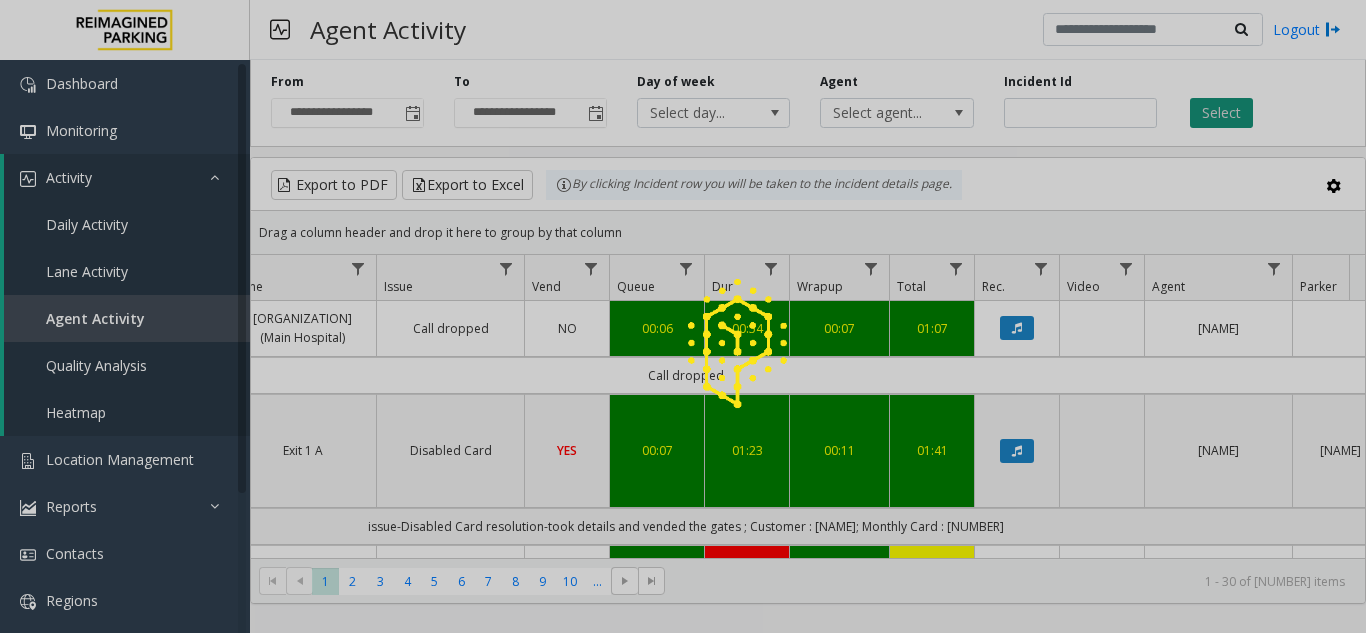click 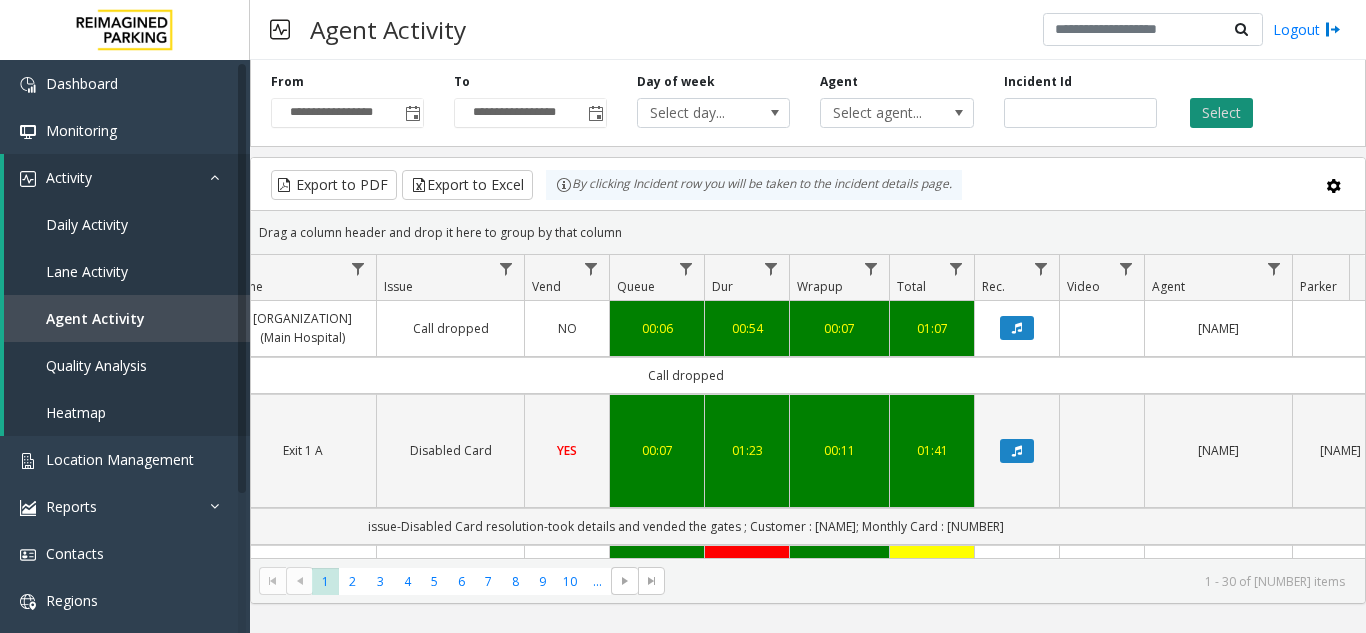 click on "Select" 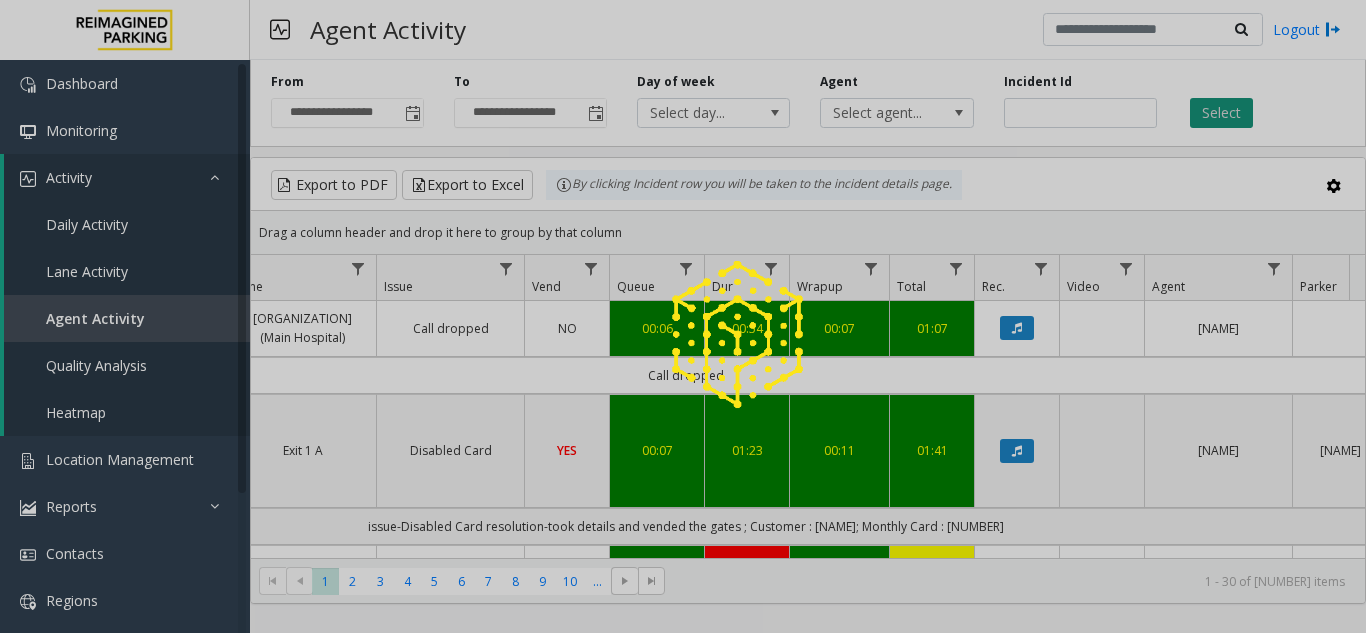 click 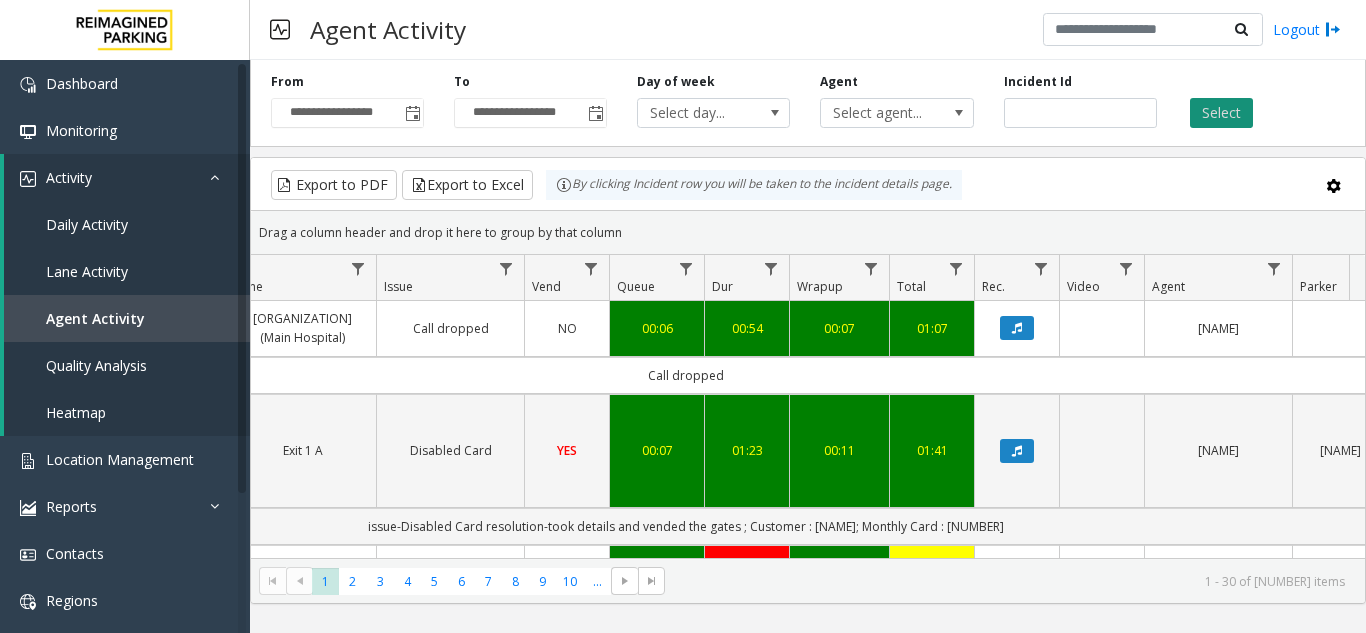 click on "Select" 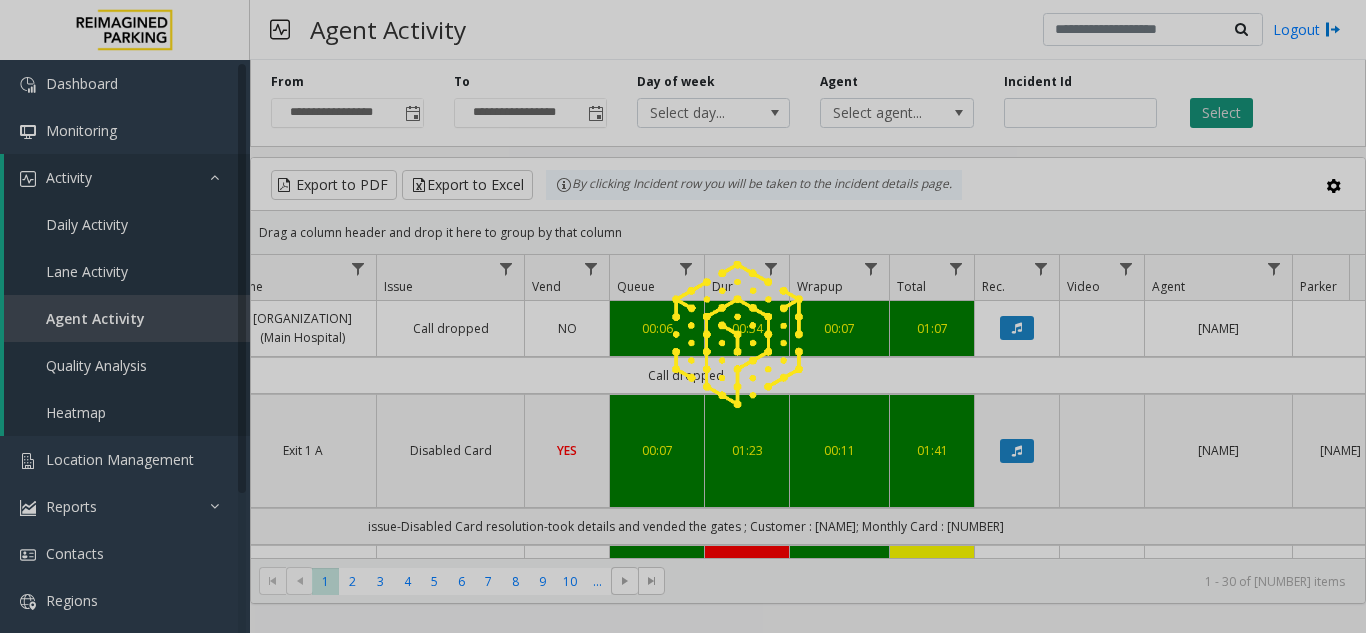 click 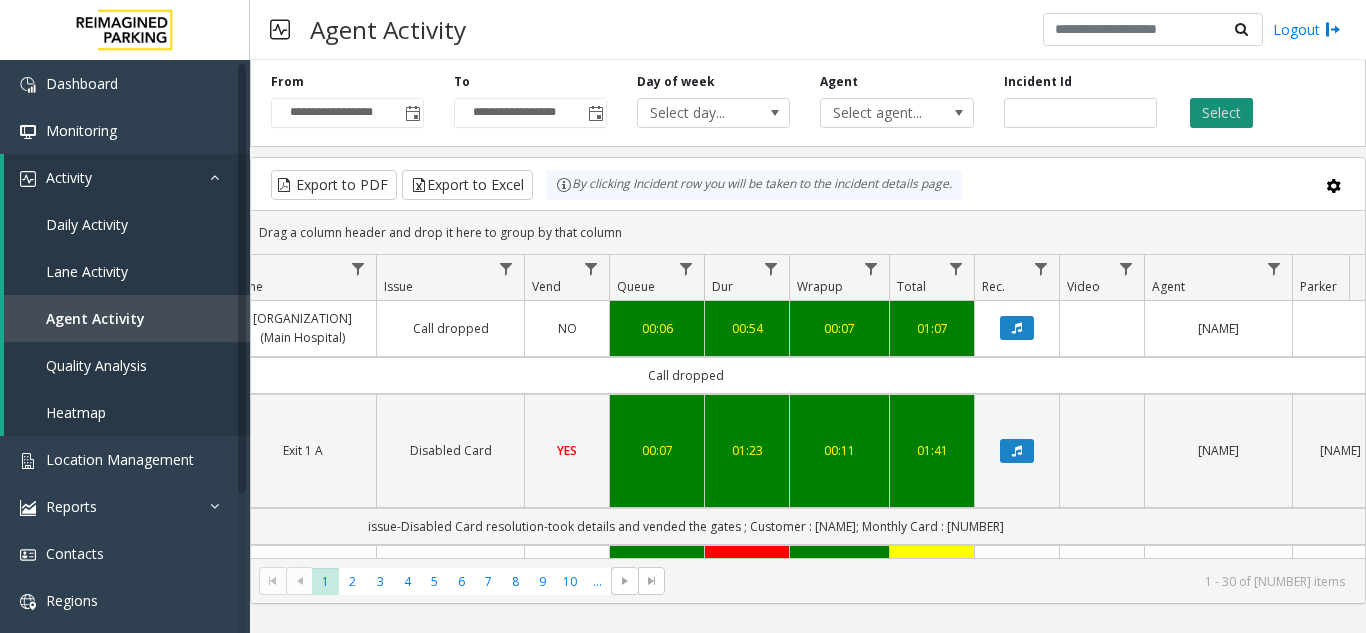click on "Select" 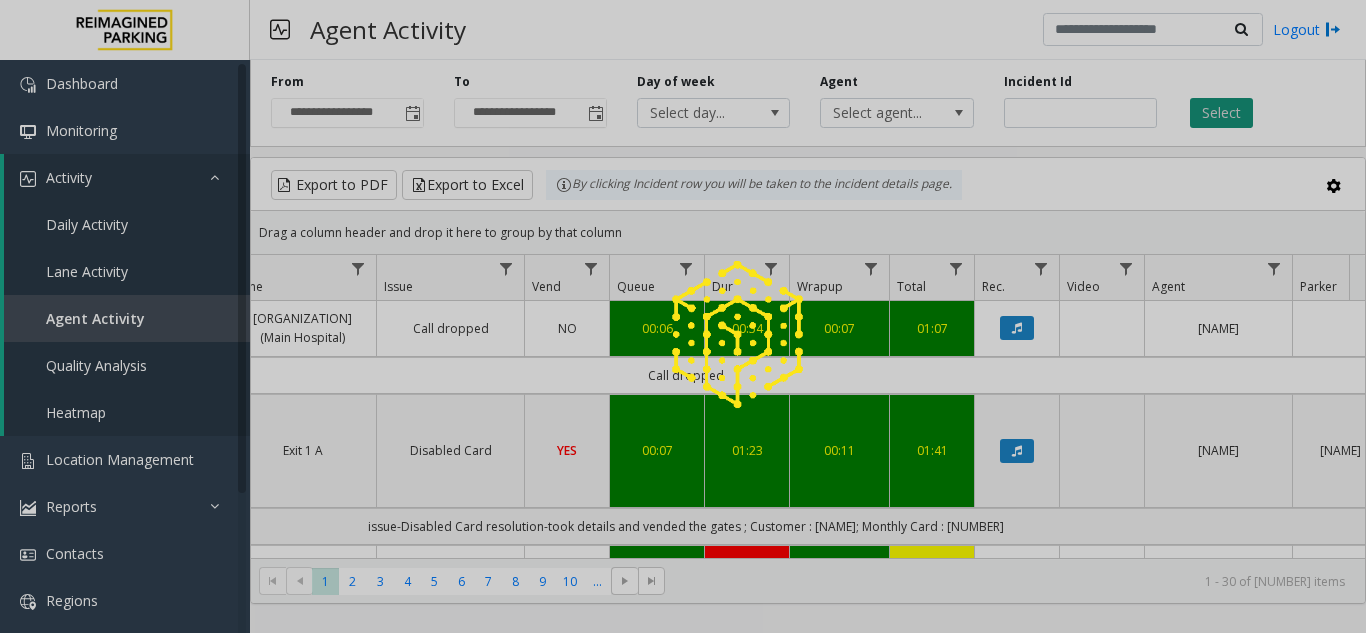 click 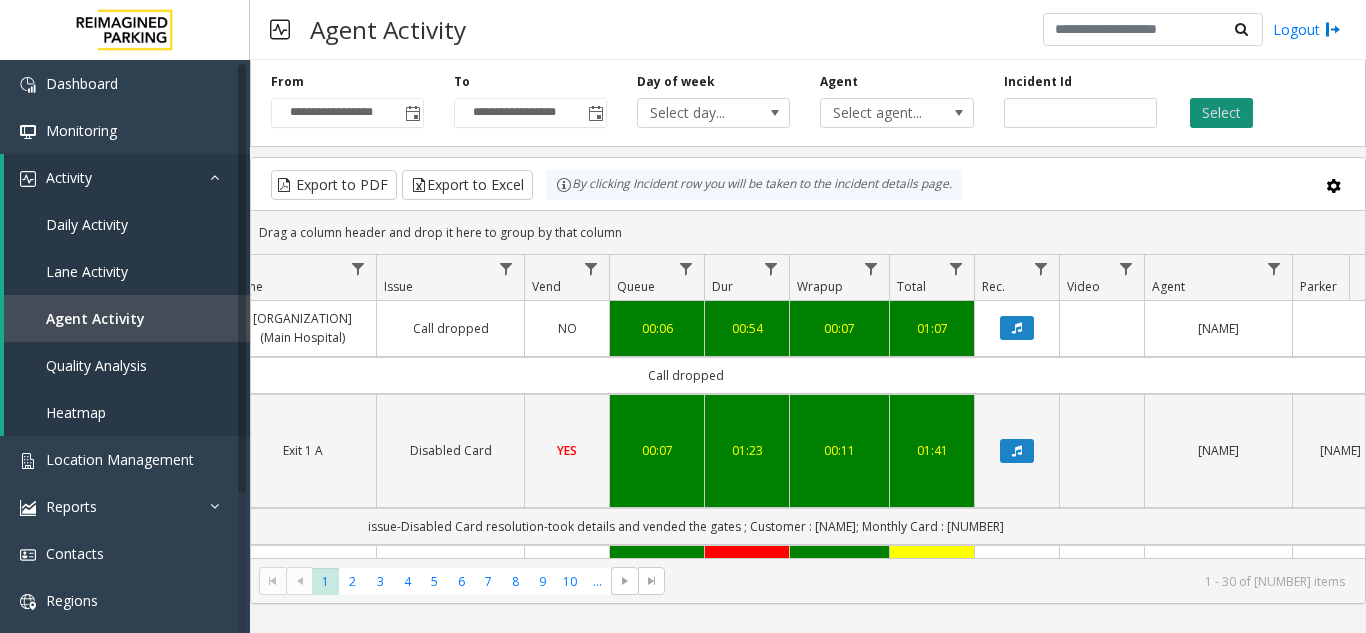 click on "Select" 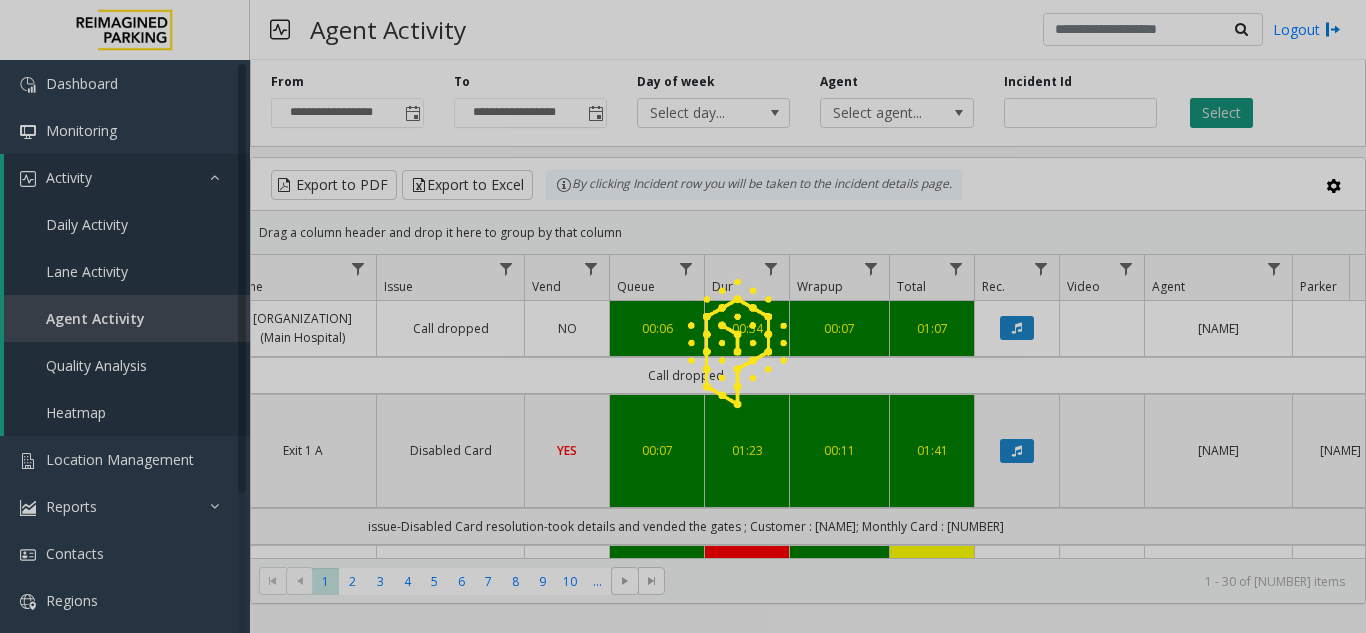 click 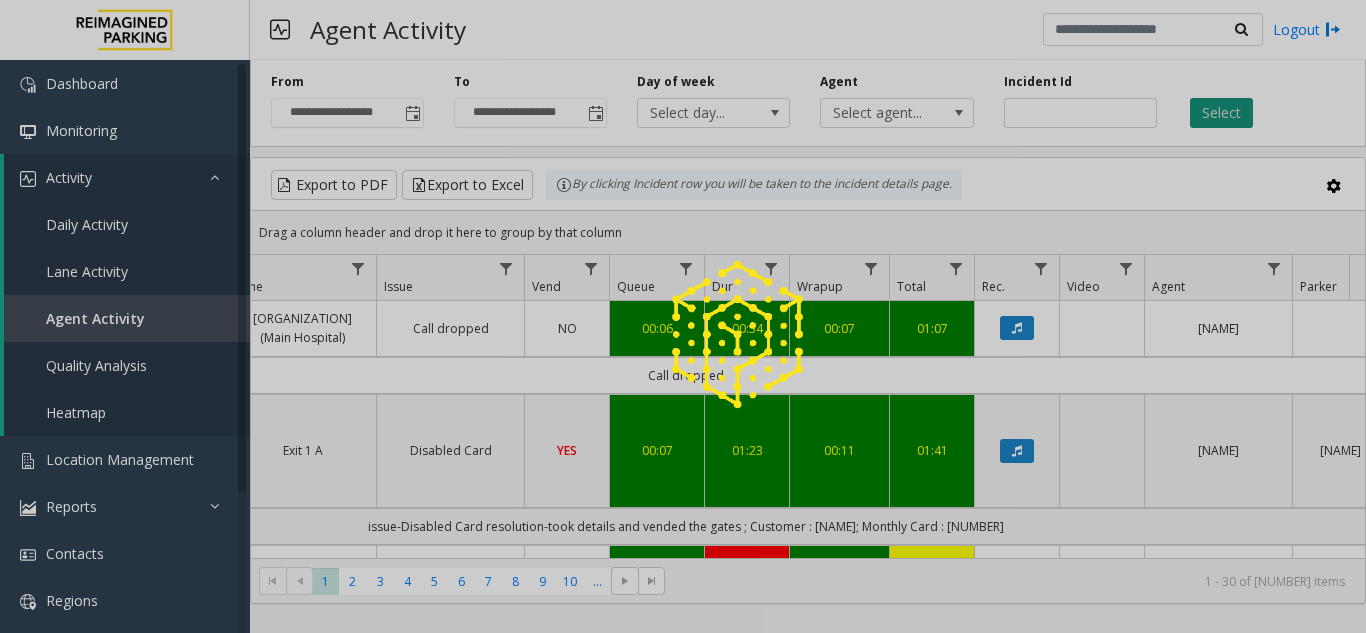 click on "Select" 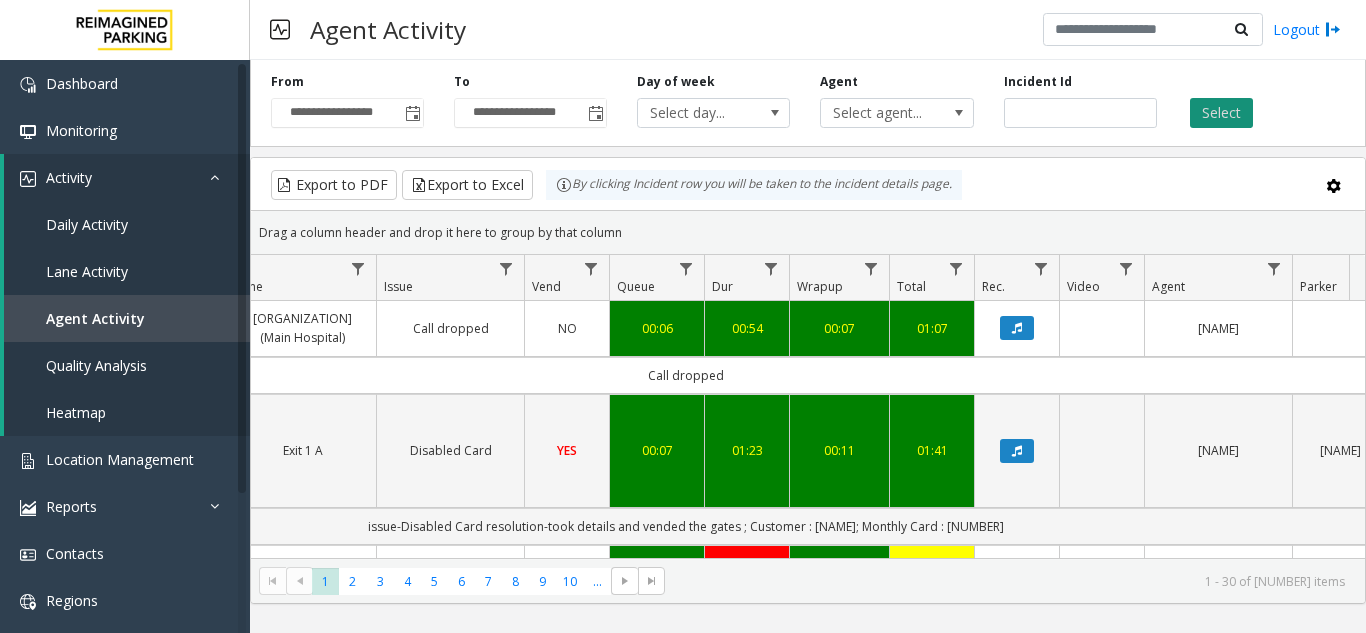 click on "Select" 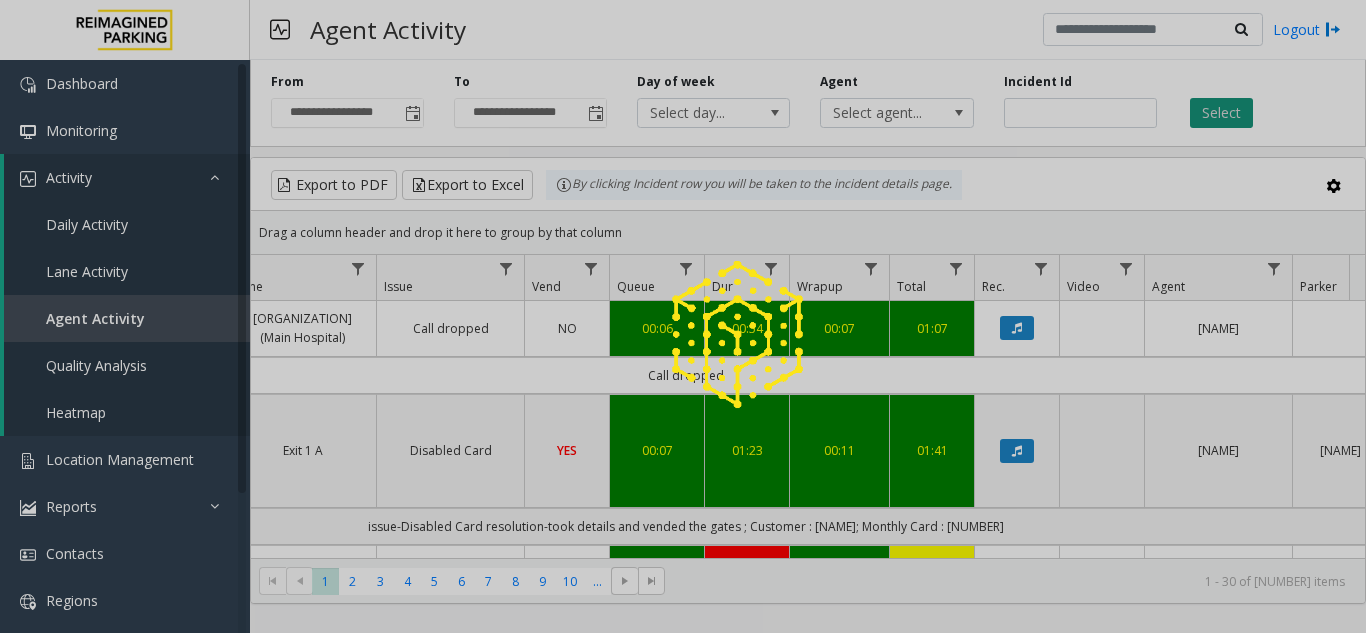 click 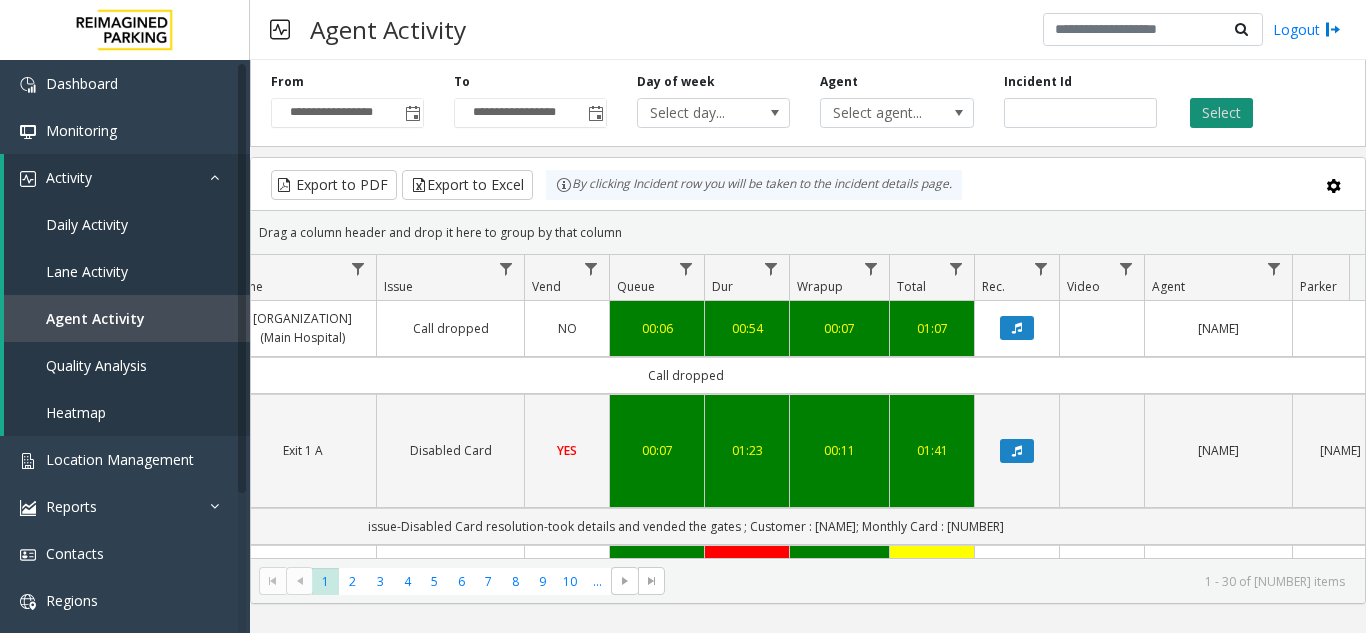 click on "Select" 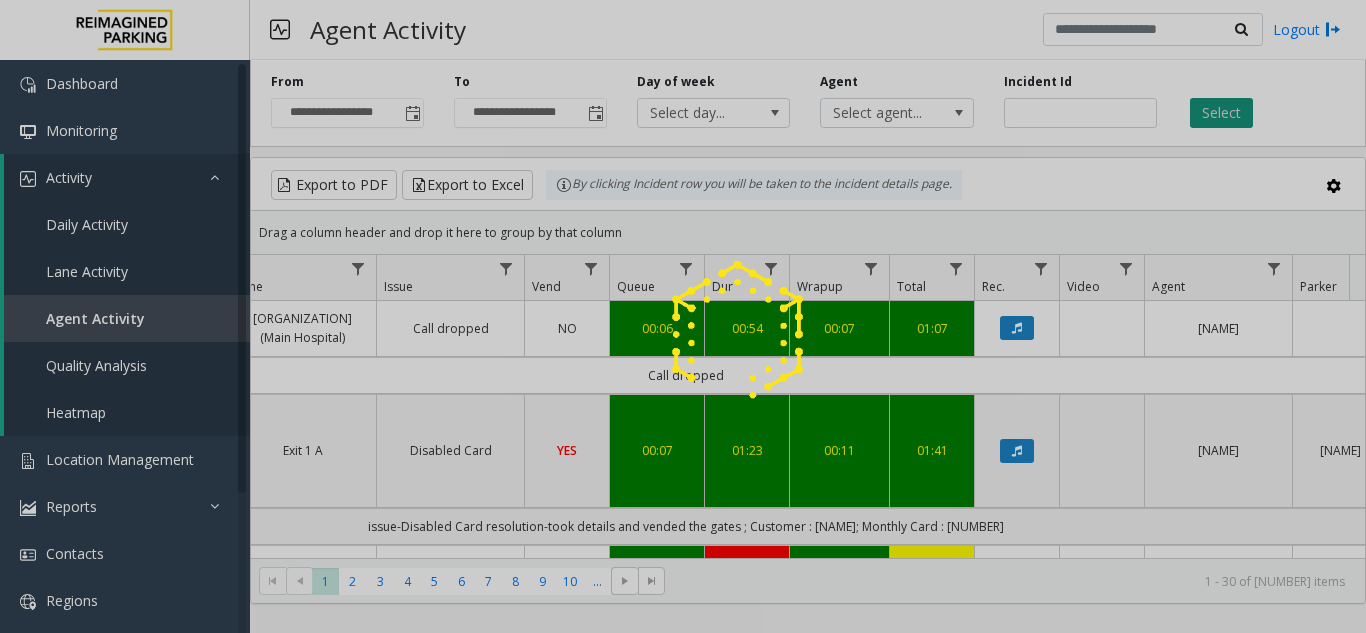 click 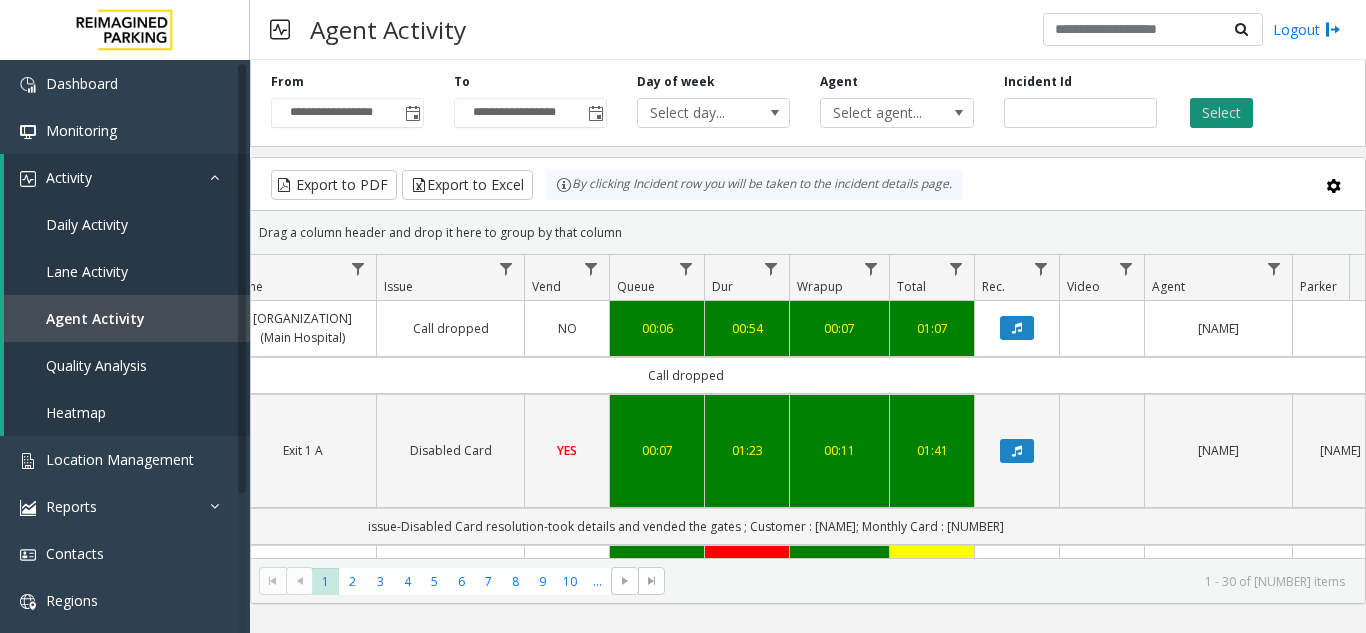 click on "Select" 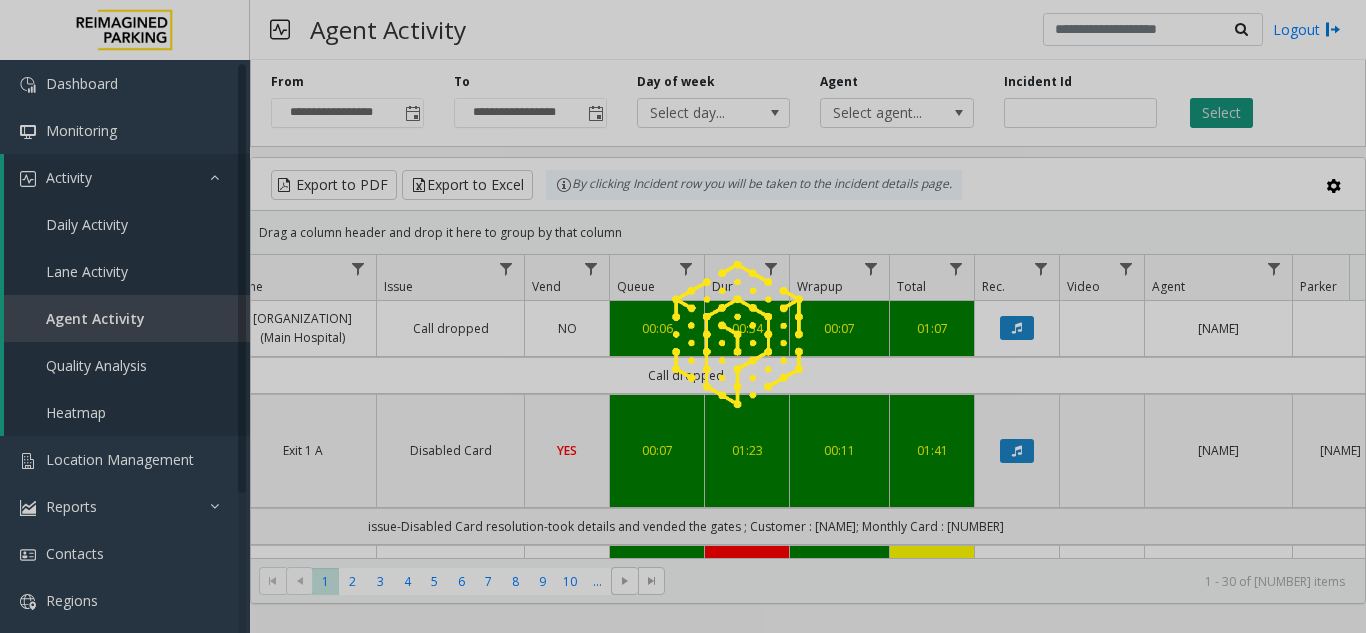 click 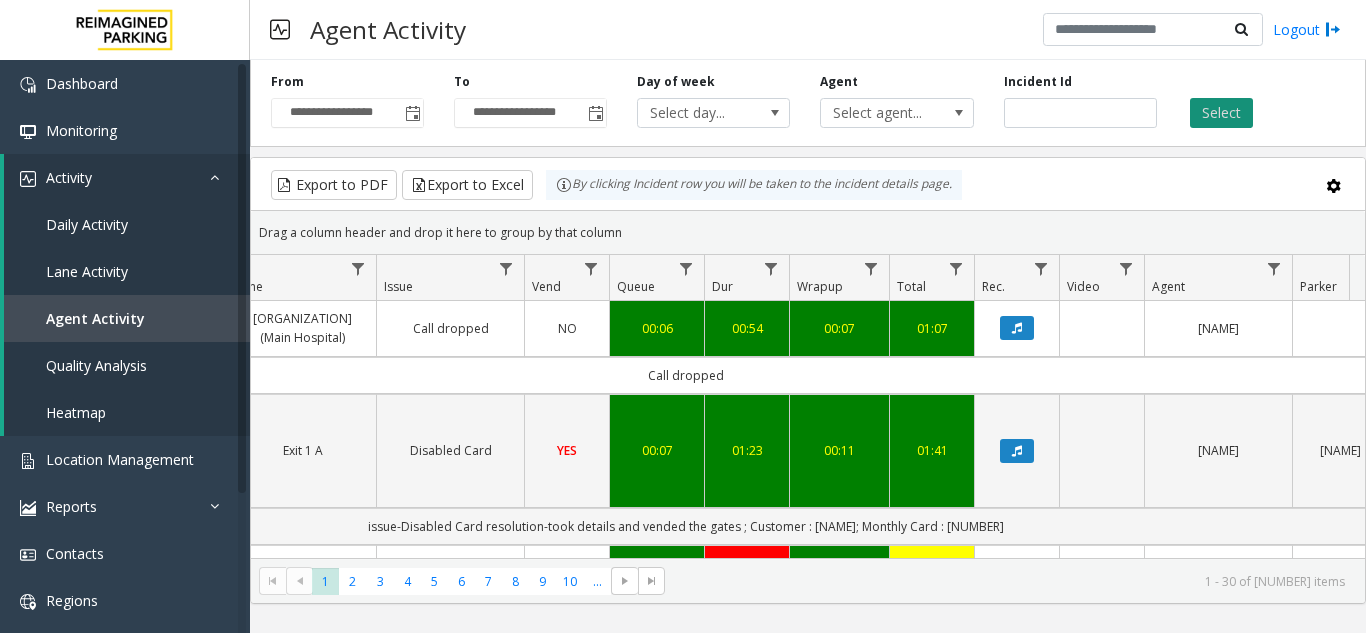 click on "Select" 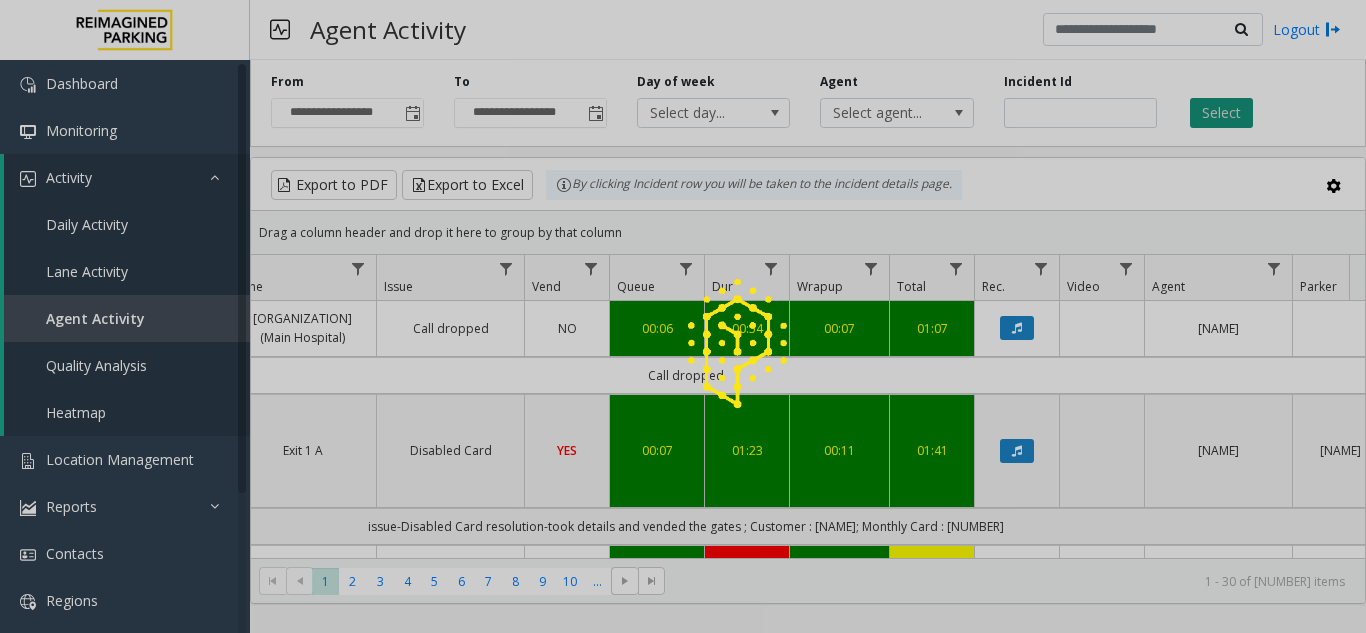 click 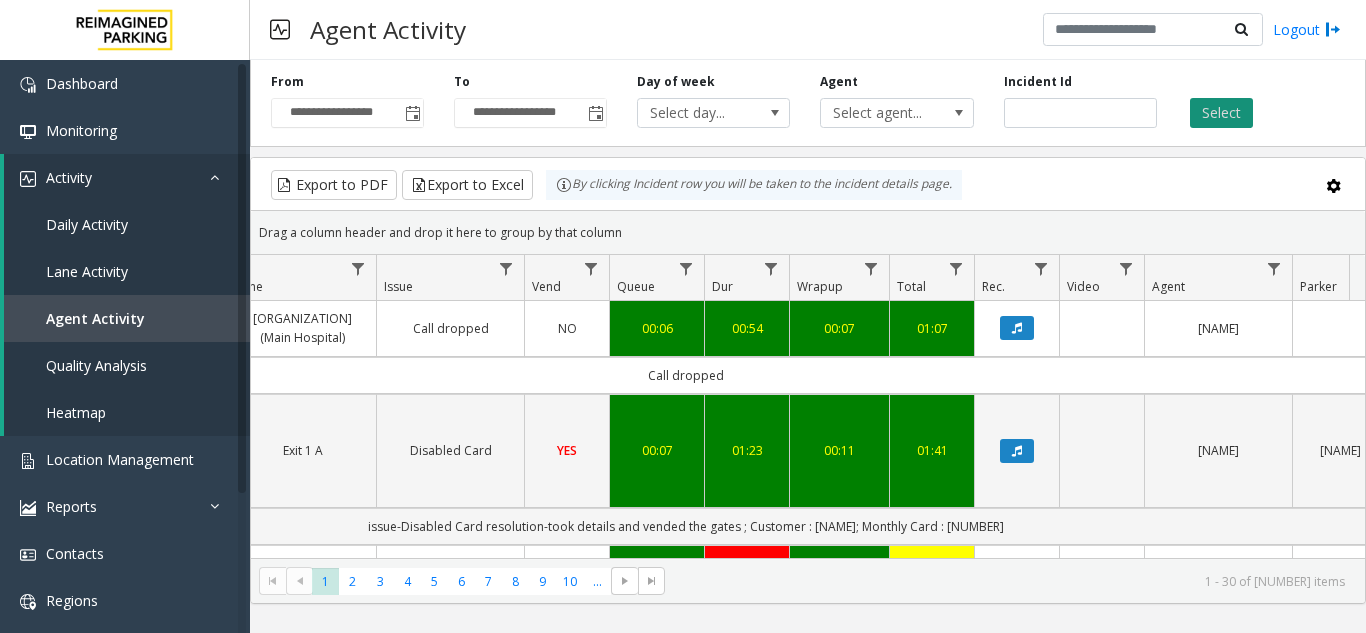 click on "Select" 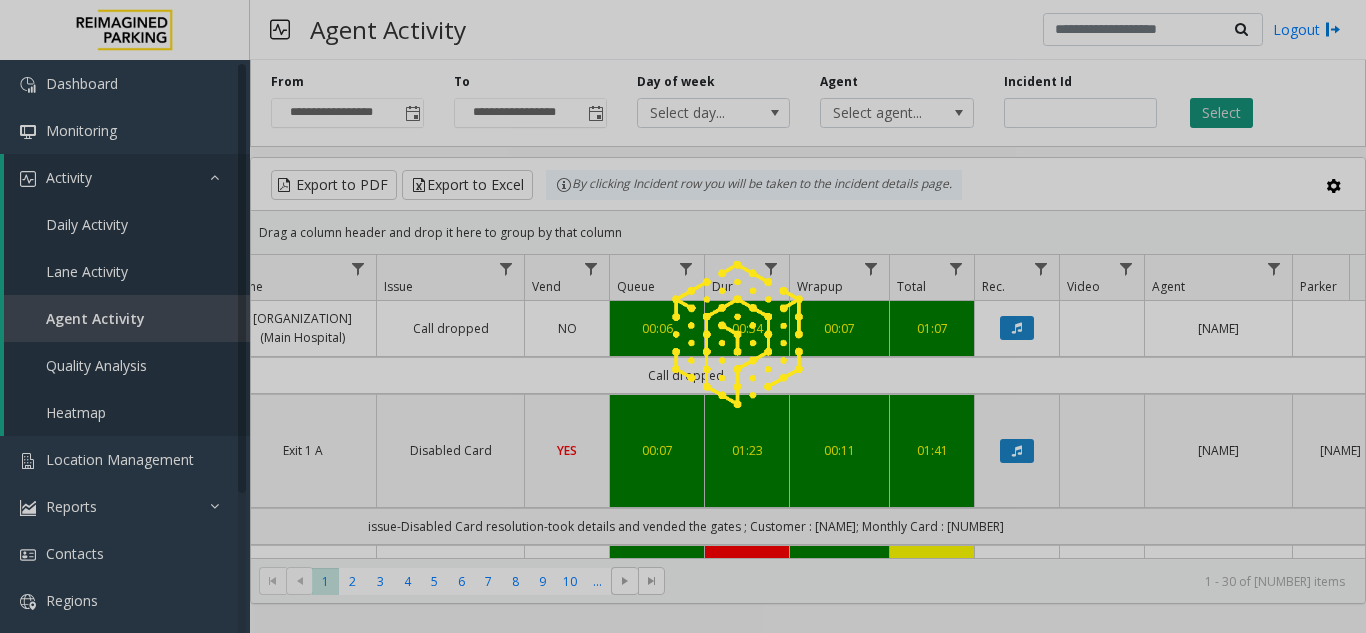 click 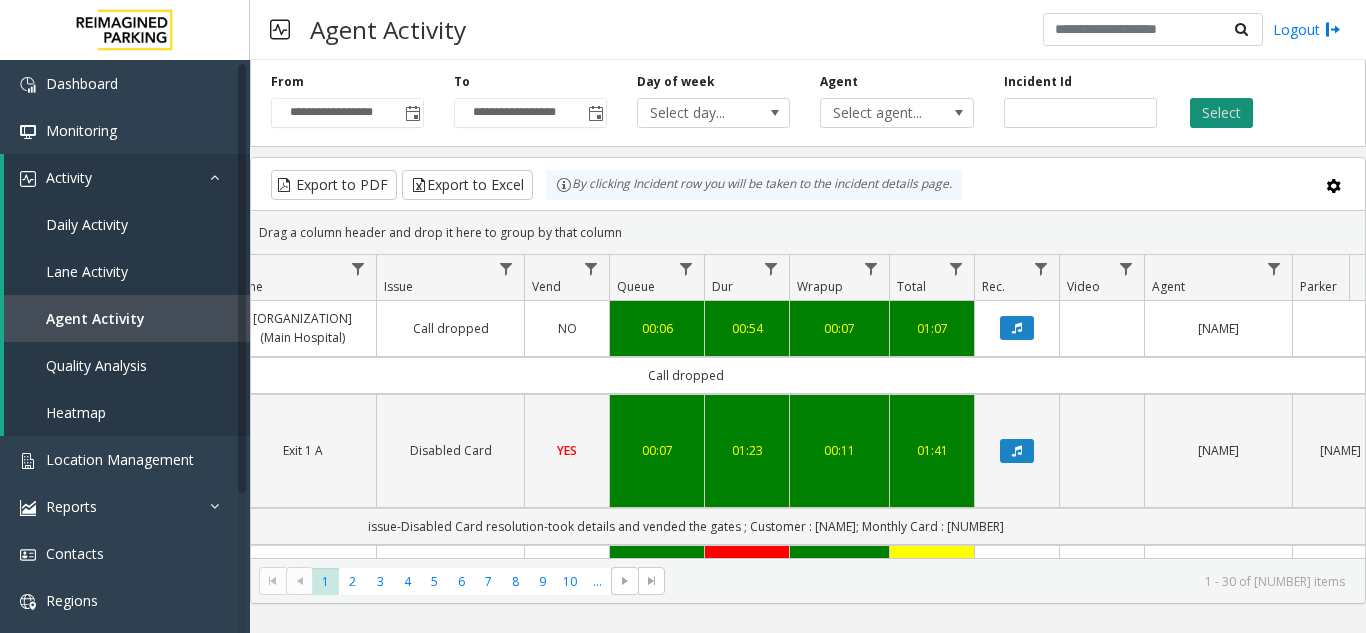 click on "Select" 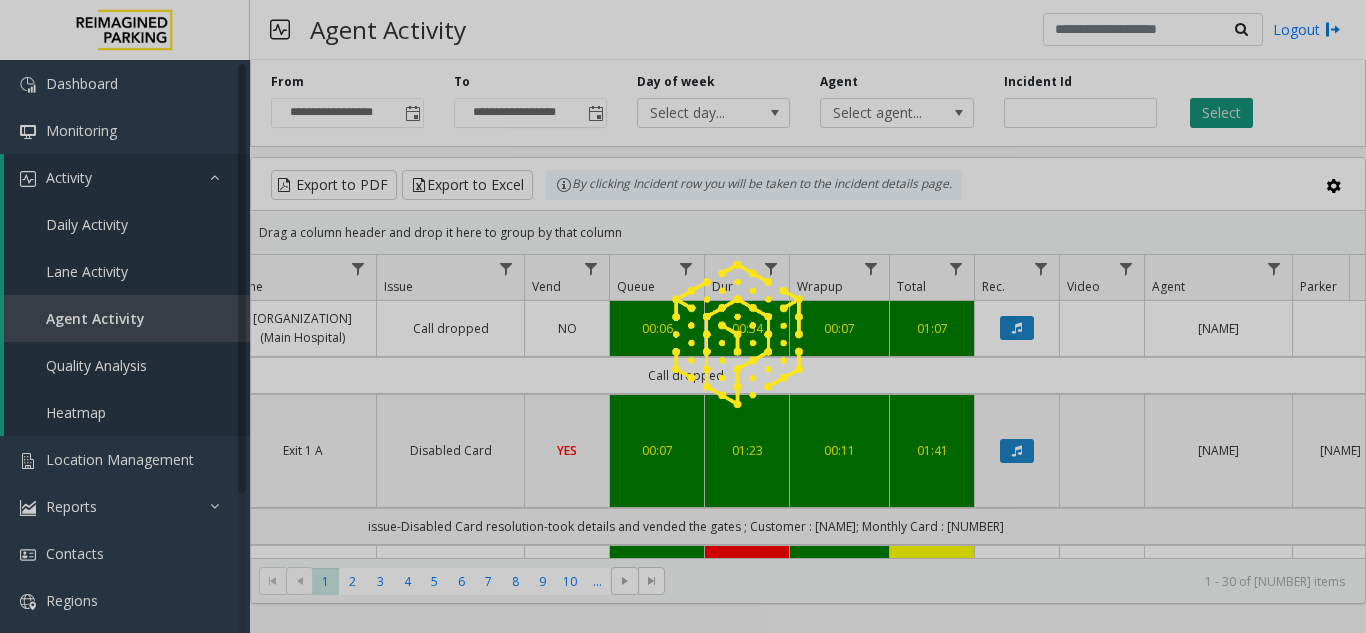 click 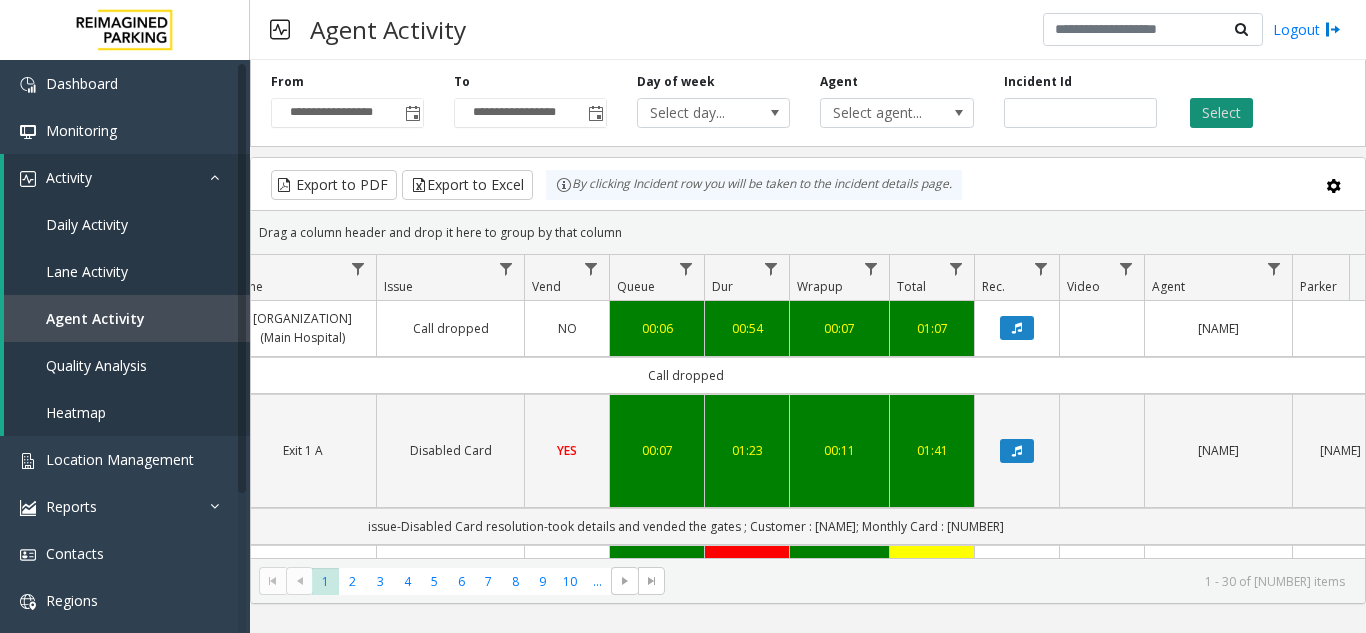 click on "Select" 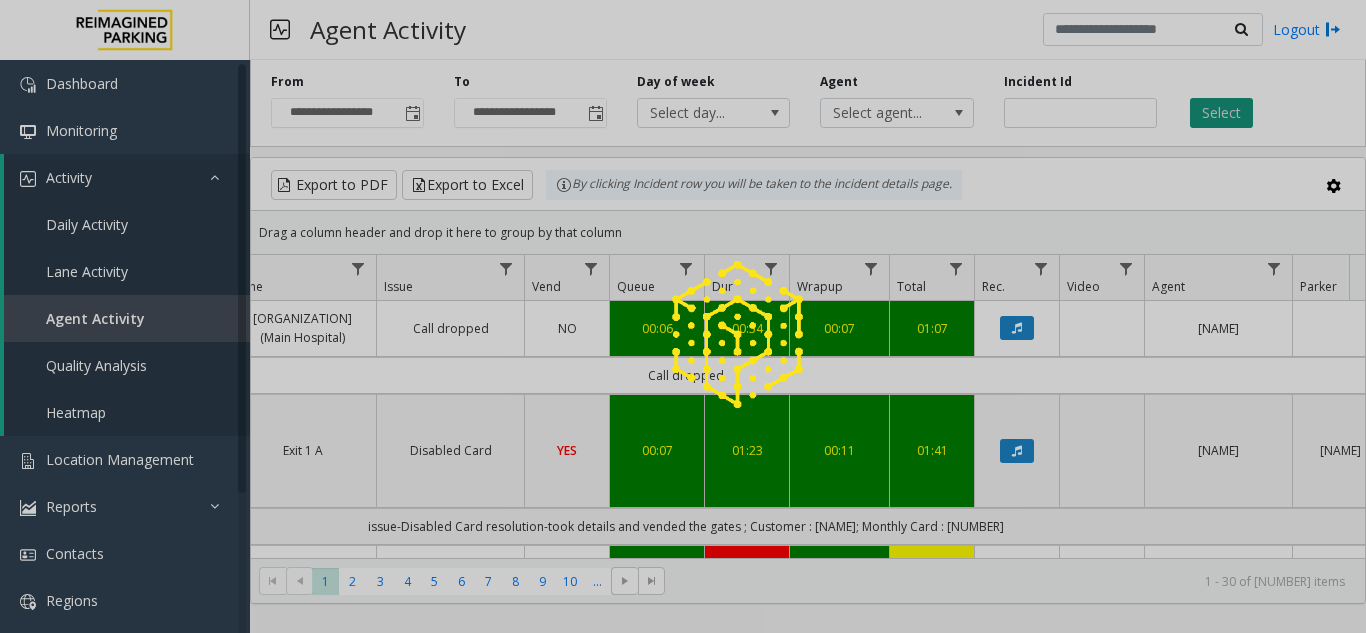 click 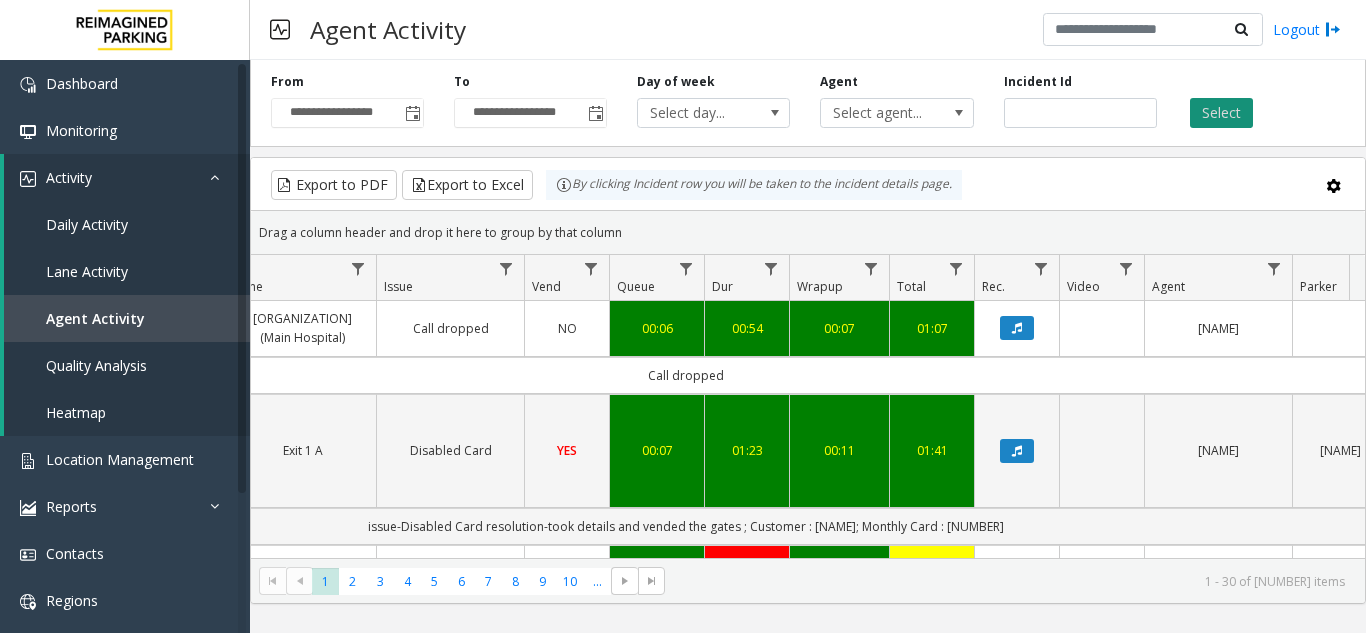 click on "Select" 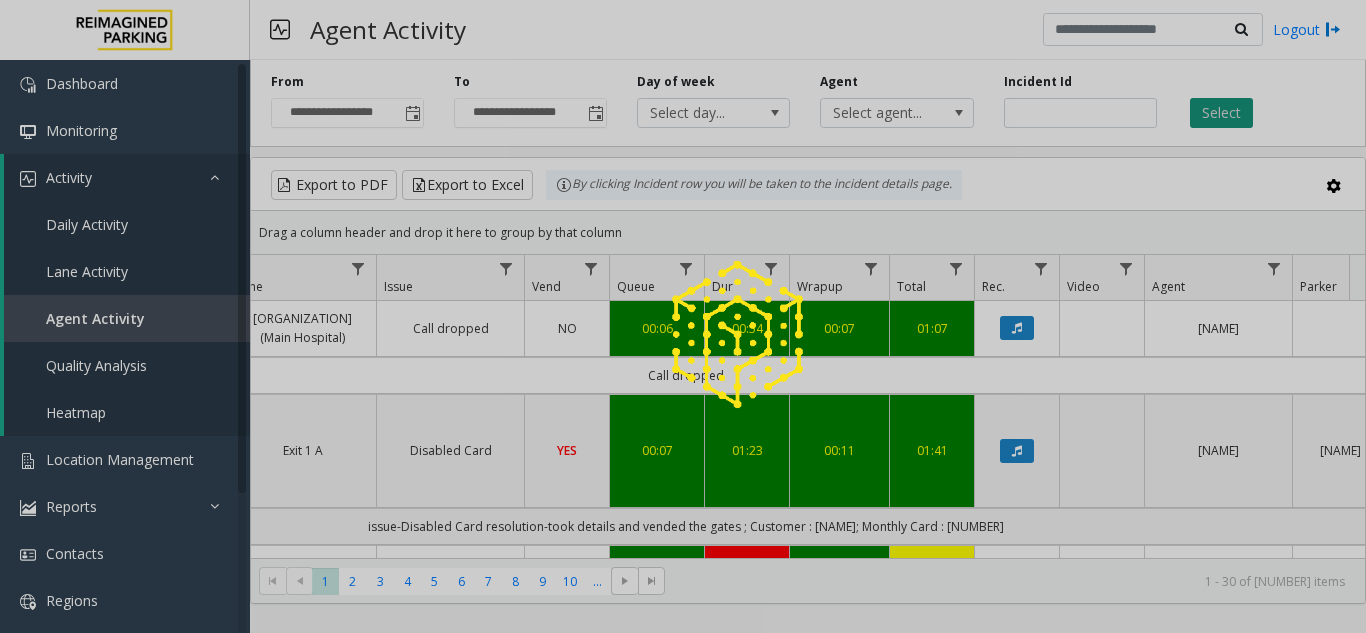 click 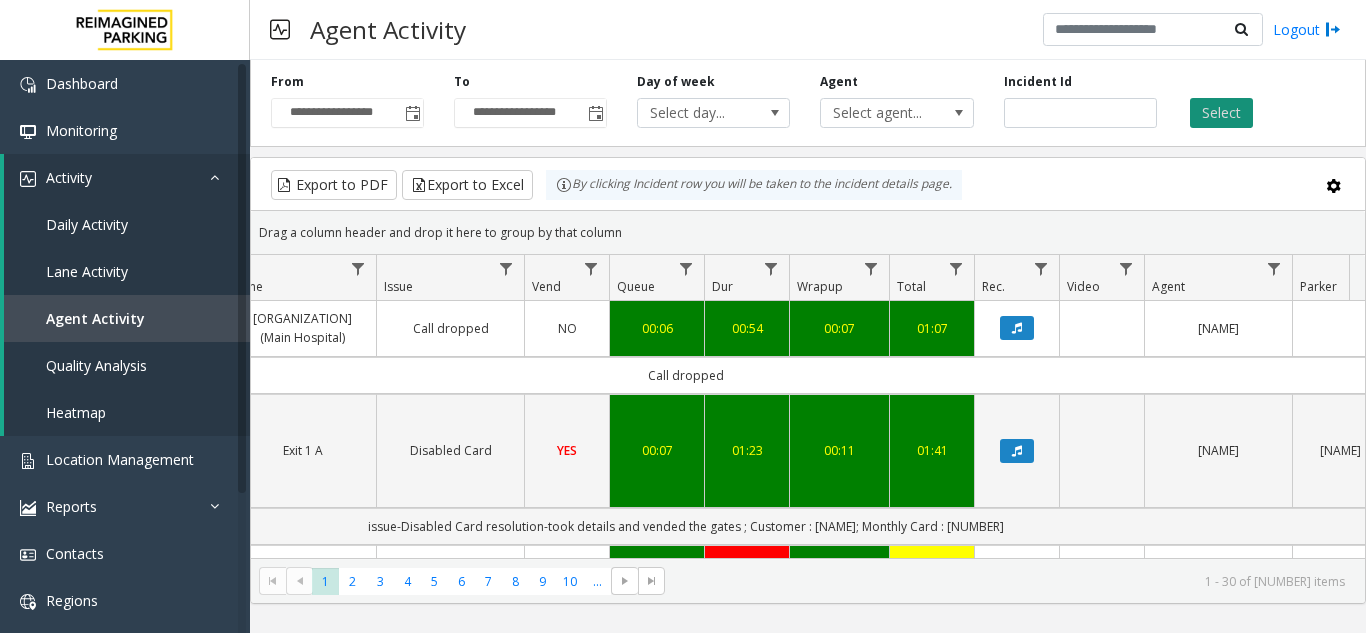 click on "Select" 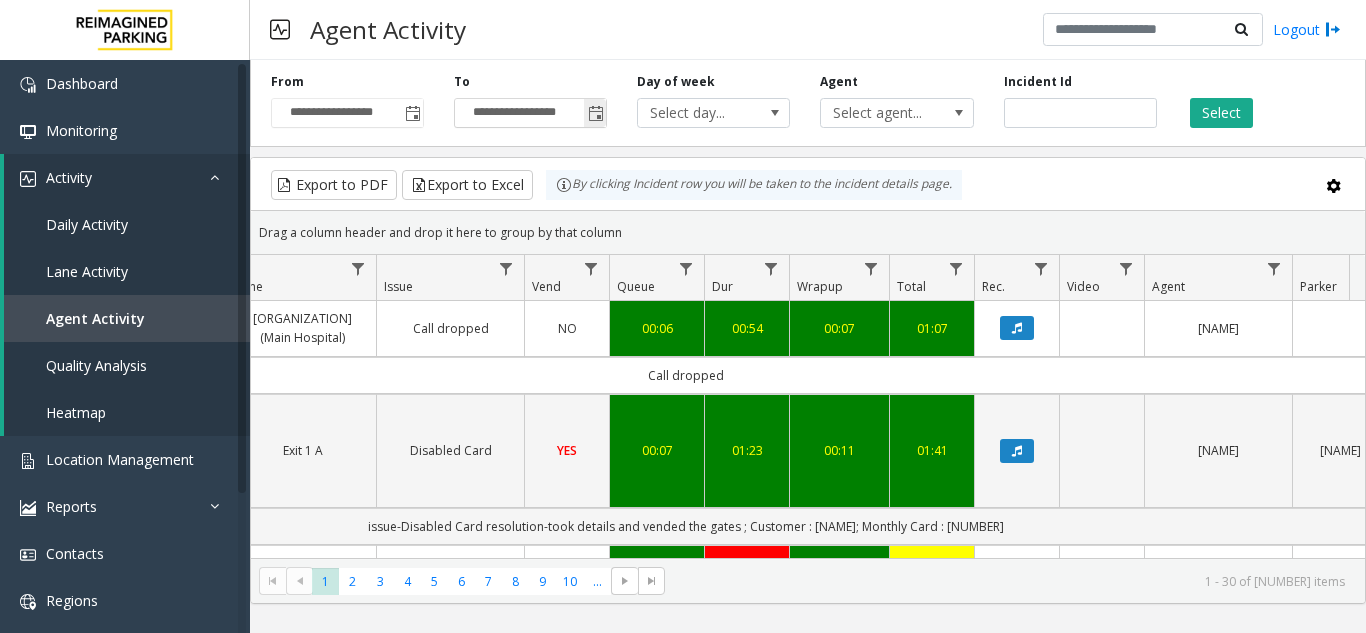 click 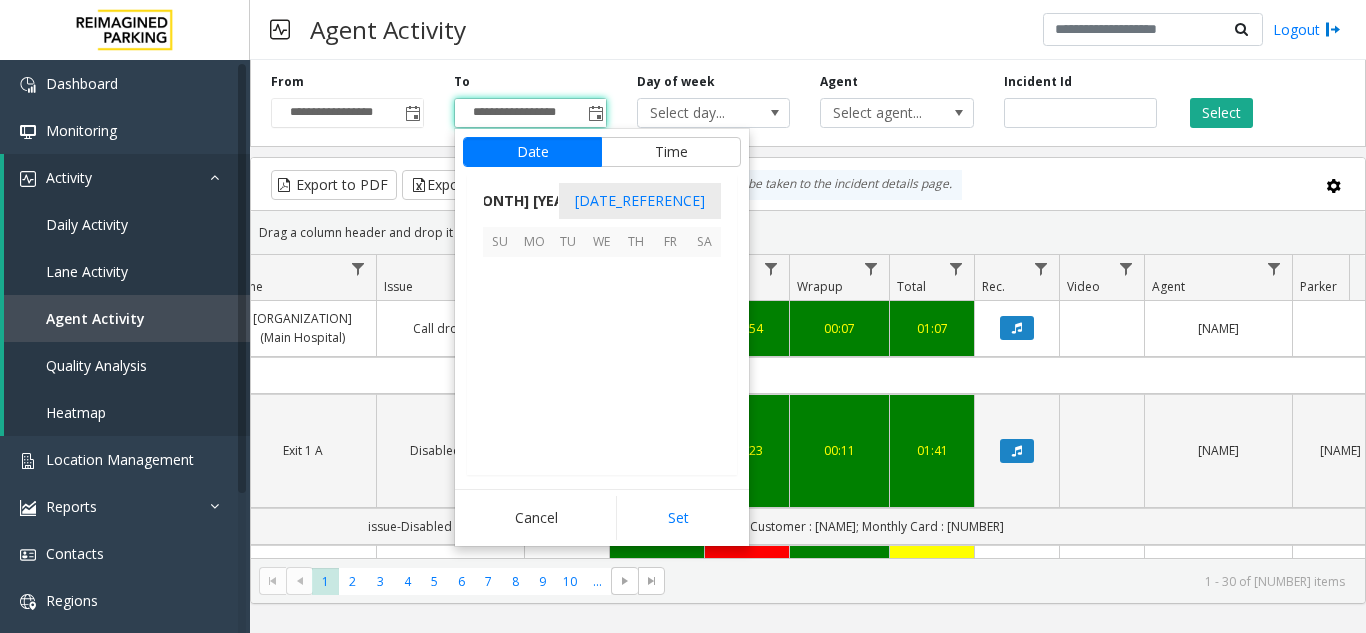 scroll, scrollTop: 358666, scrollLeft: 0, axis: vertical 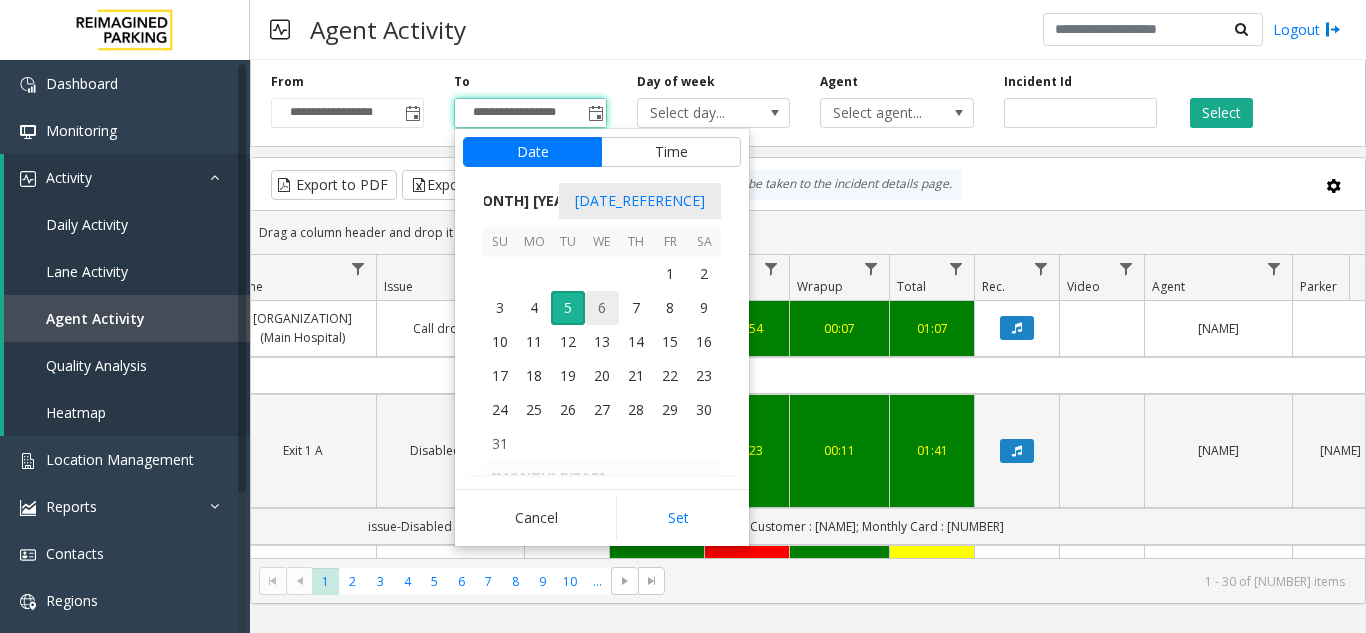 click on "6" at bounding box center [602, 308] 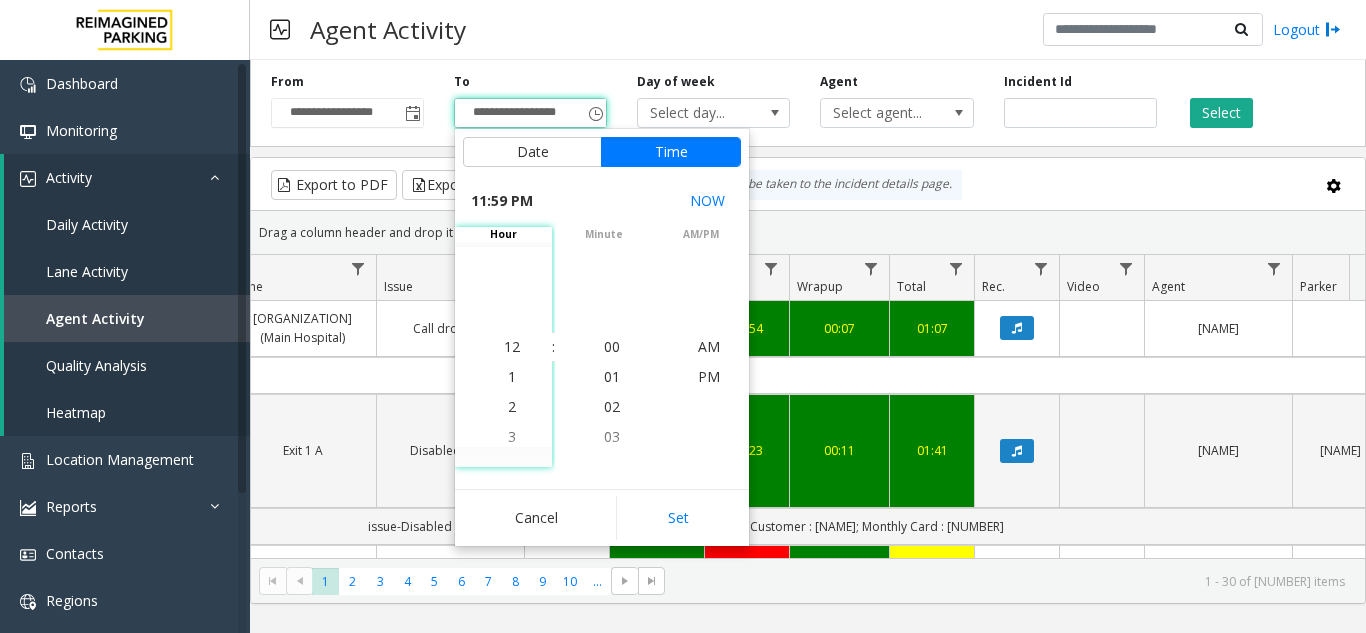 scroll, scrollTop: 690, scrollLeft: 0, axis: vertical 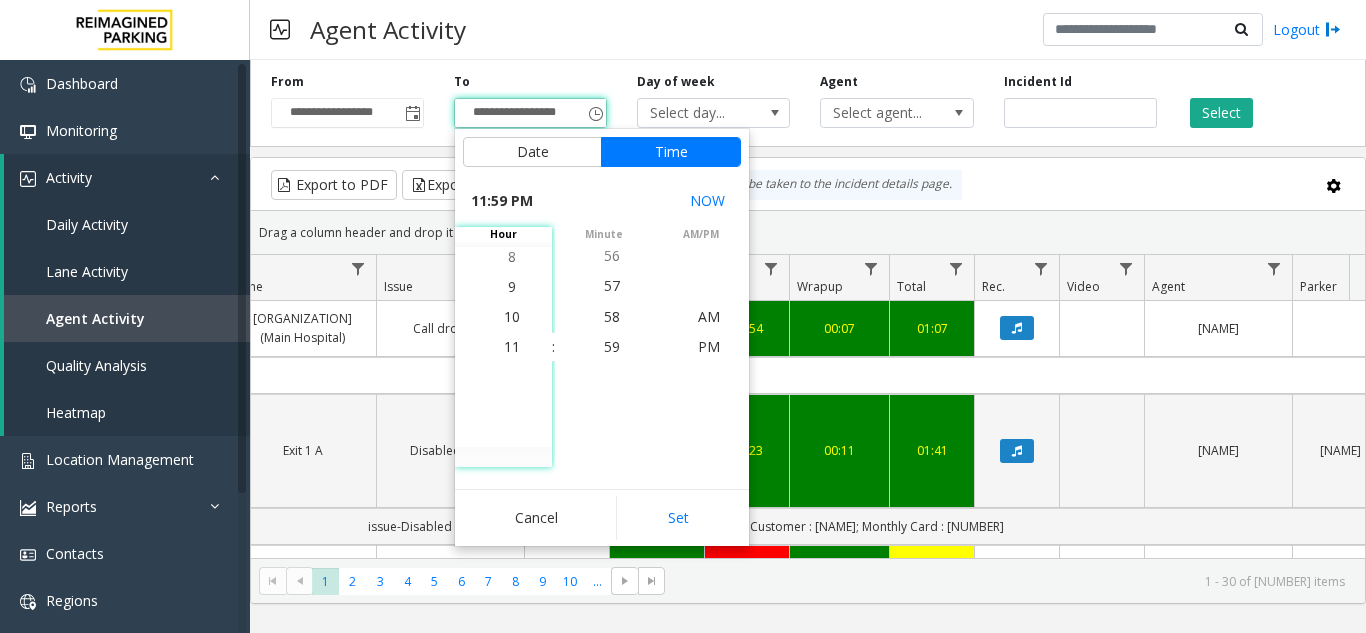 drag, startPoint x: 646, startPoint y: 514, endPoint x: 1062, endPoint y: 255, distance: 490.03775 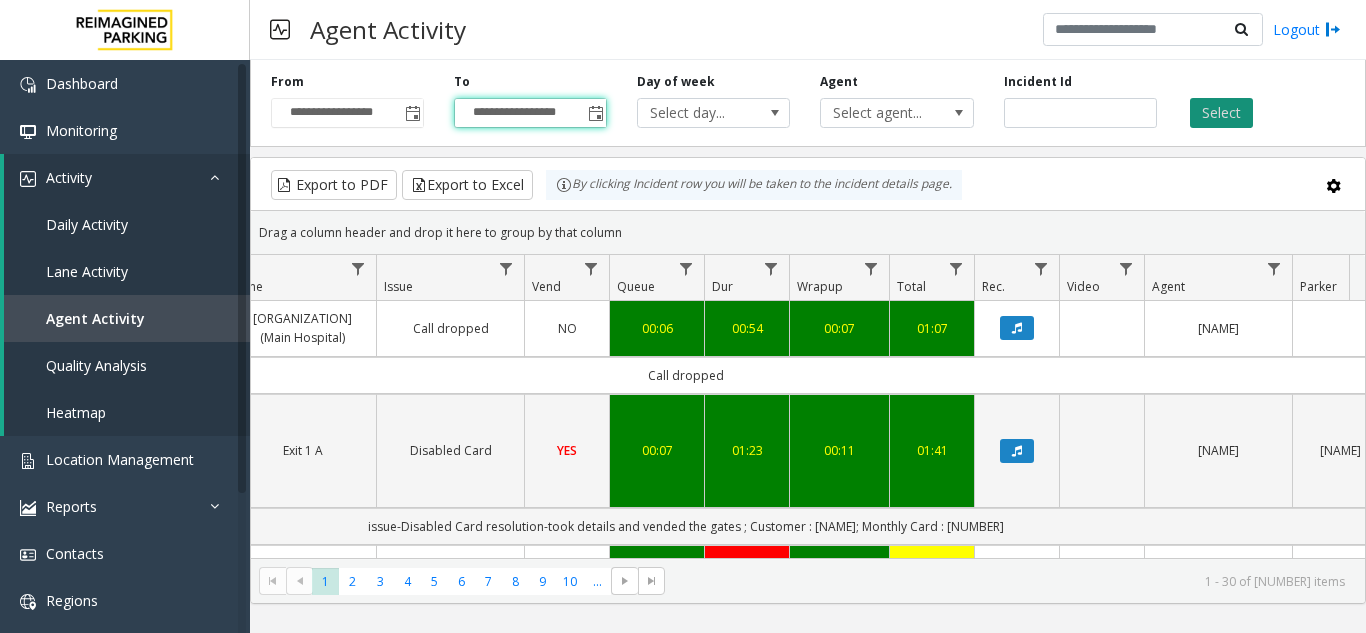 click on "Select" 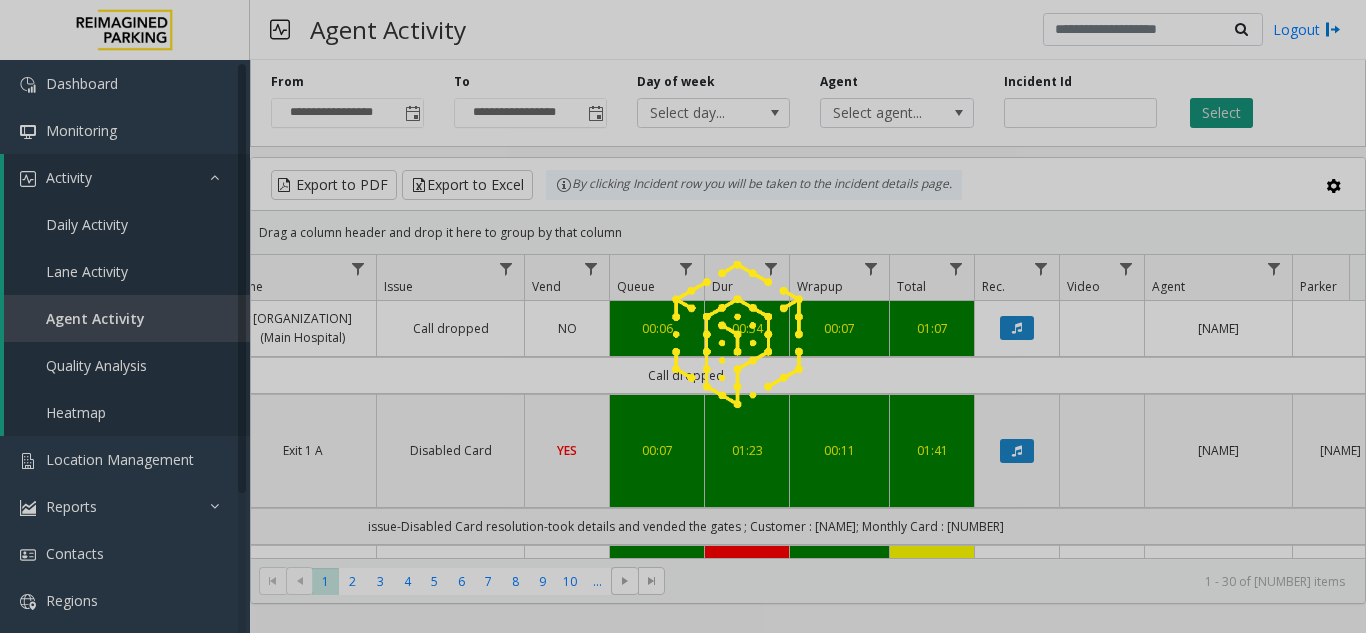 click 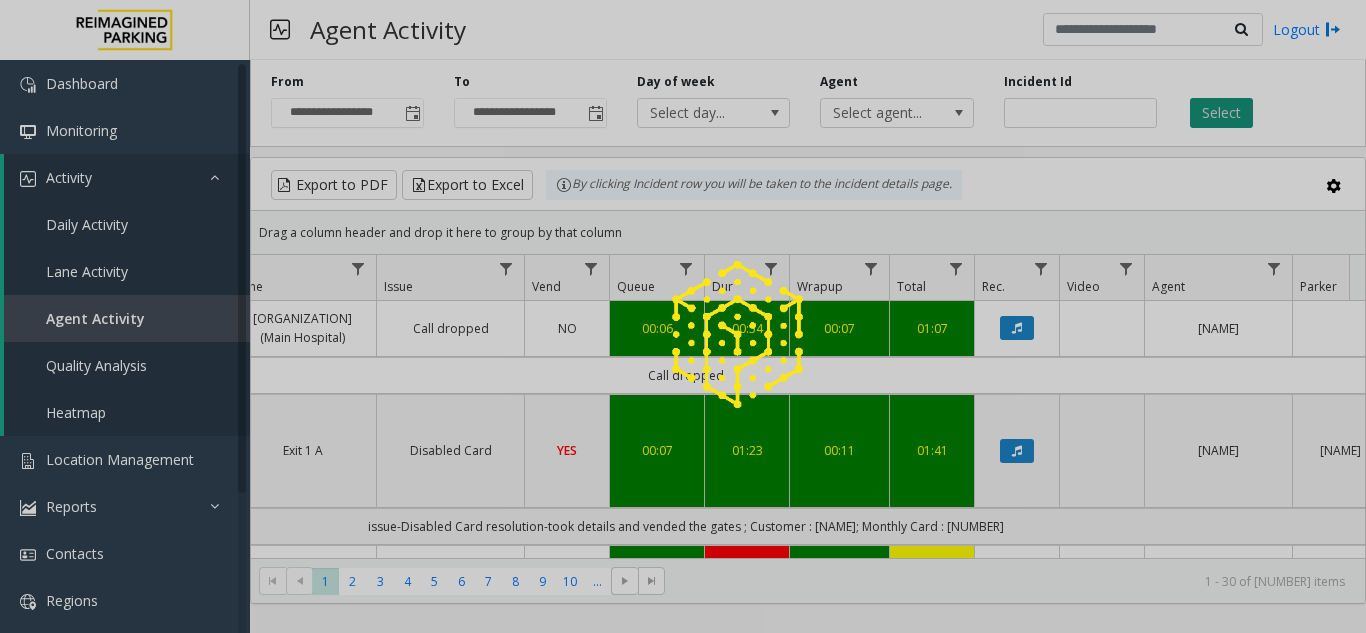 click on "Select" 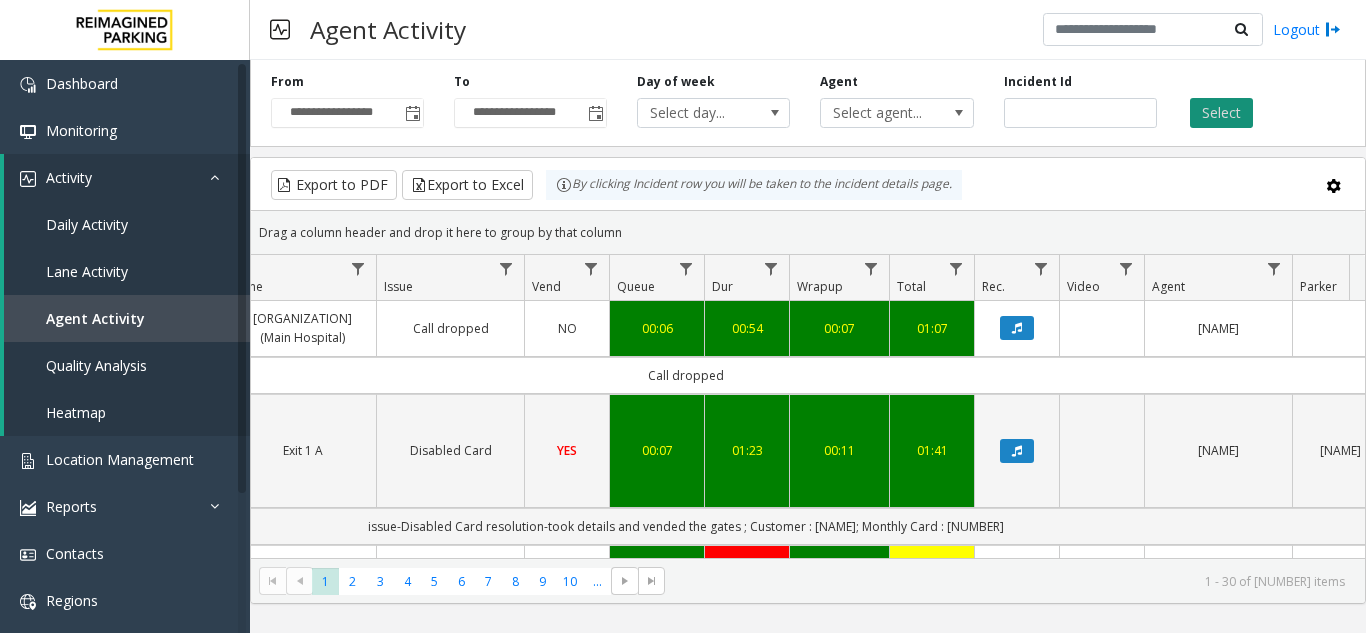 click on "Select" 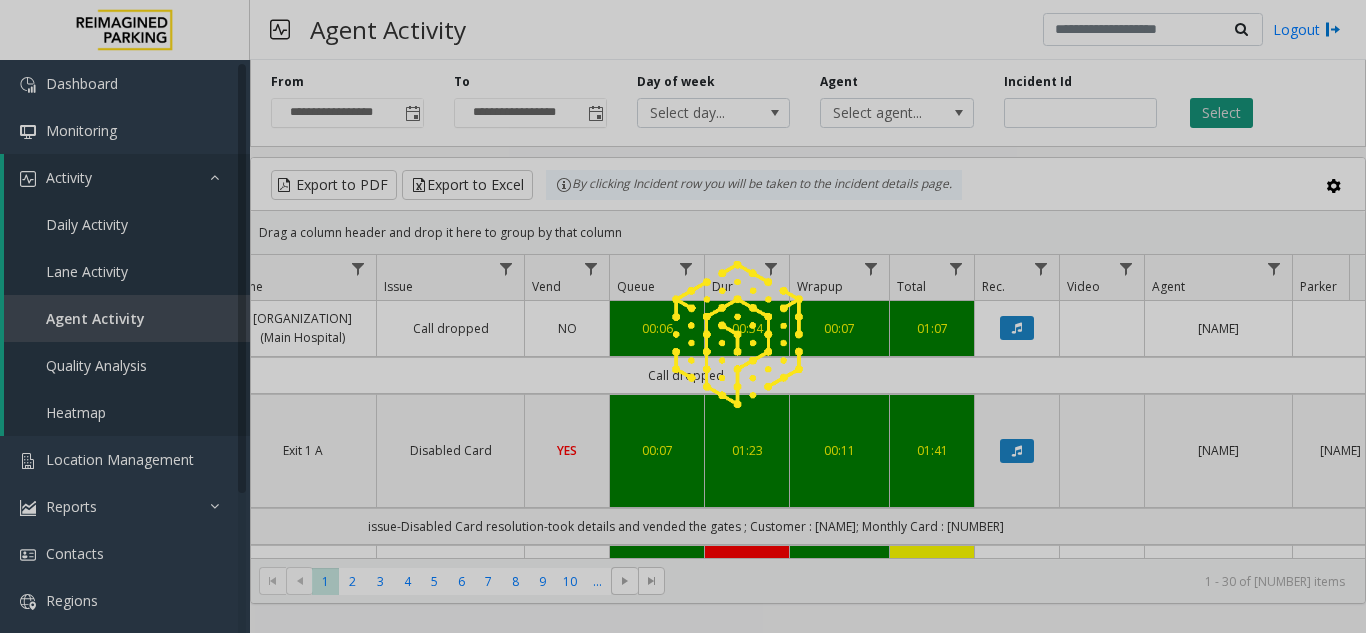 click 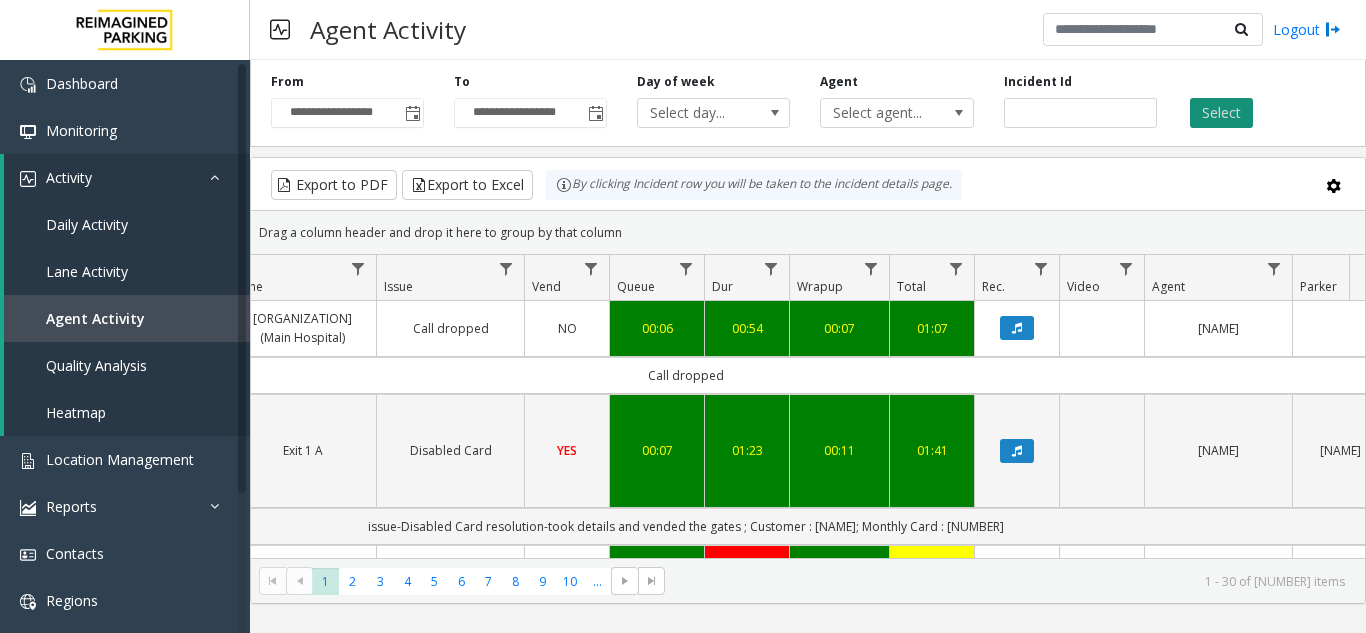click on "Select" 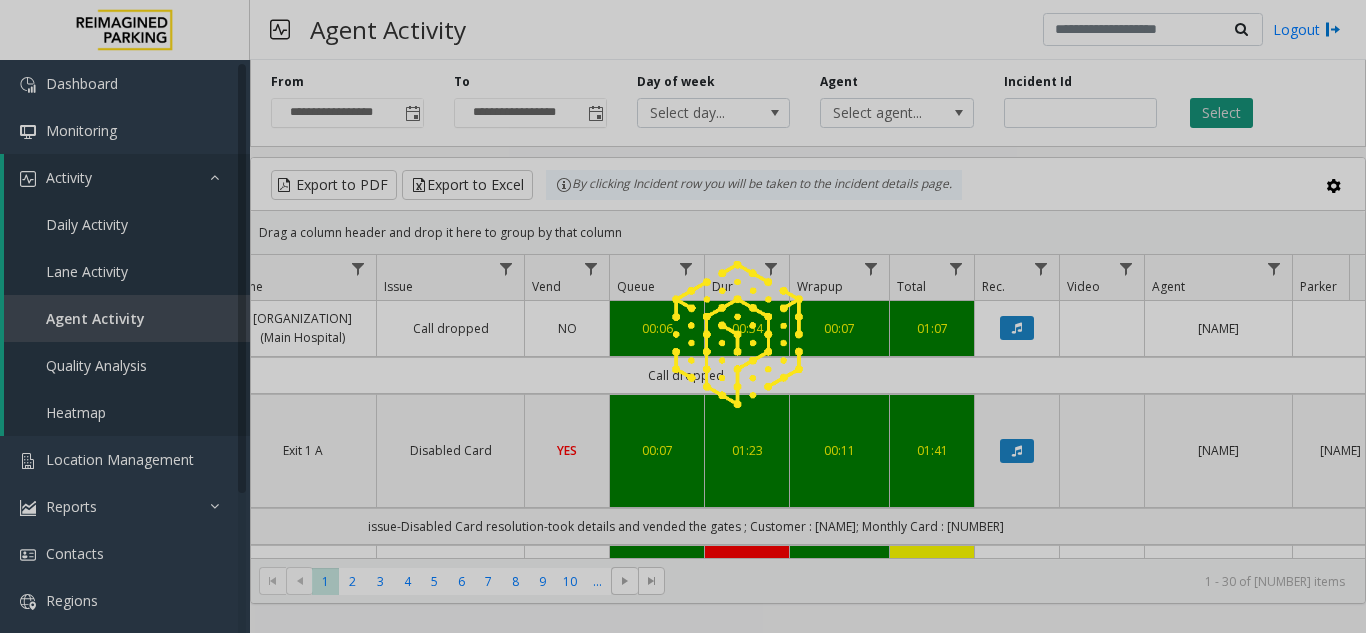 click 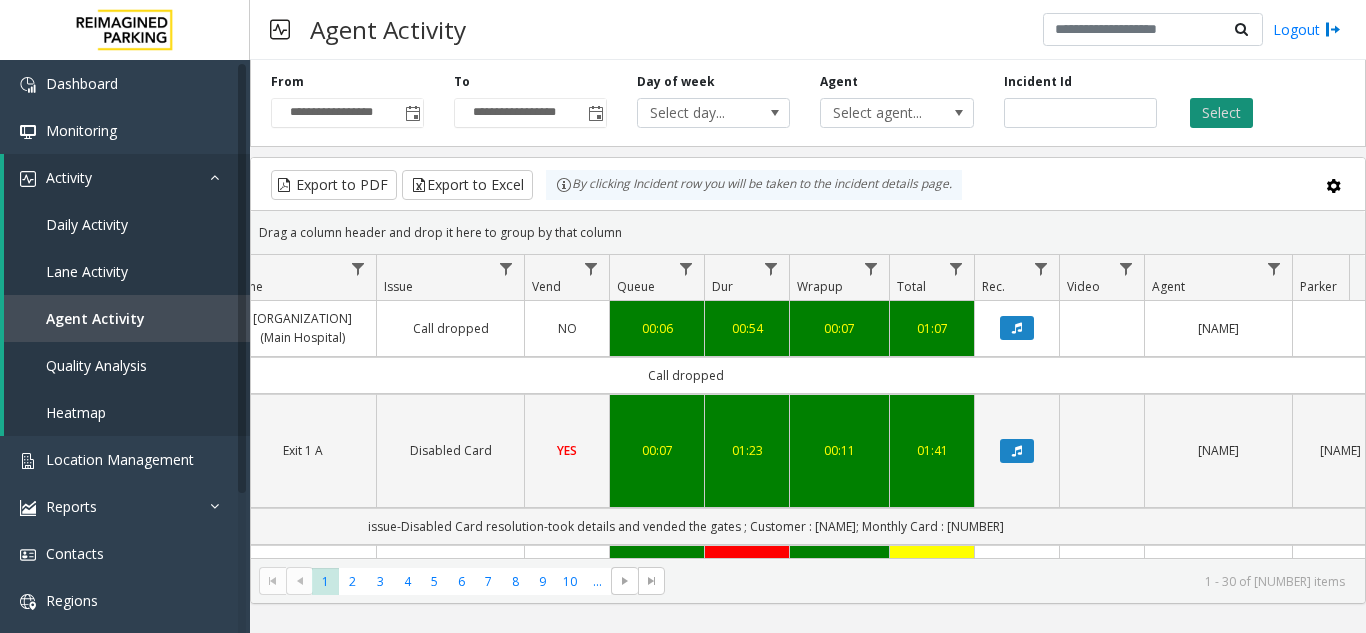 click on "Select" 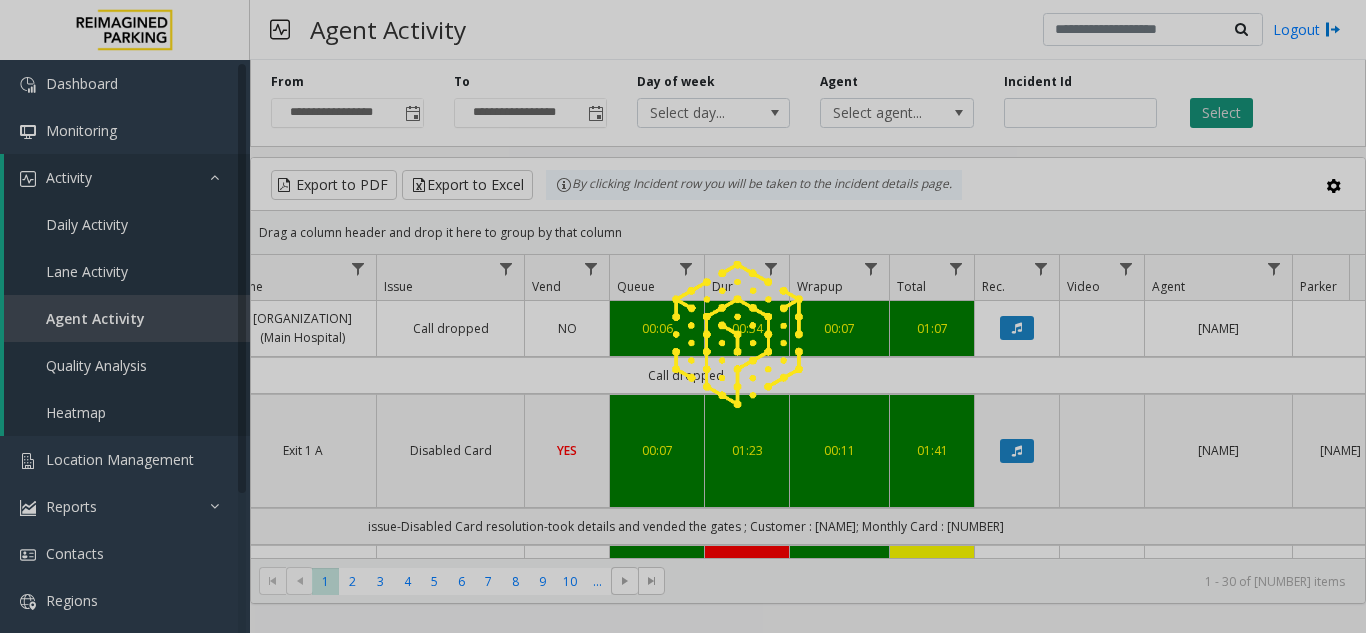 click 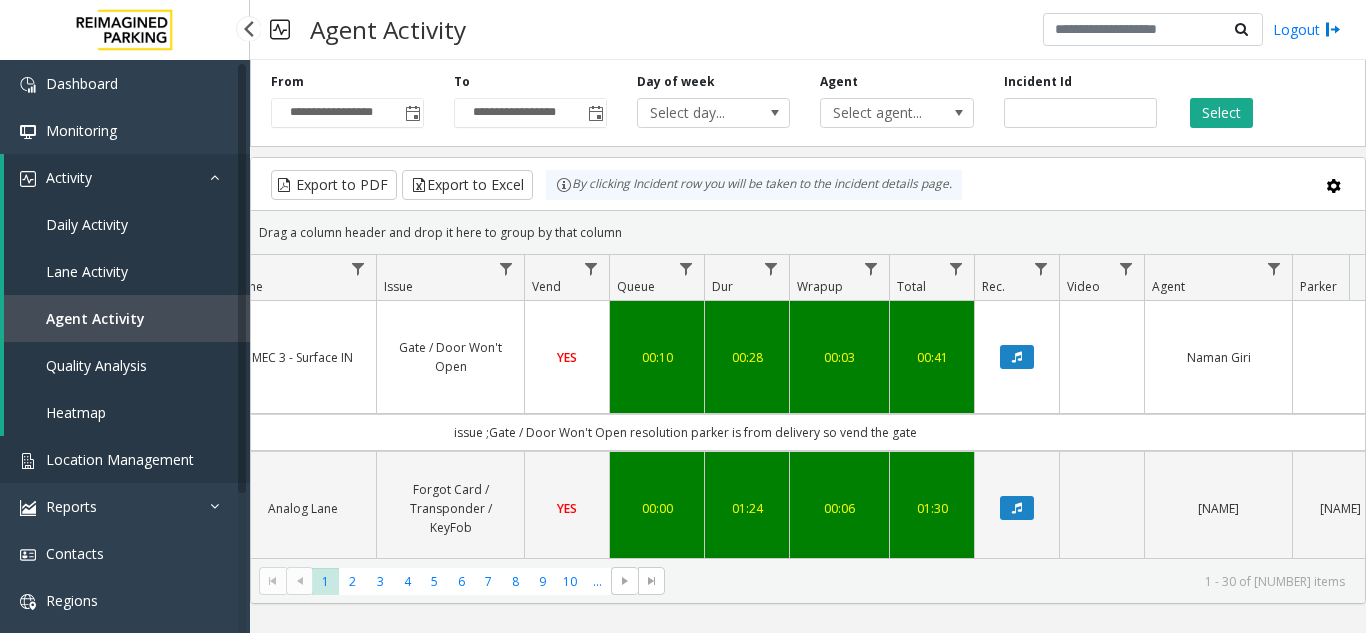 click on "Location Management" at bounding box center (120, 459) 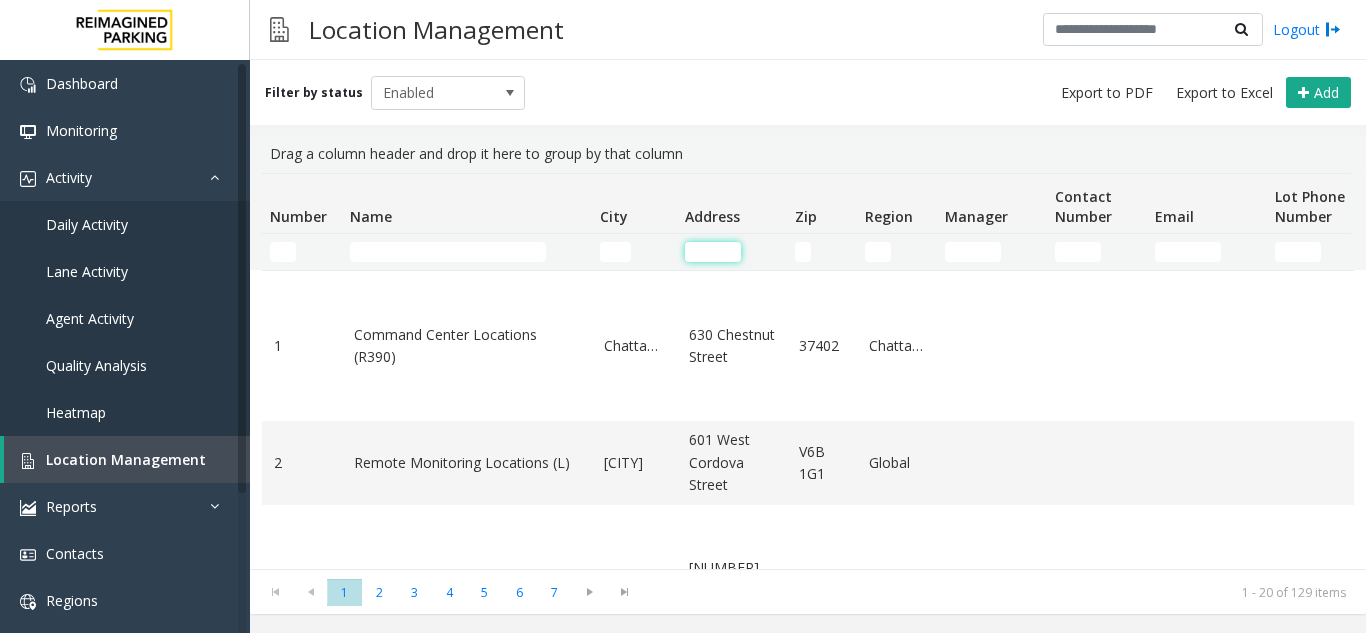 click 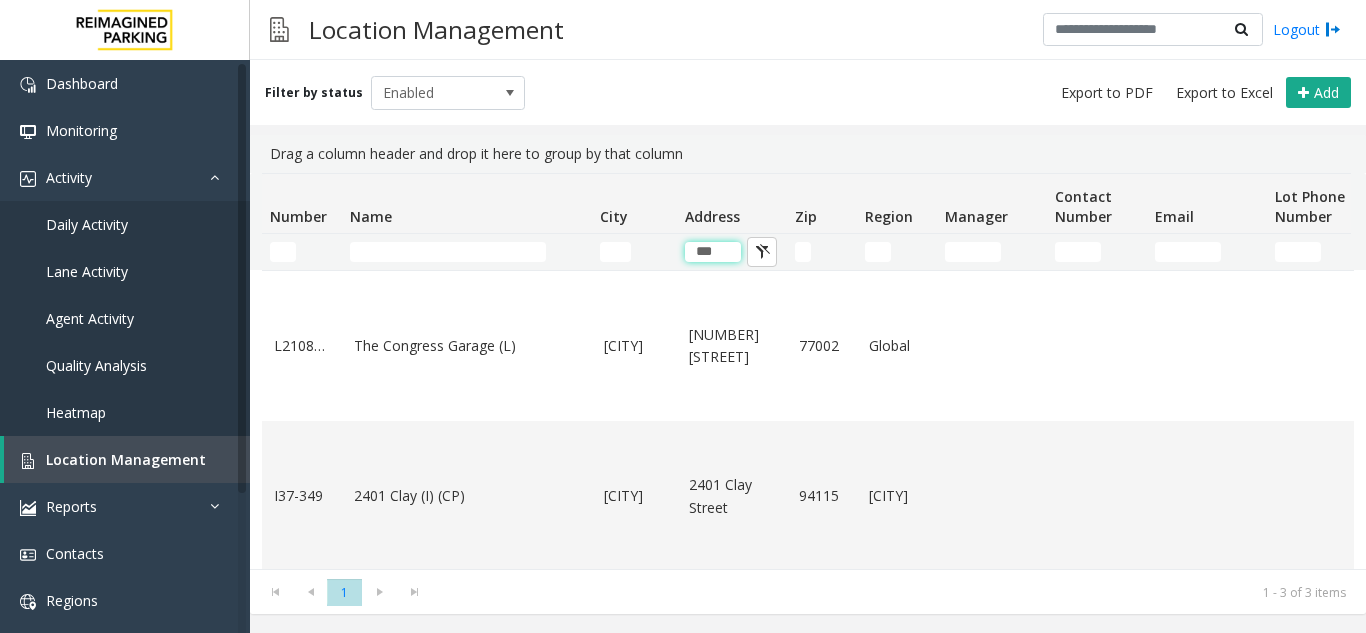 type on "***" 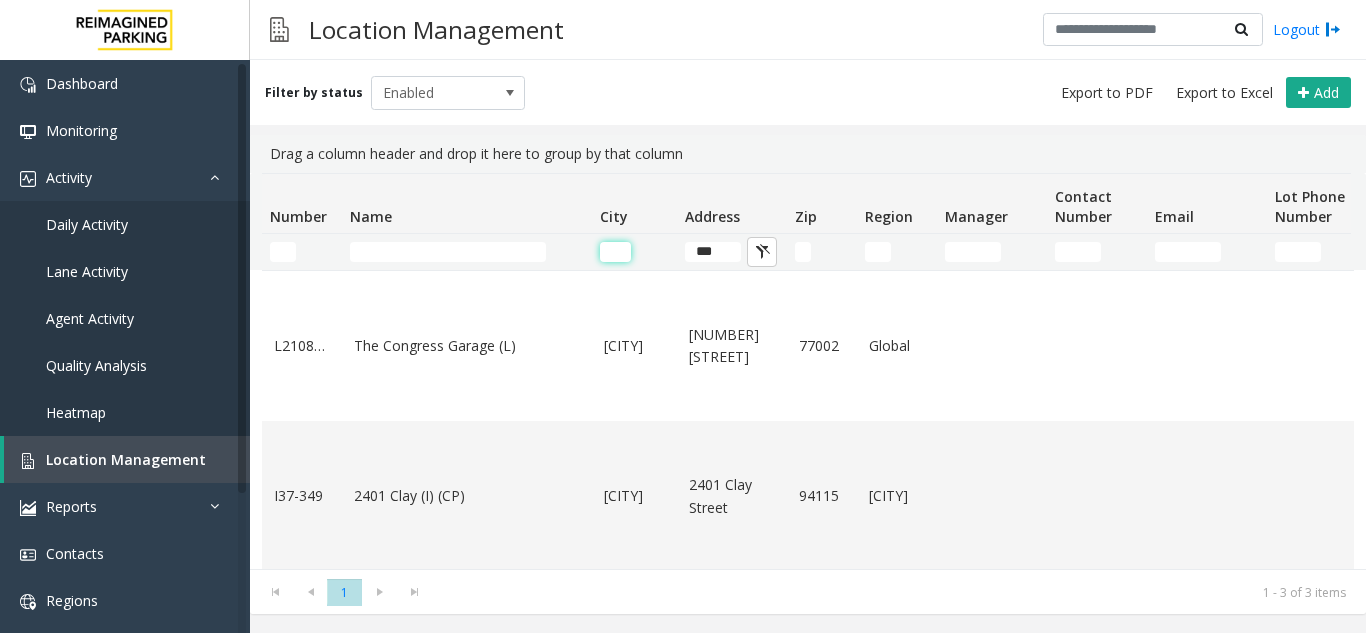 click 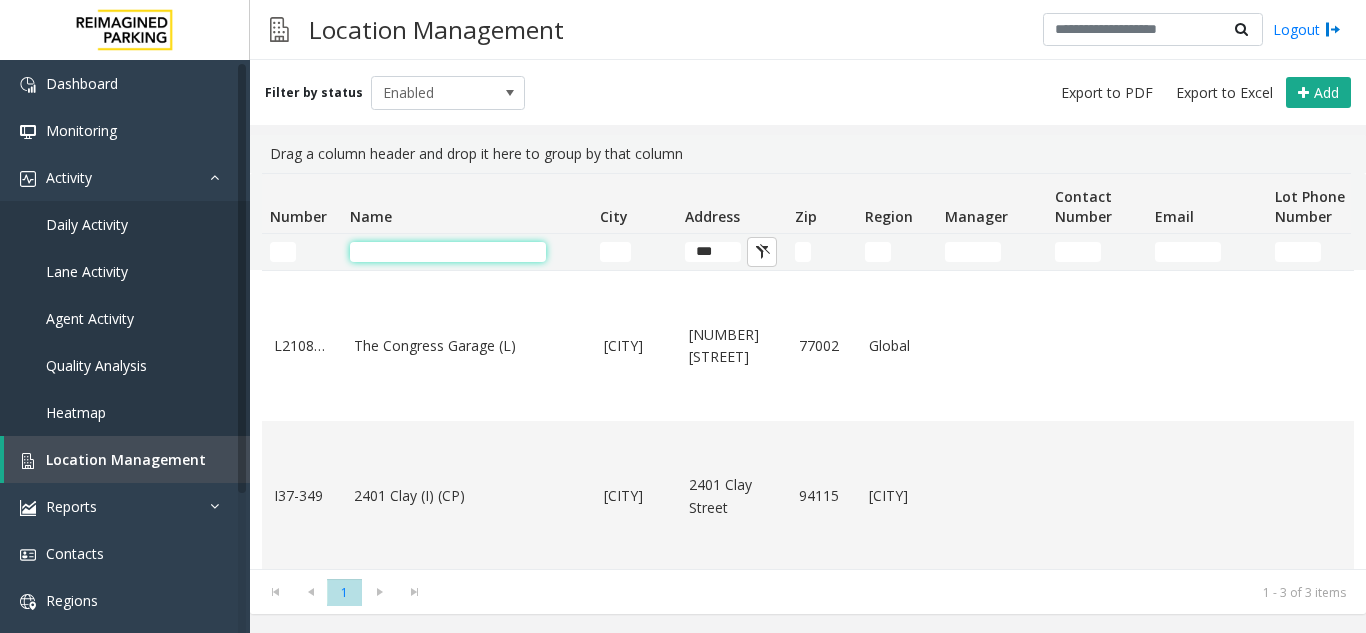 click 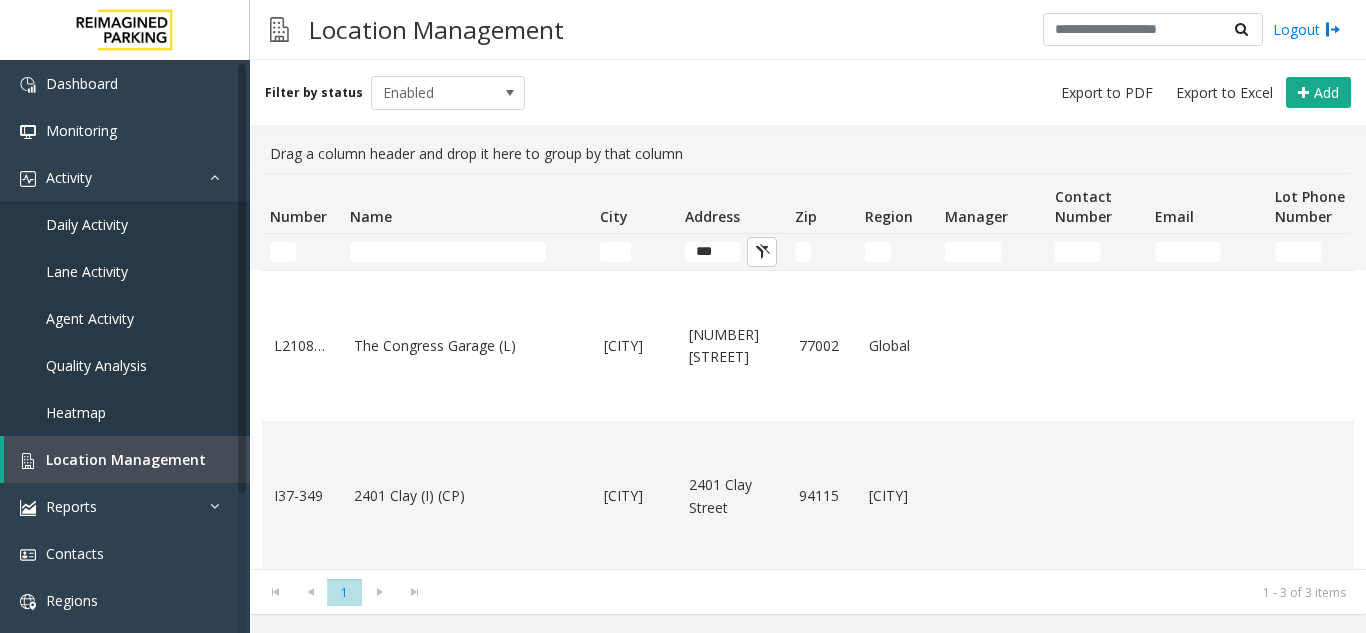 click 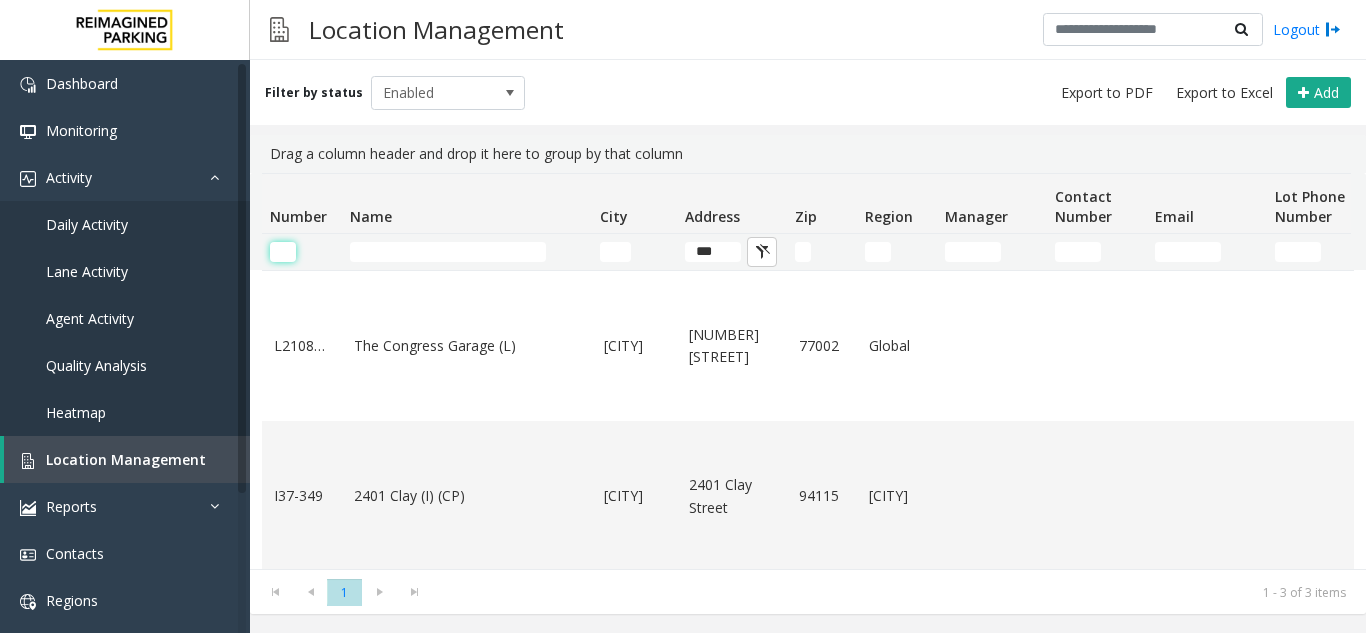 click 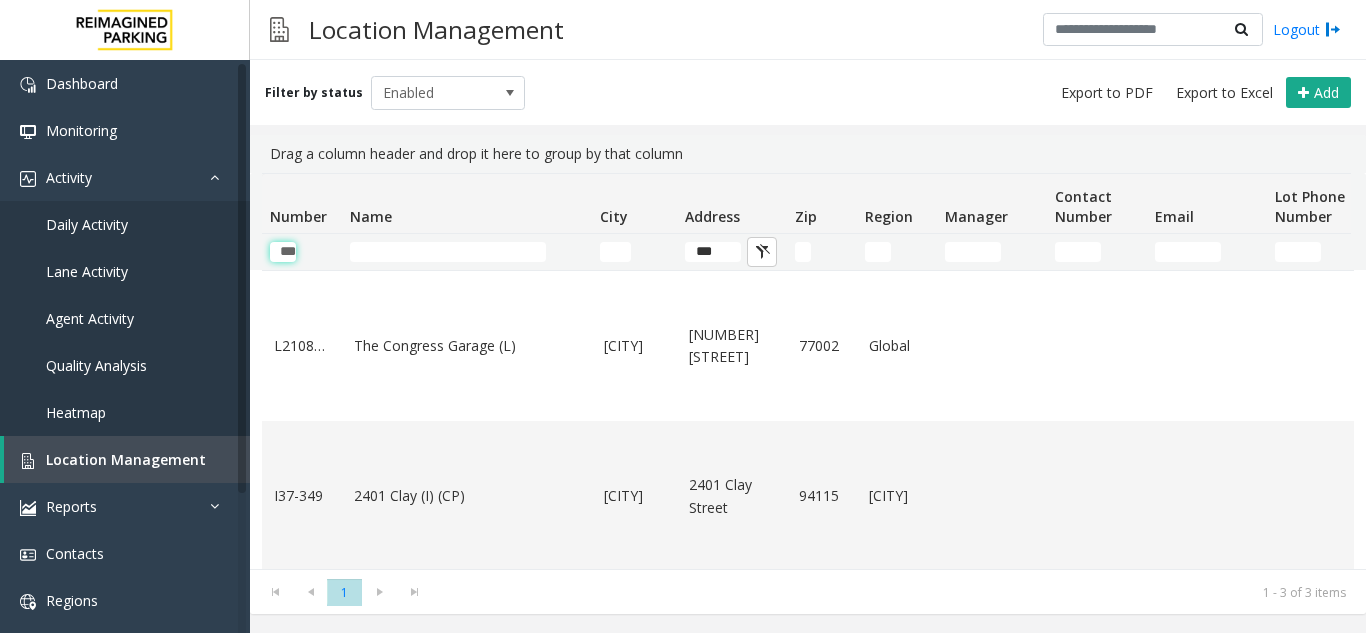 scroll, scrollTop: 0, scrollLeft: 9, axis: horizontal 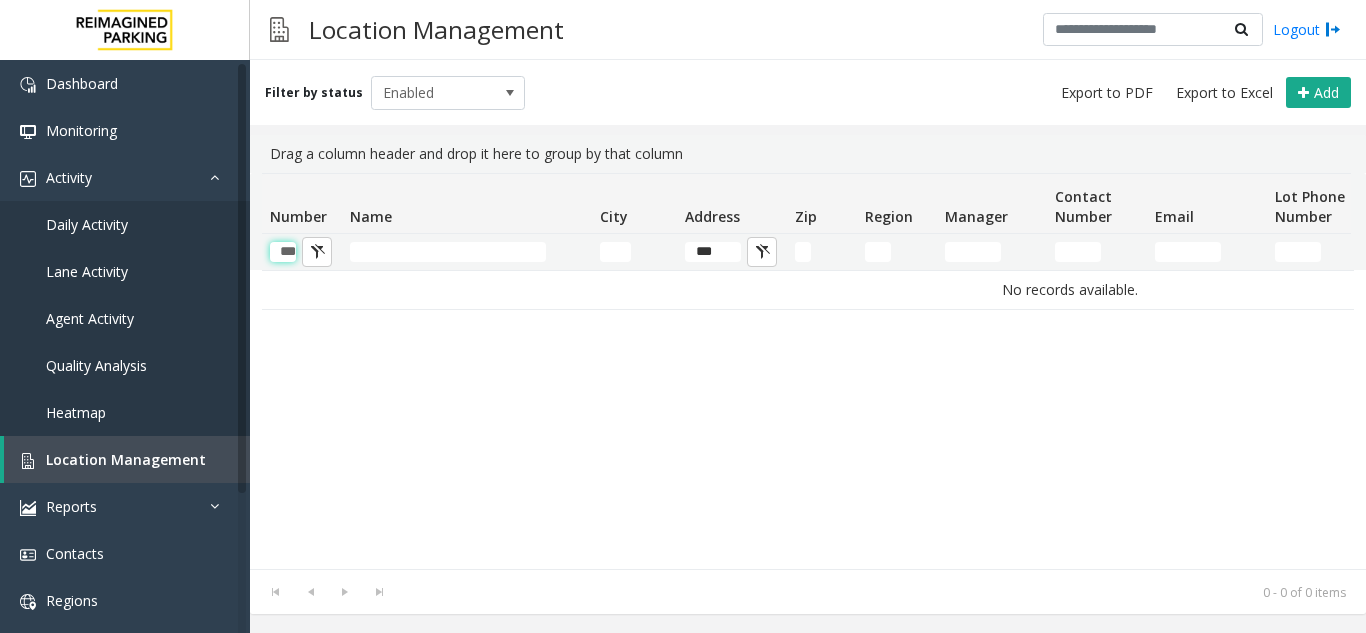 type on "***" 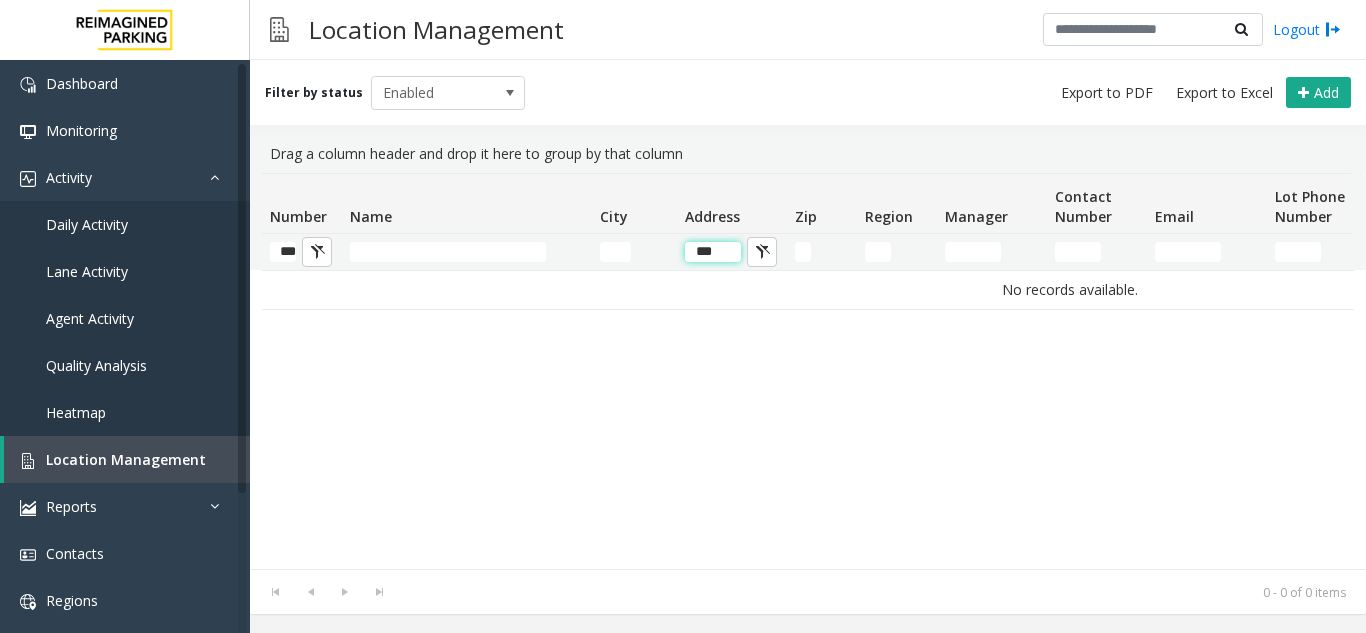 scroll, scrollTop: 0, scrollLeft: 0, axis: both 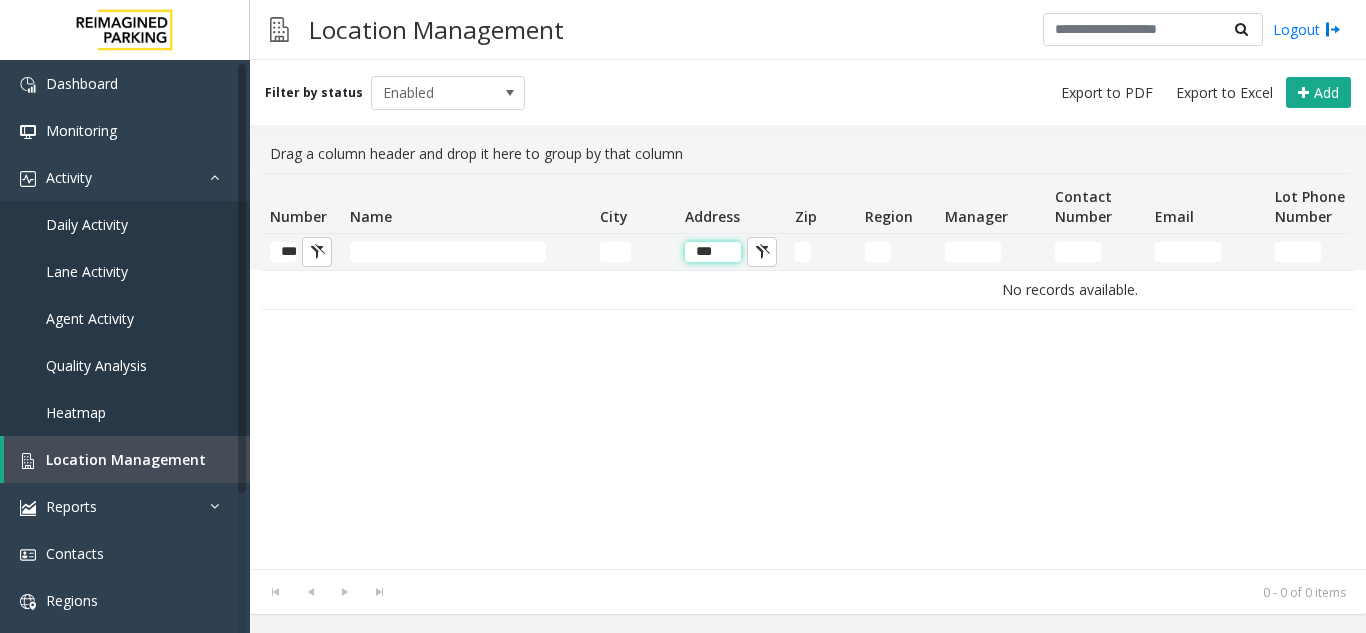 click on "***" 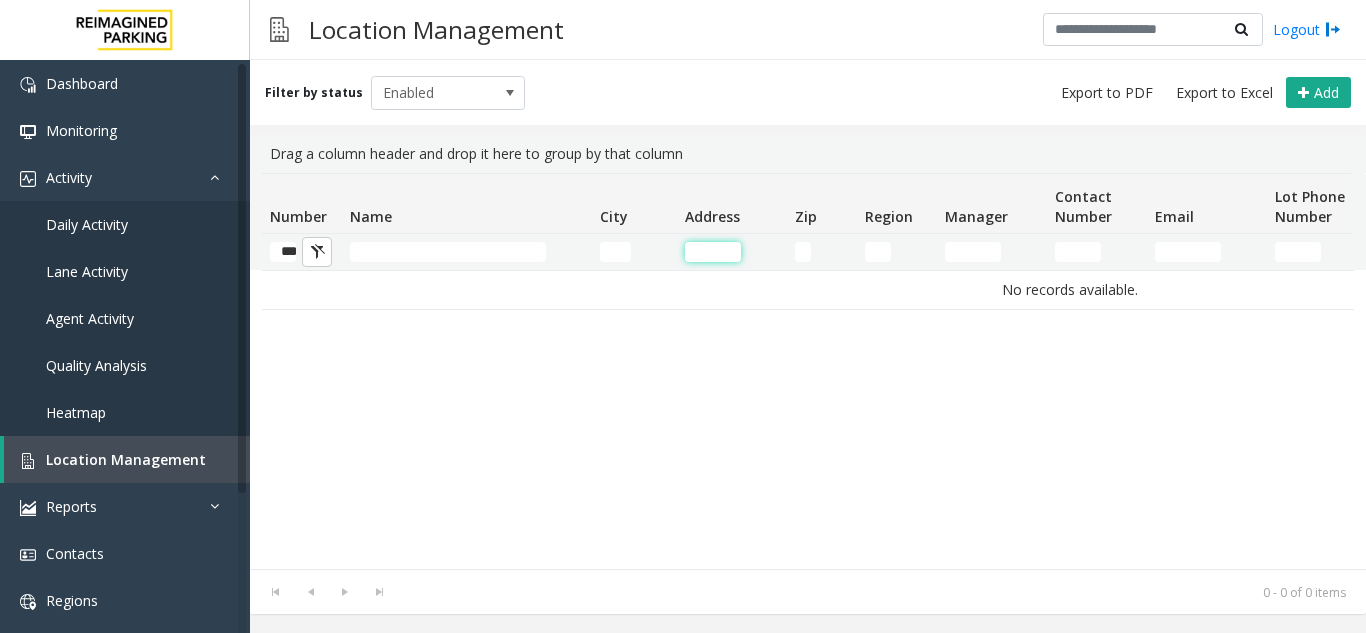 type 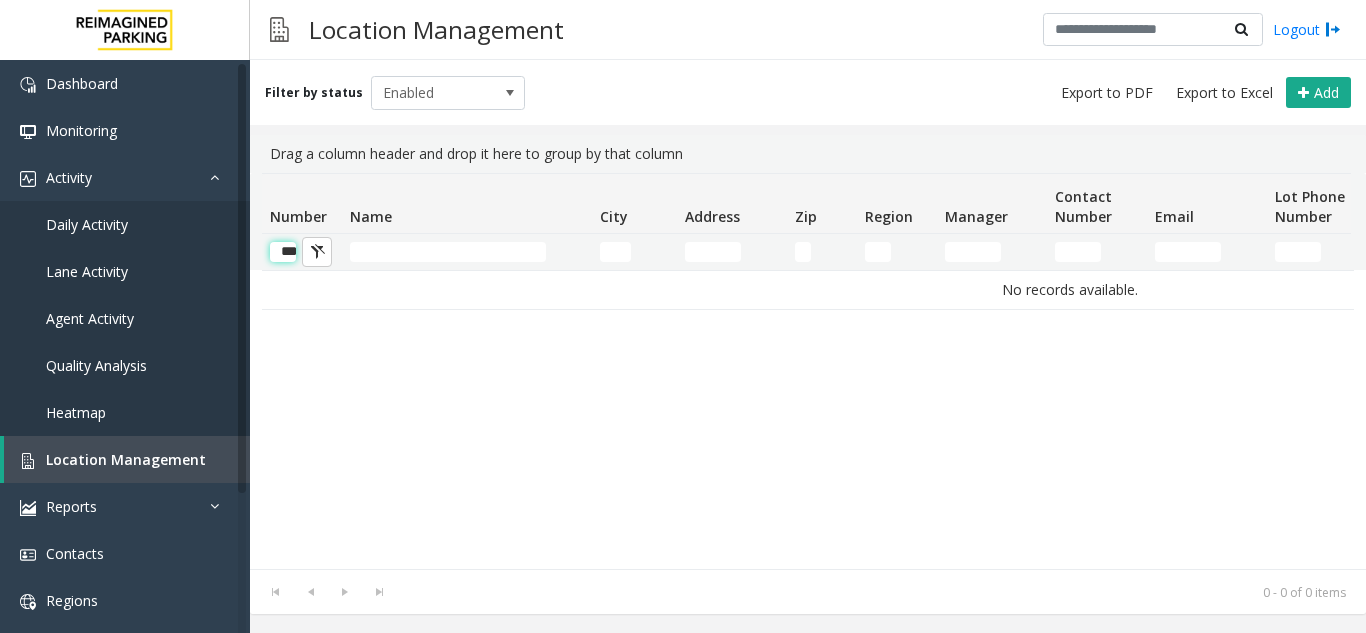 click on "***" 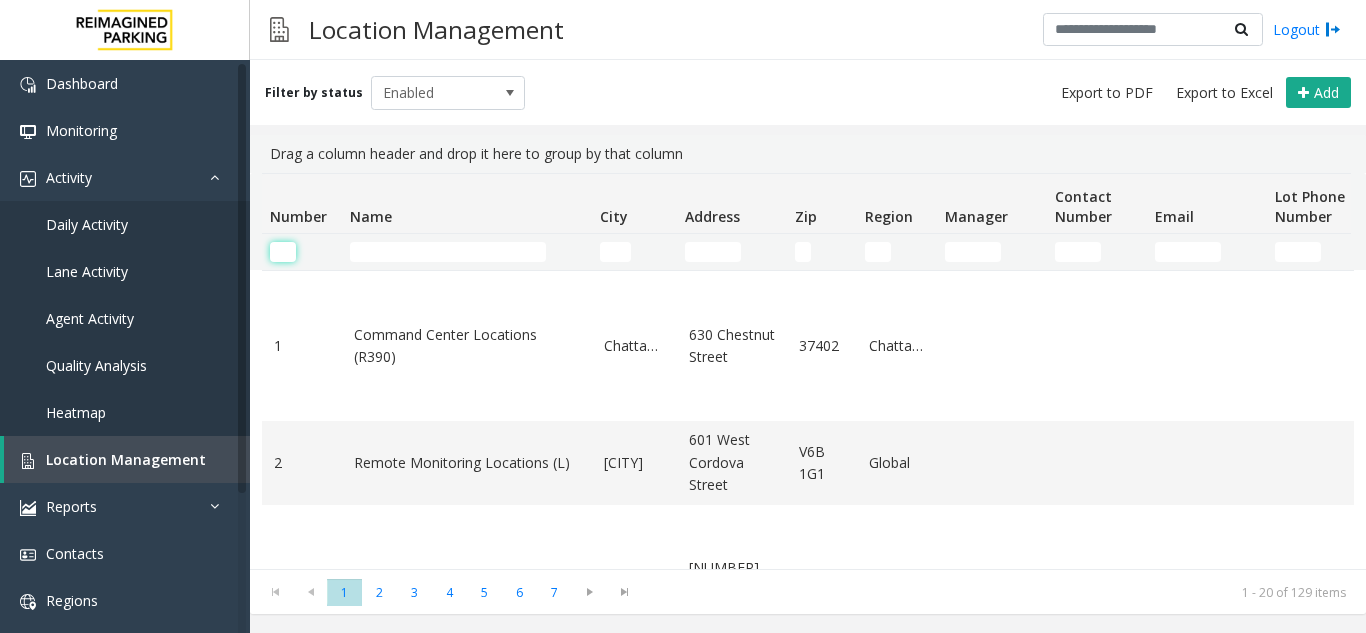 type 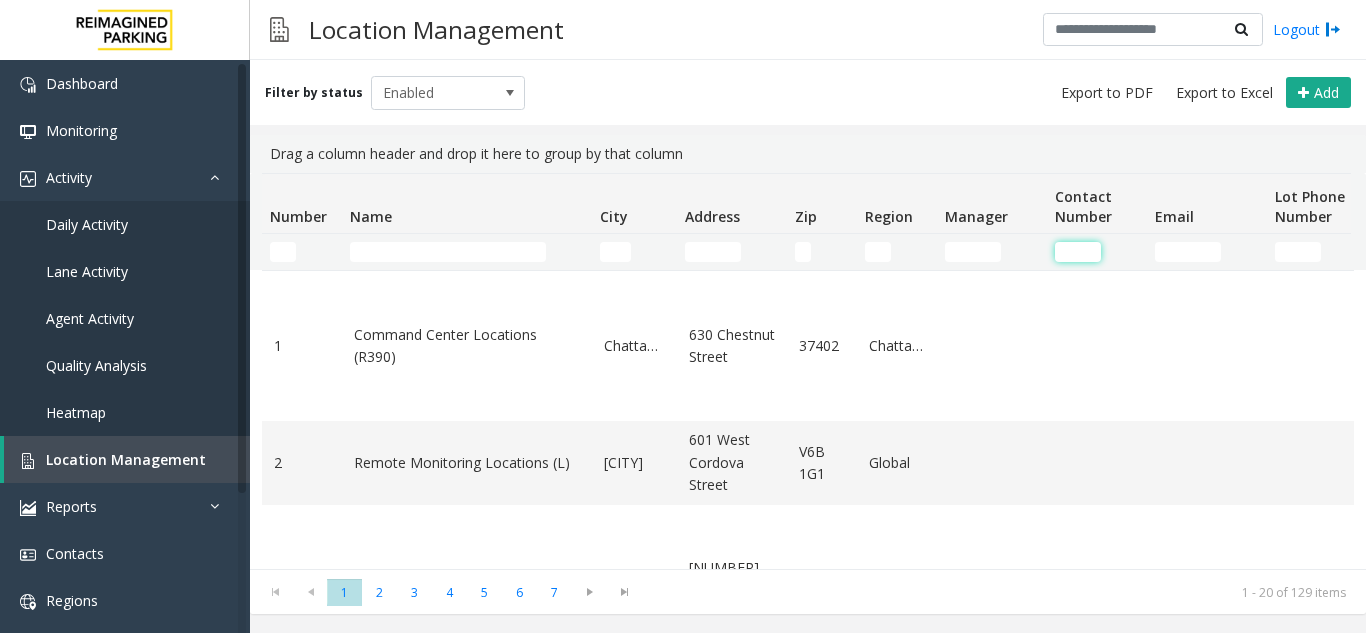 drag, startPoint x: 1064, startPoint y: 248, endPoint x: 1076, endPoint y: 245, distance: 12.369317 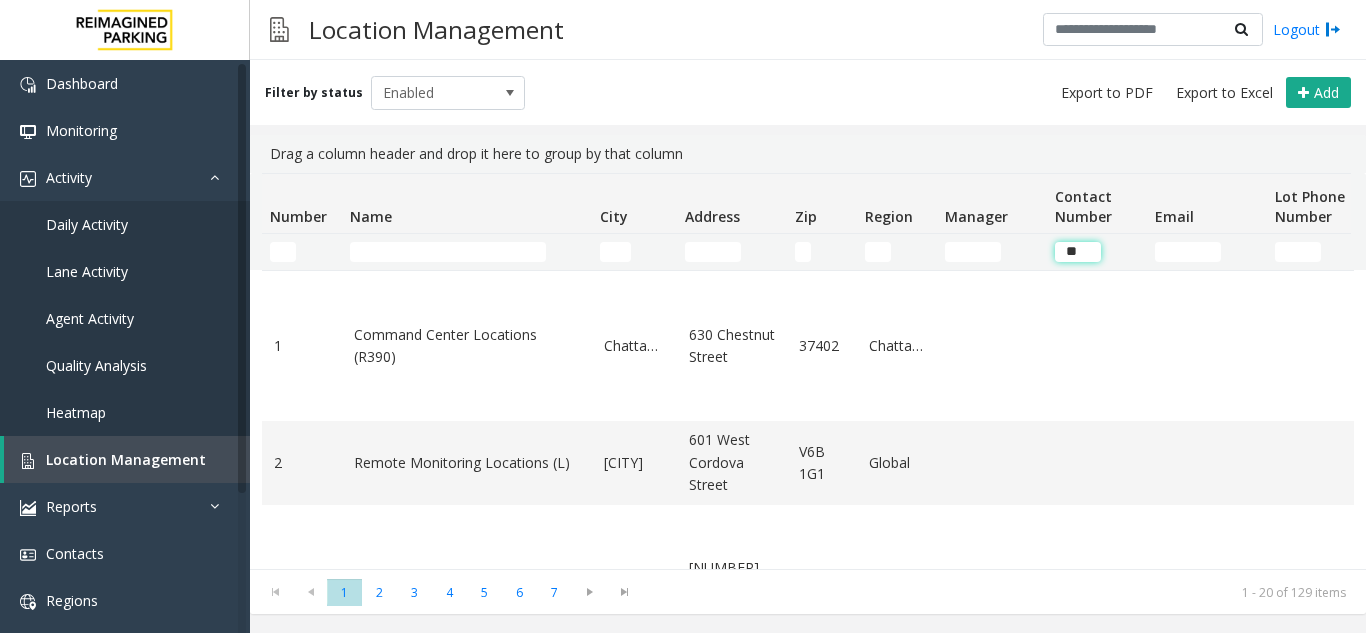 type on "***" 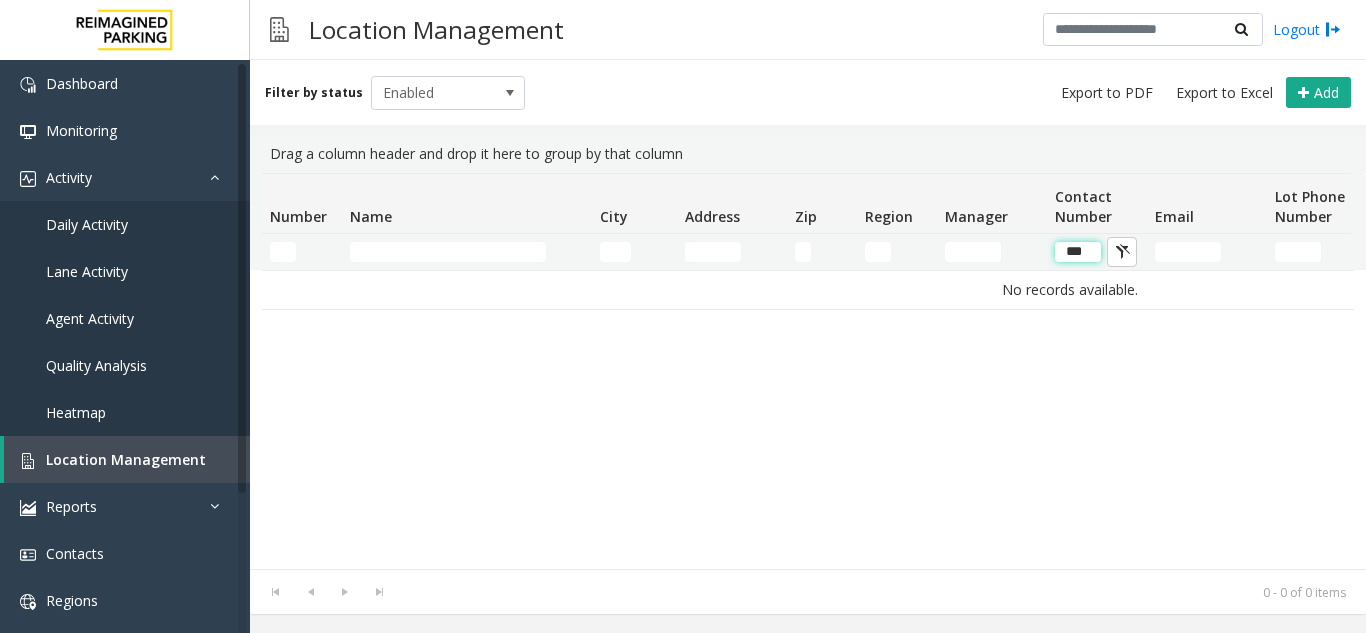click on "***" 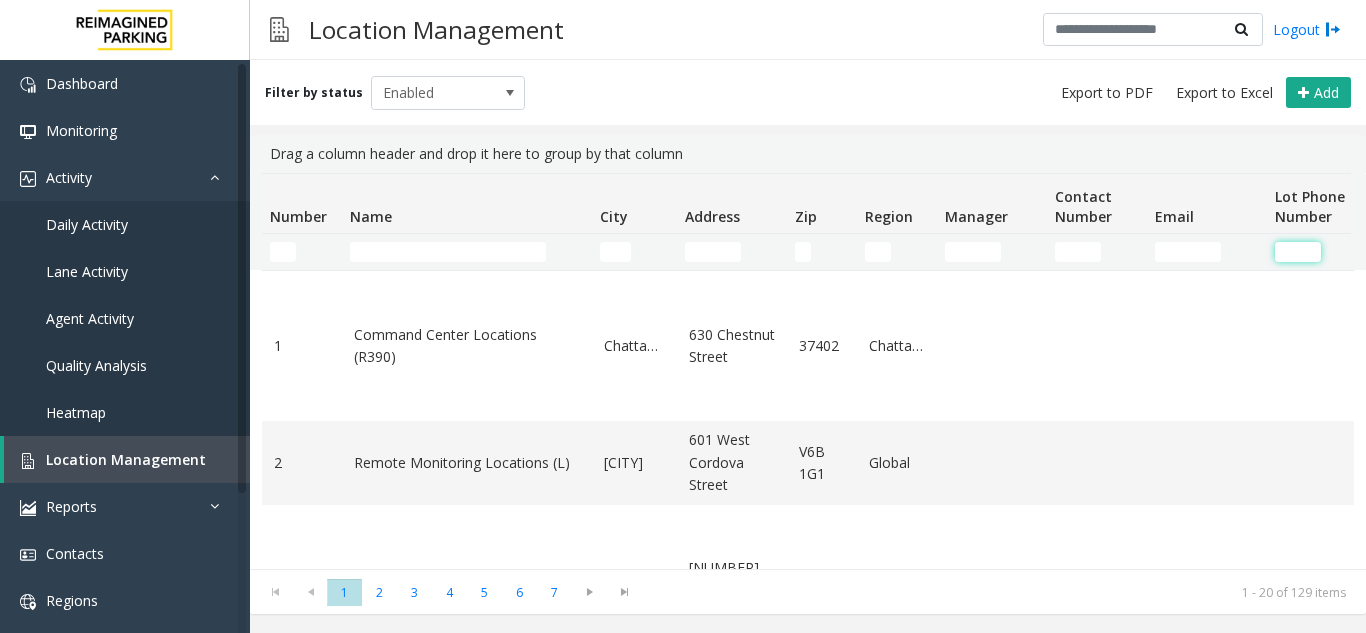 click 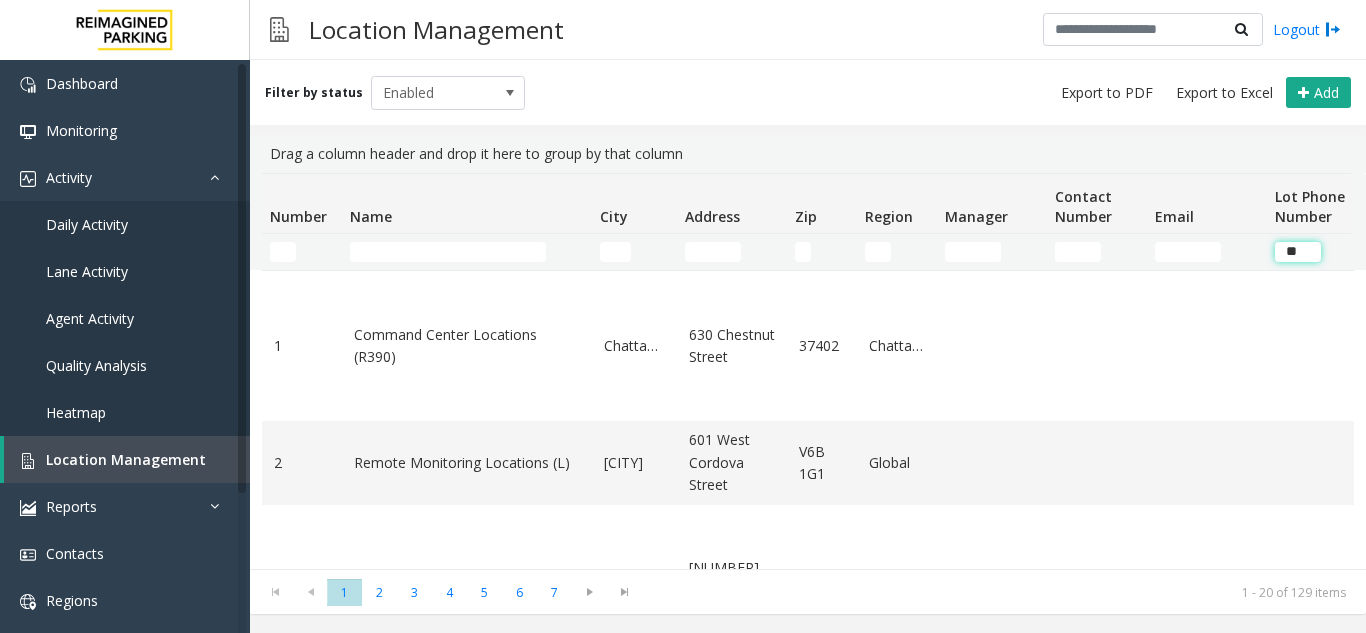 type on "***" 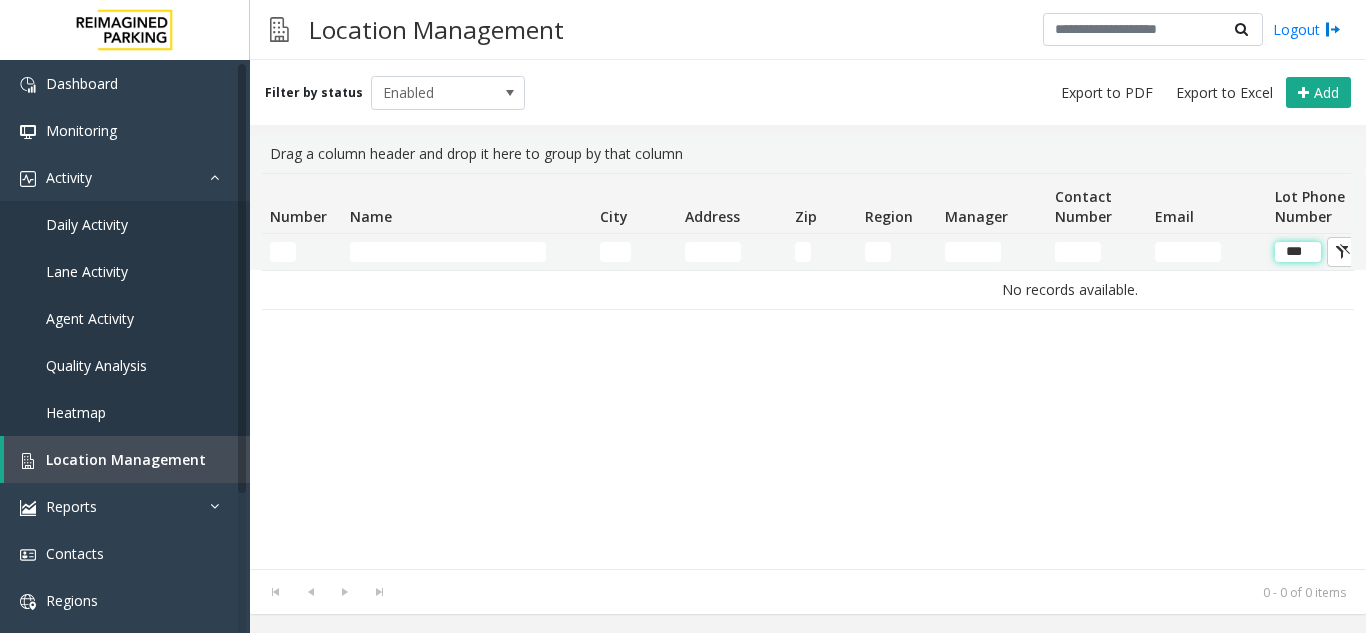 click on "***" 